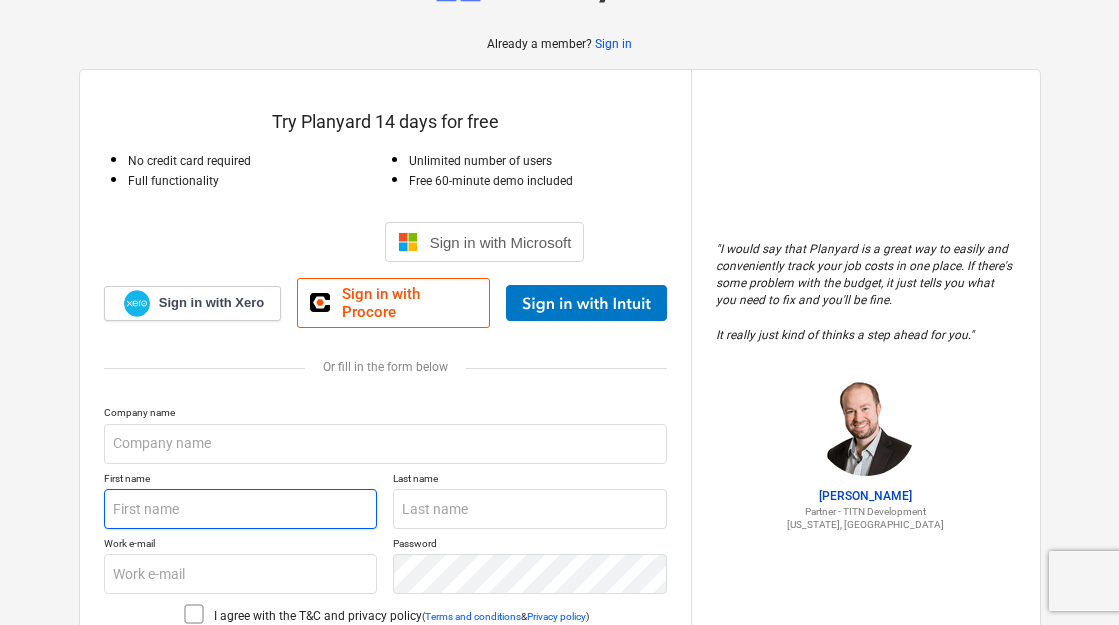 scroll, scrollTop: 83, scrollLeft: 0, axis: vertical 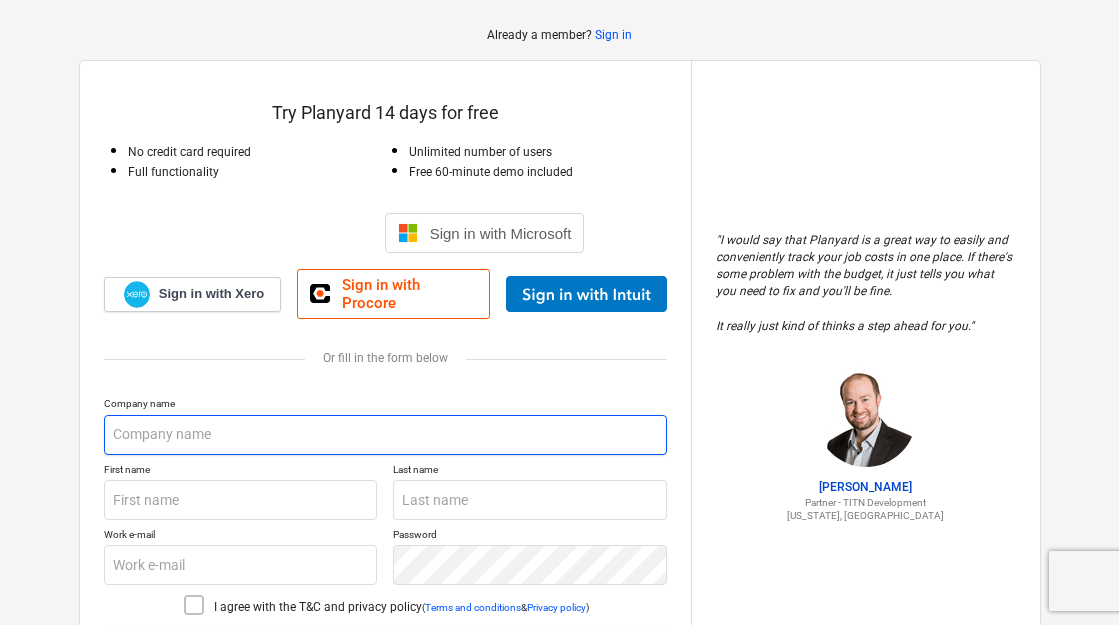 click at bounding box center (385, 435) 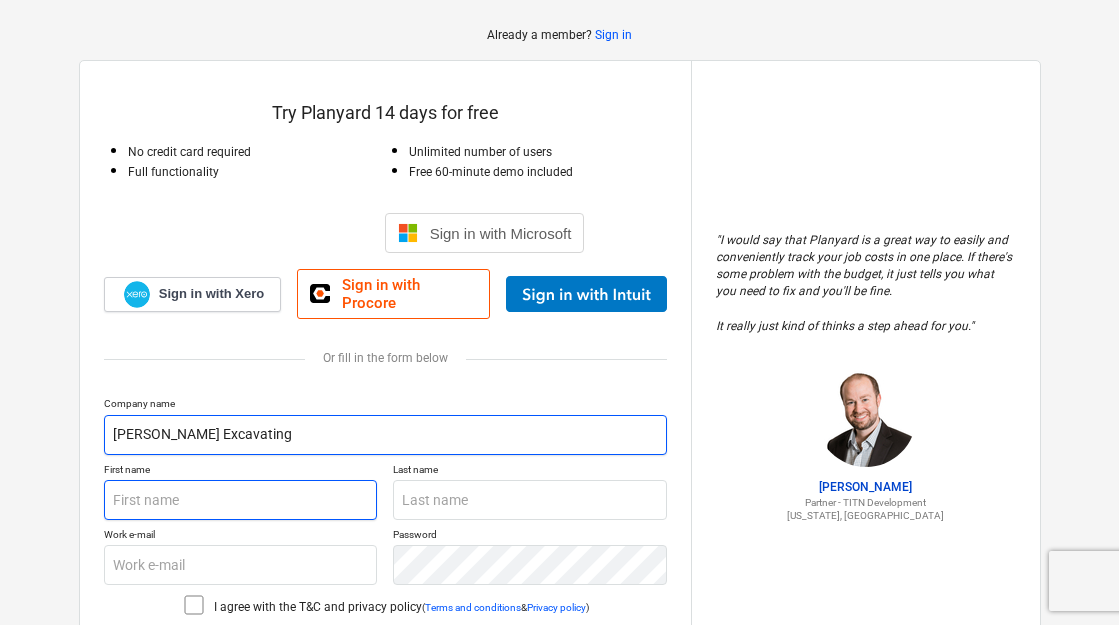 type on "[PERSON_NAME] Excavating" 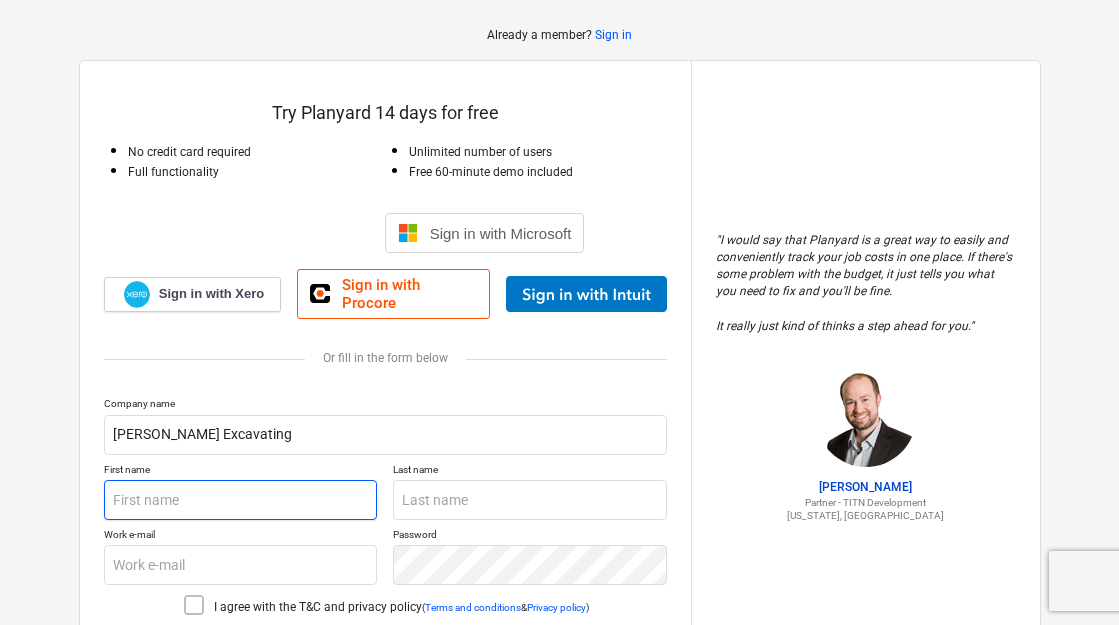 click at bounding box center [241, 500] 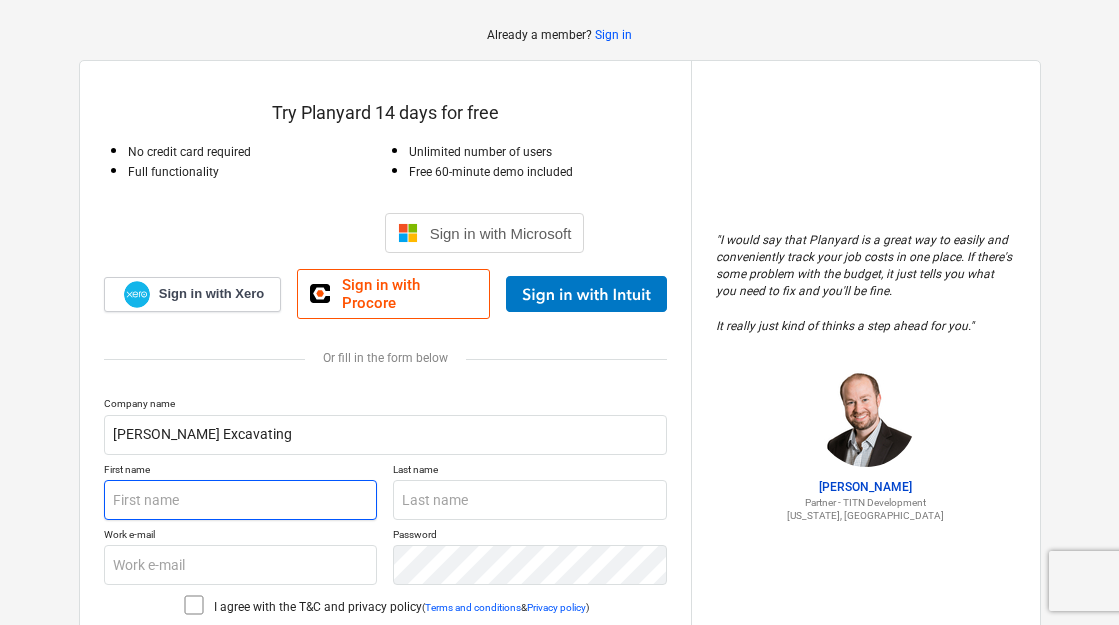 type on "[PERSON_NAME]" 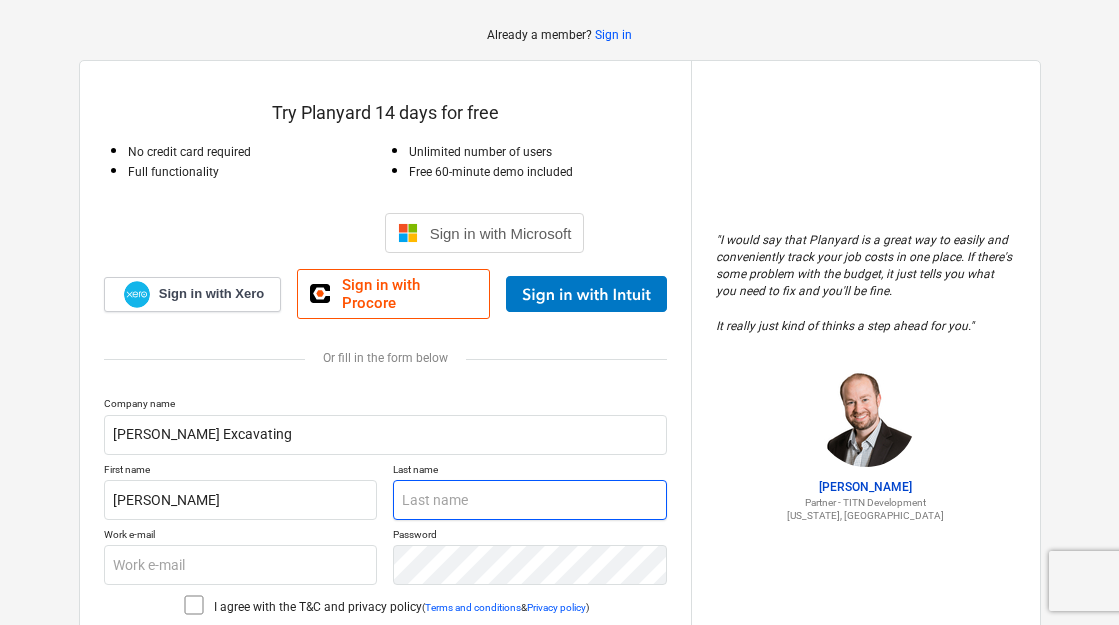 type on "[PERSON_NAME]" 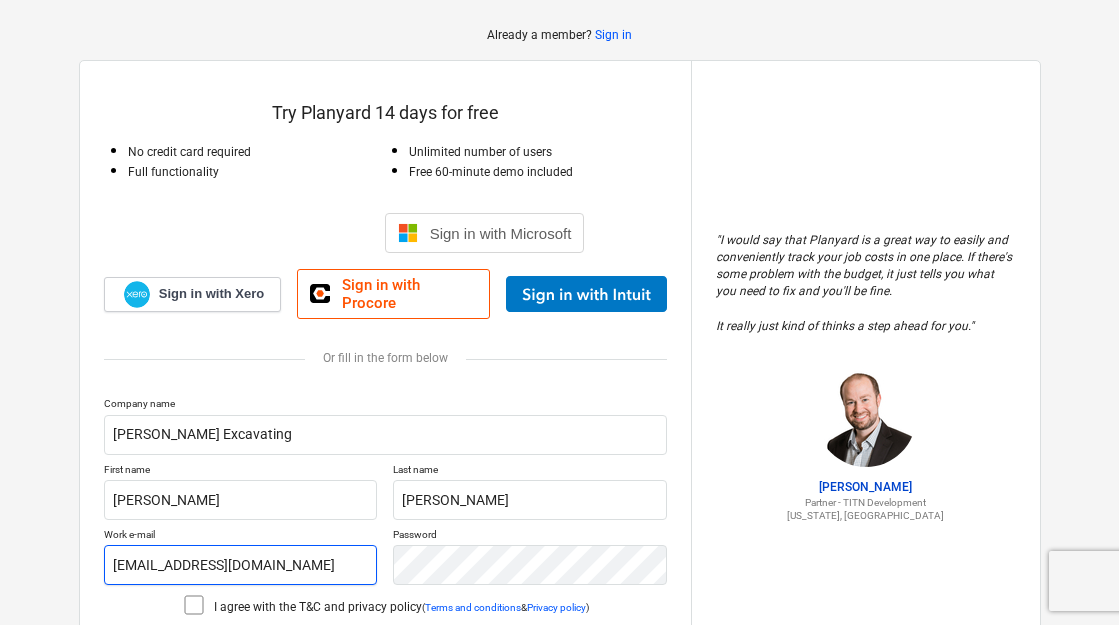 drag, startPoint x: 320, startPoint y: 549, endPoint x: 40, endPoint y: 512, distance: 282.43405 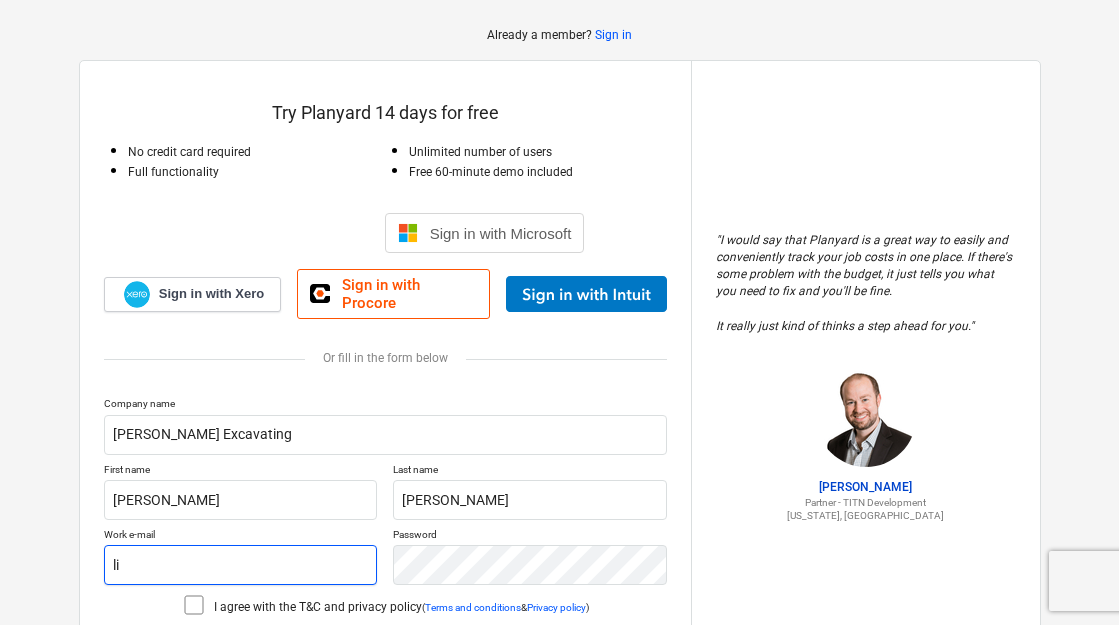 type on "l" 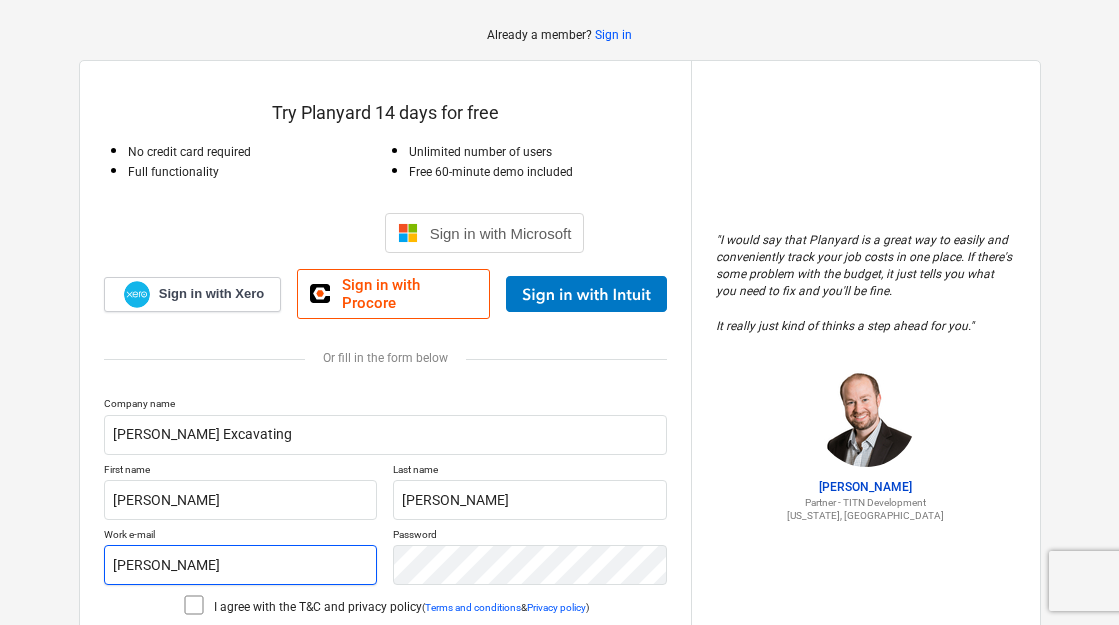type on "[EMAIL_ADDRESS][DOMAIN_NAME]" 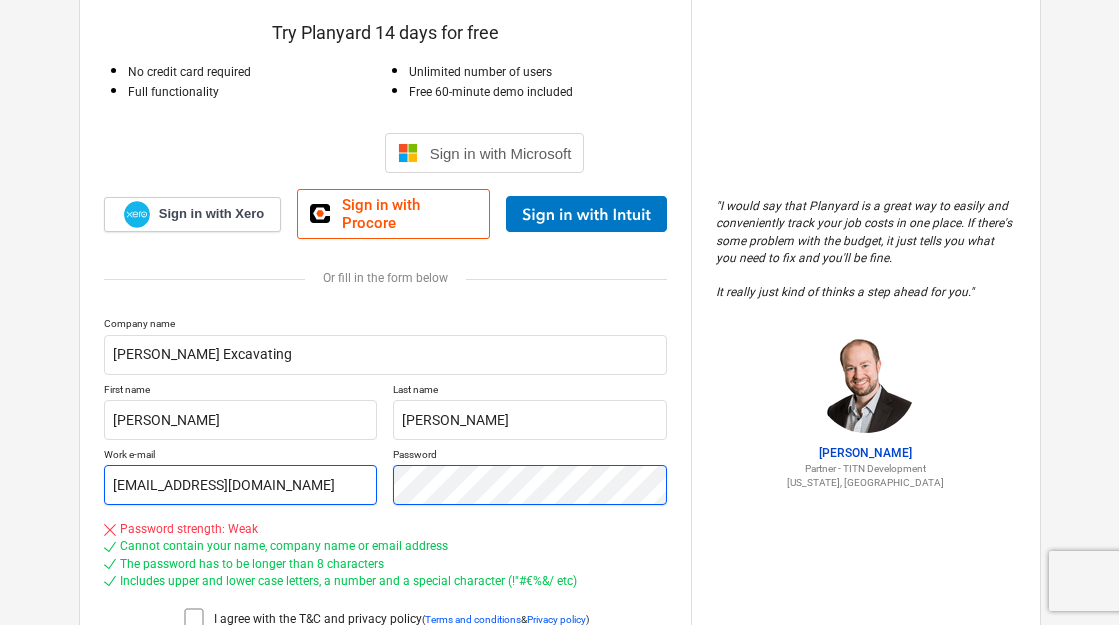 scroll, scrollTop: 173, scrollLeft: 0, axis: vertical 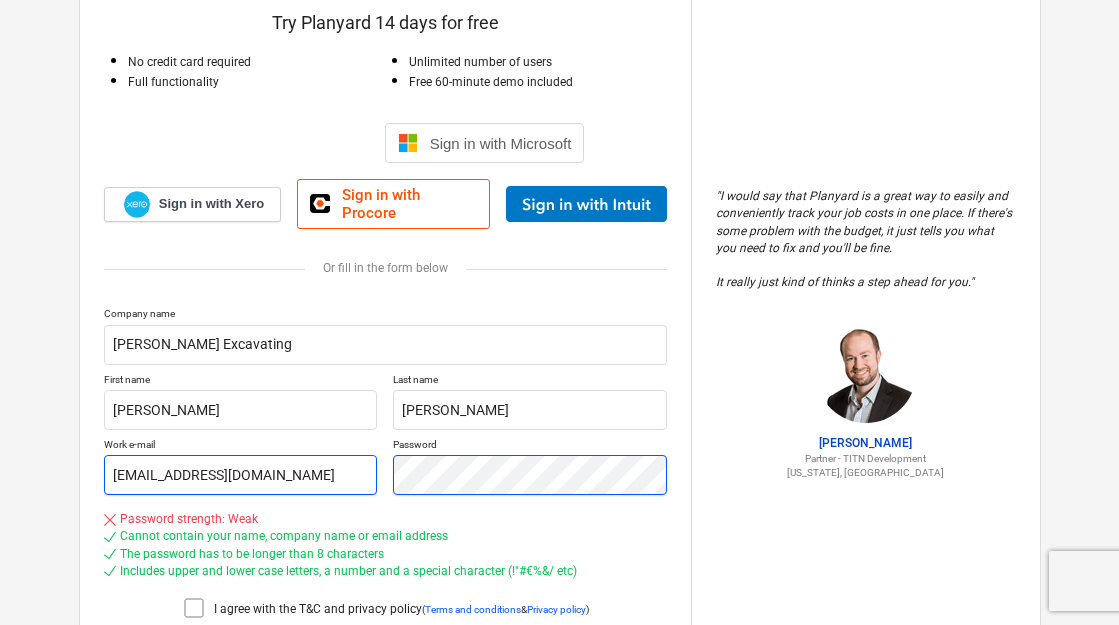 click on "Work e-mail [EMAIL_ADDRESS][DOMAIN_NAME] Password" at bounding box center [385, 466] 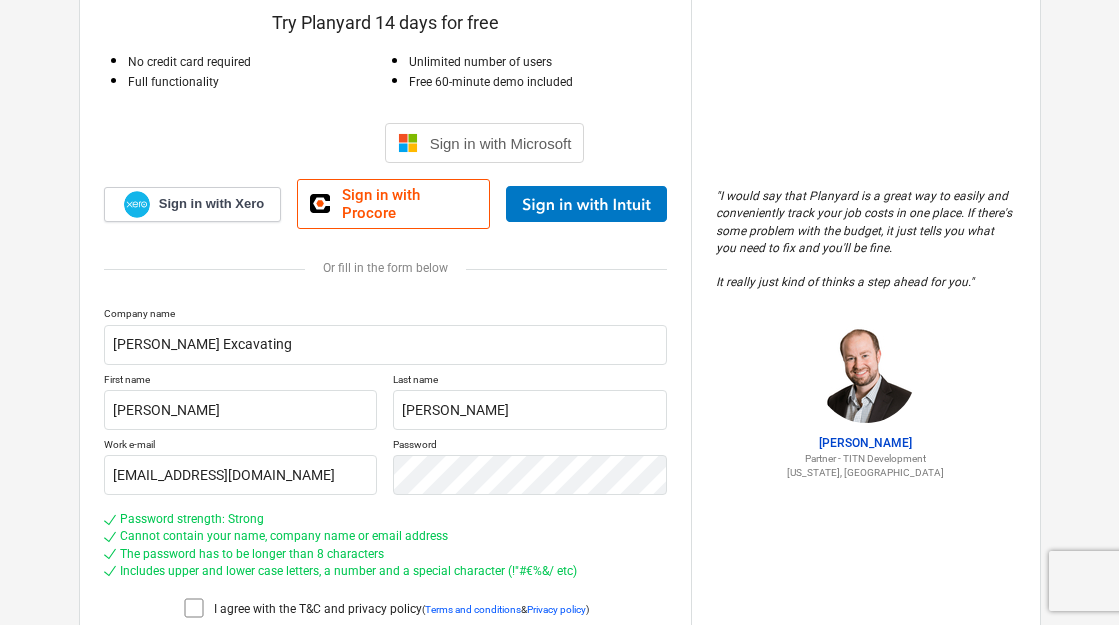 click 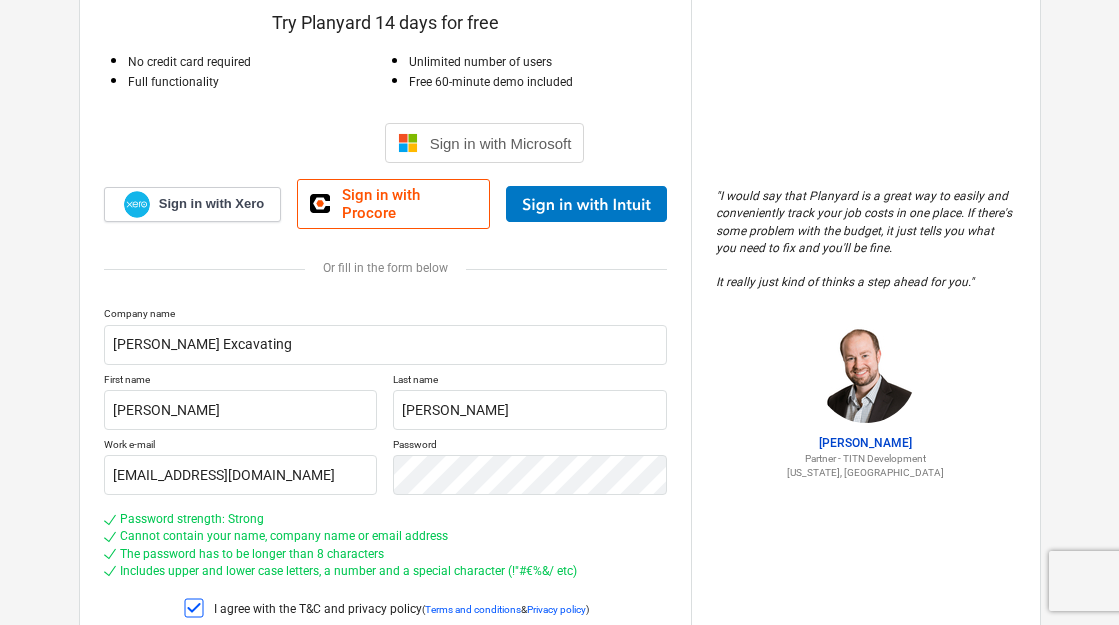 scroll, scrollTop: 296, scrollLeft: 0, axis: vertical 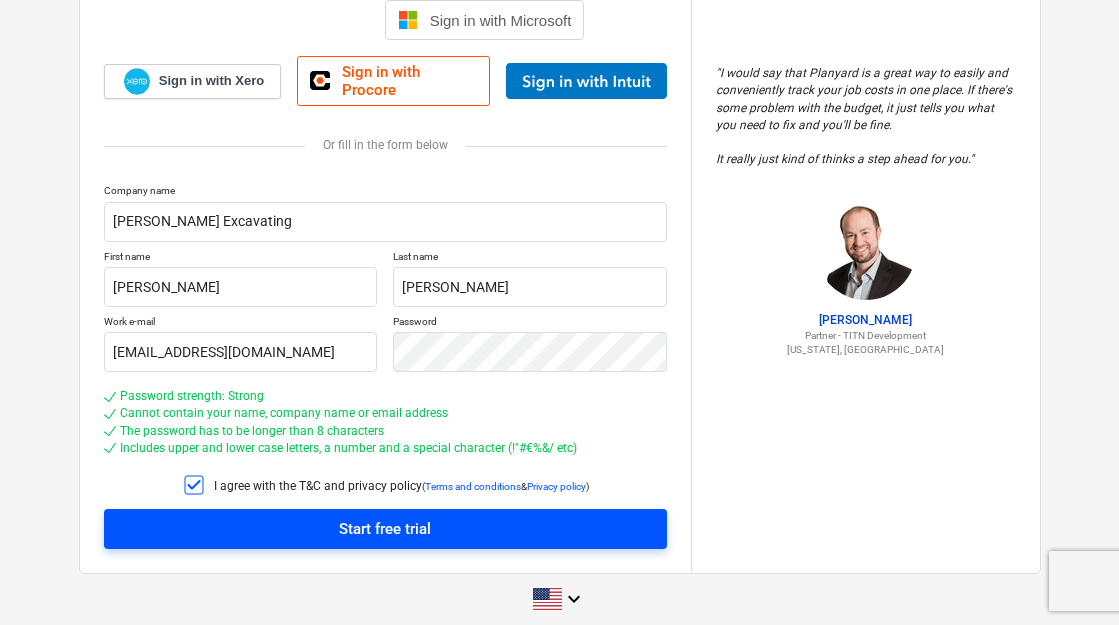 click on "Start free trial" at bounding box center (385, 529) 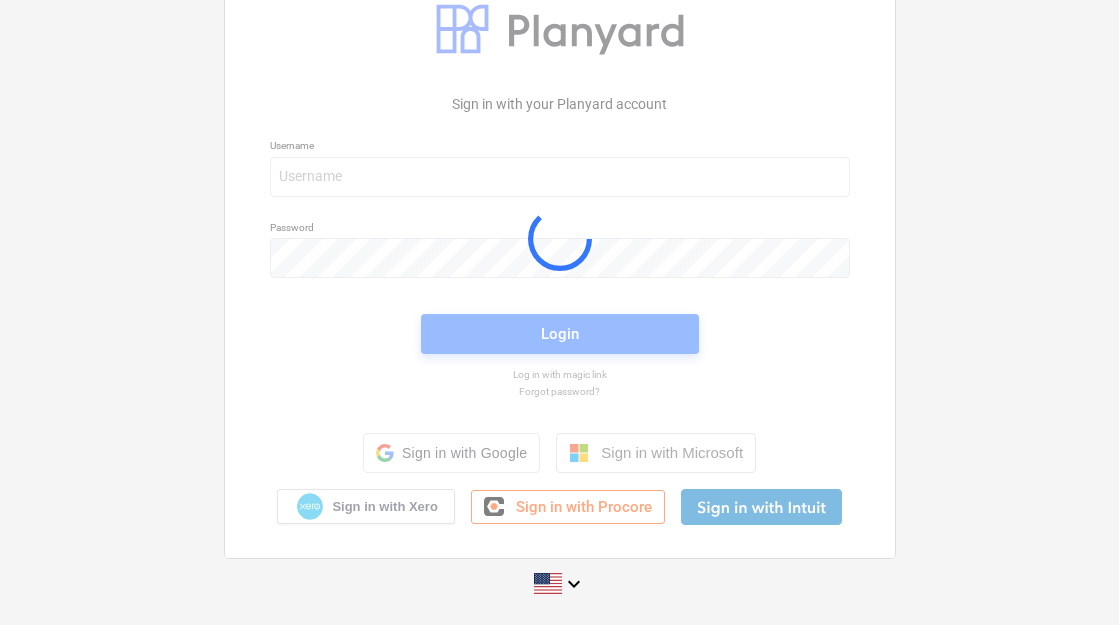scroll, scrollTop: 48, scrollLeft: 0, axis: vertical 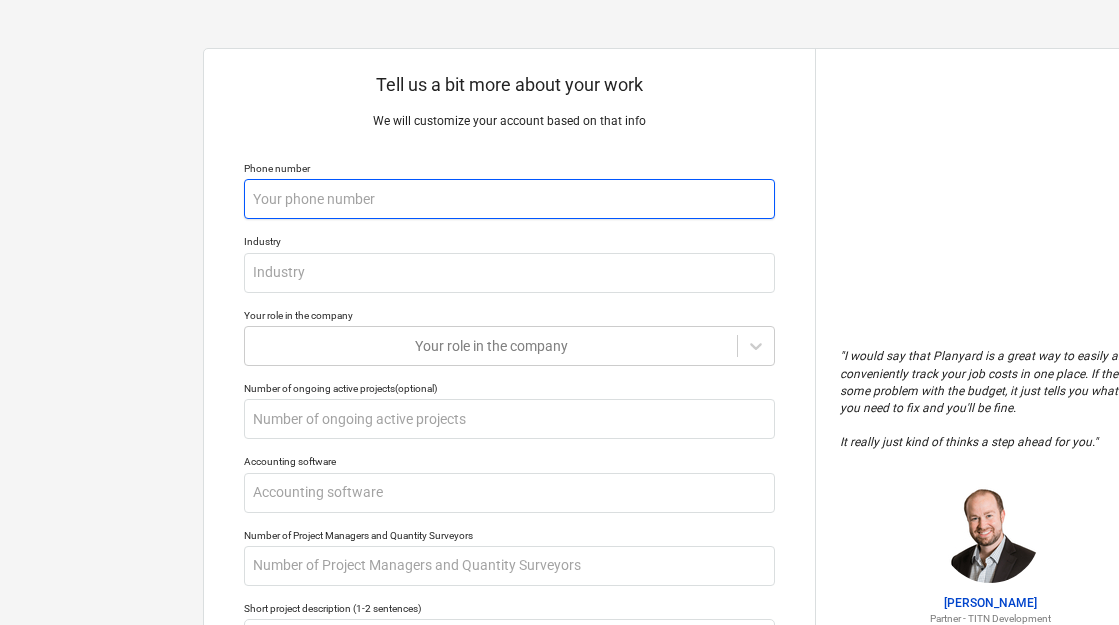 click at bounding box center (509, 199) 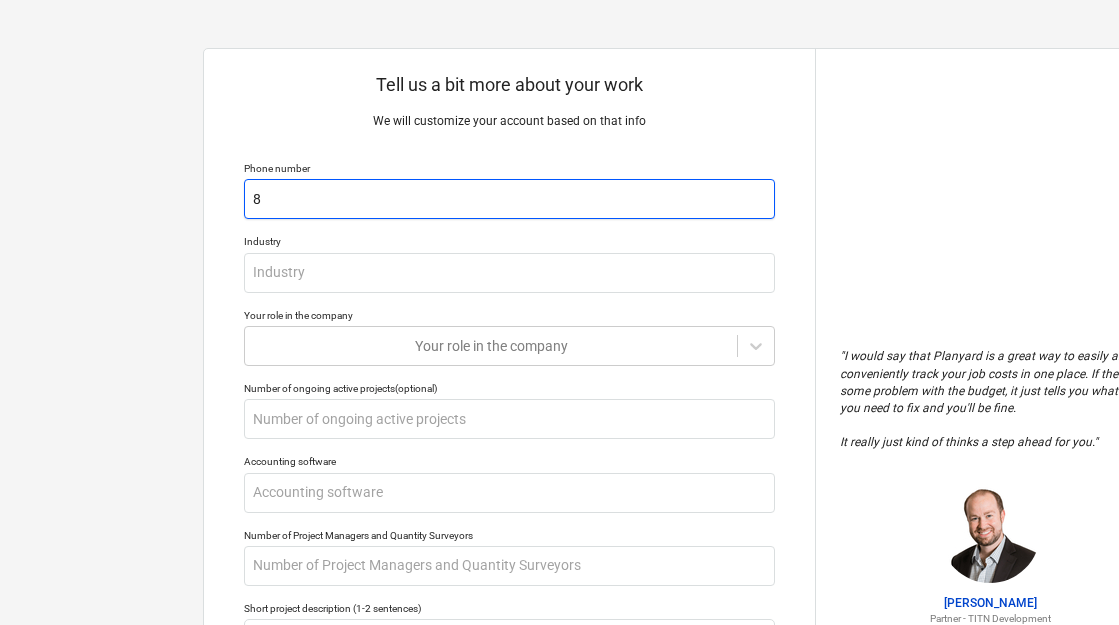 type on "x" 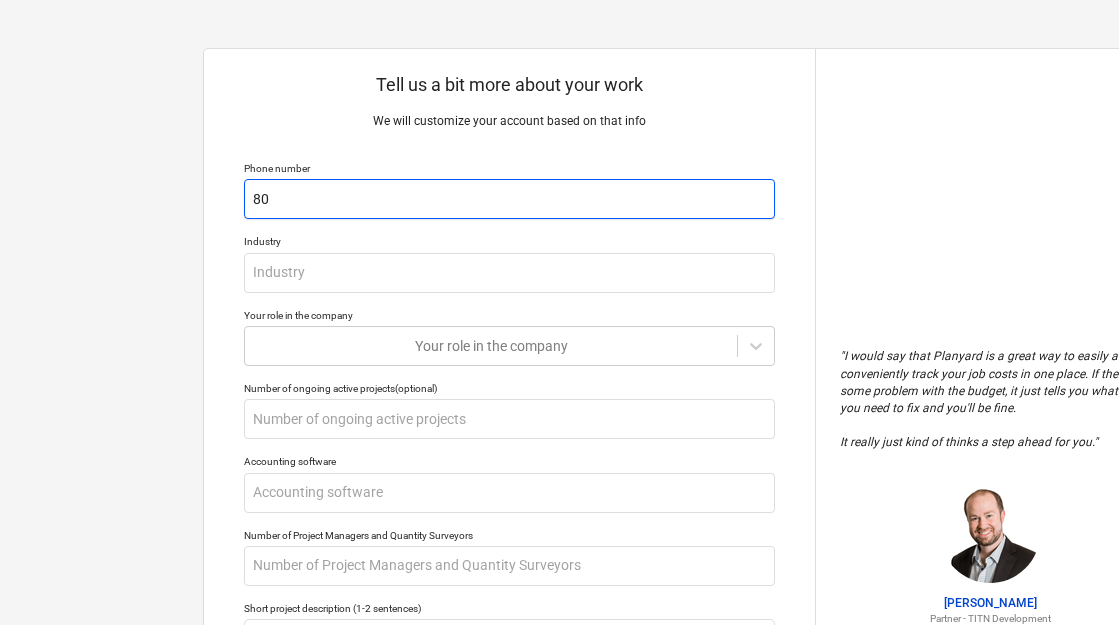 type on "x" 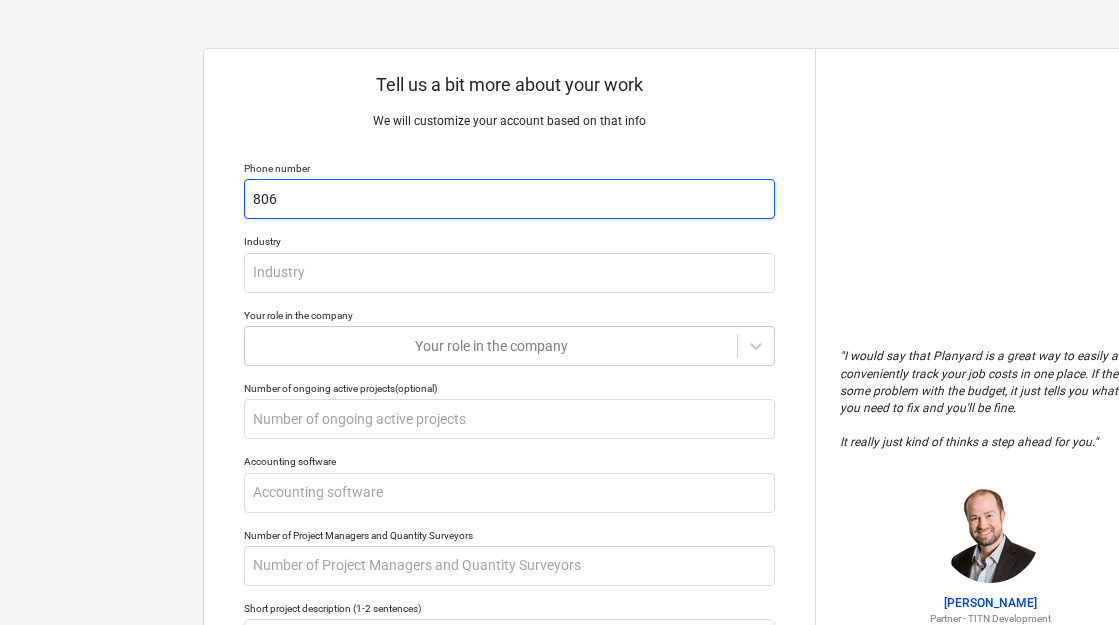type on "x" 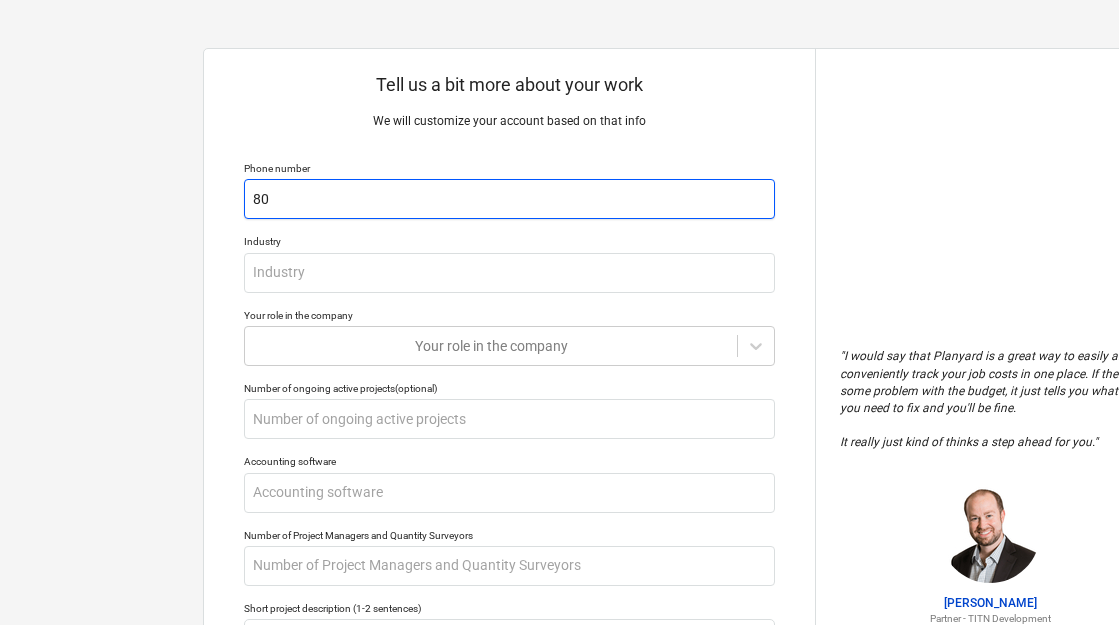 type on "x" 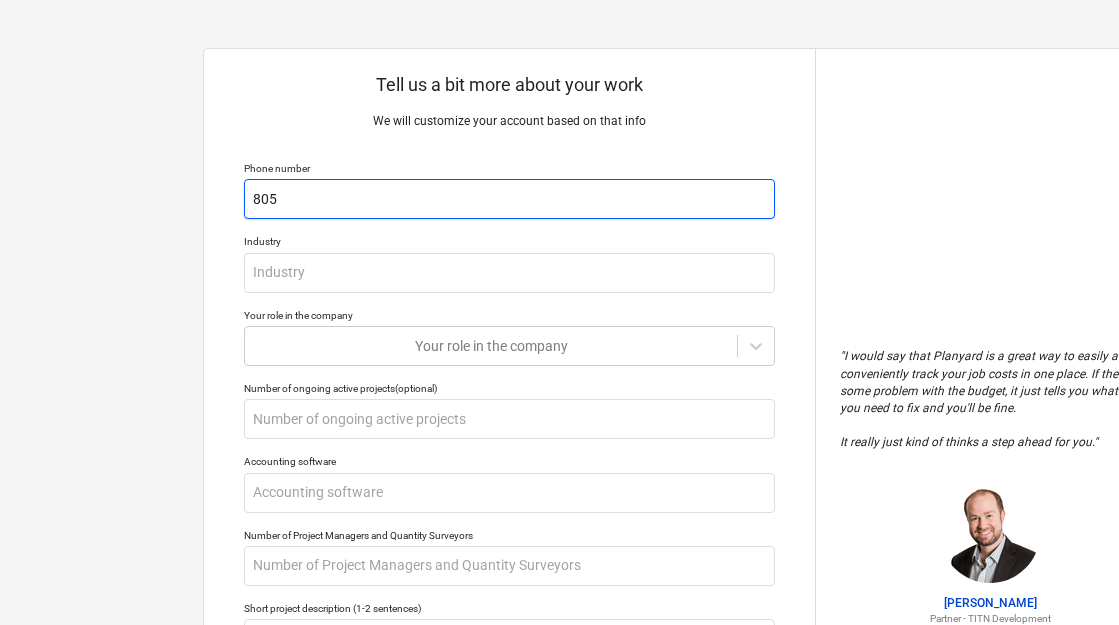 type on "x" 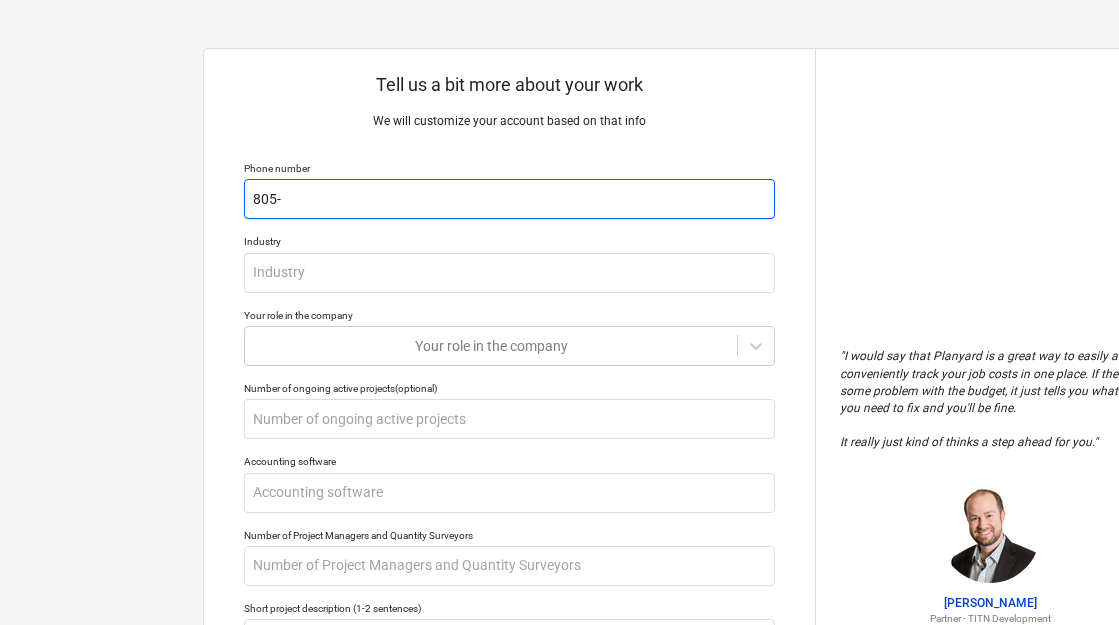type on "x" 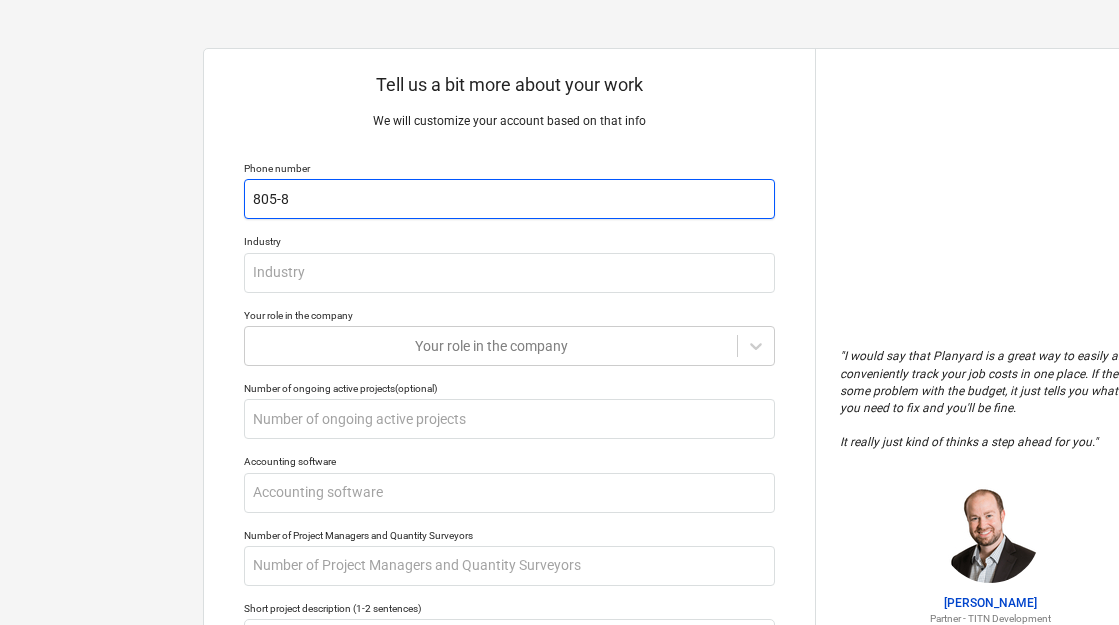 type on "x" 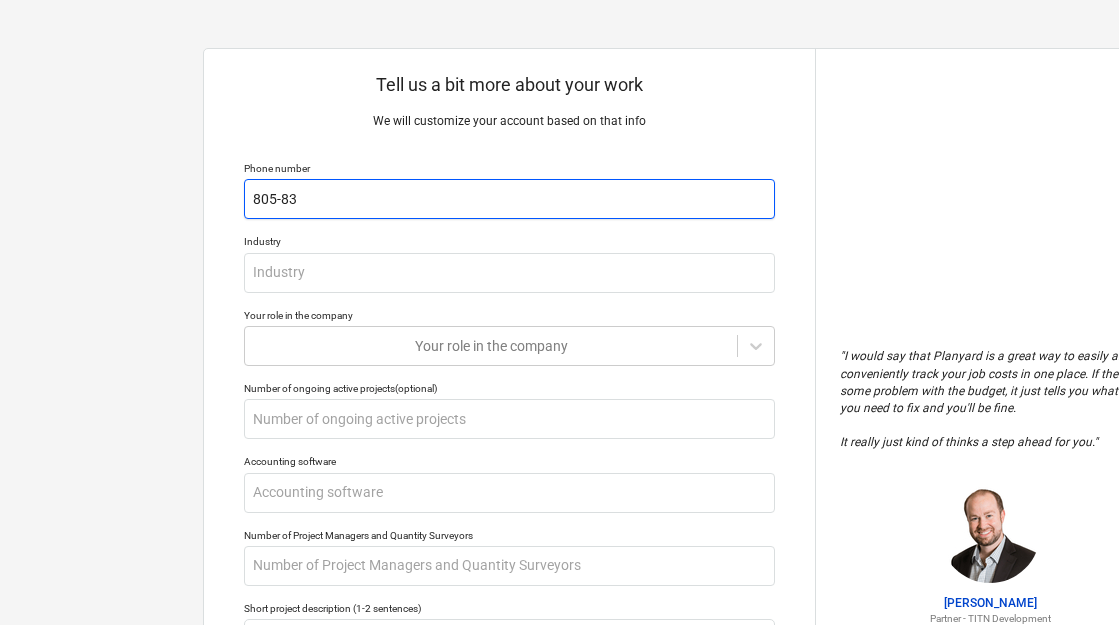 type on "x" 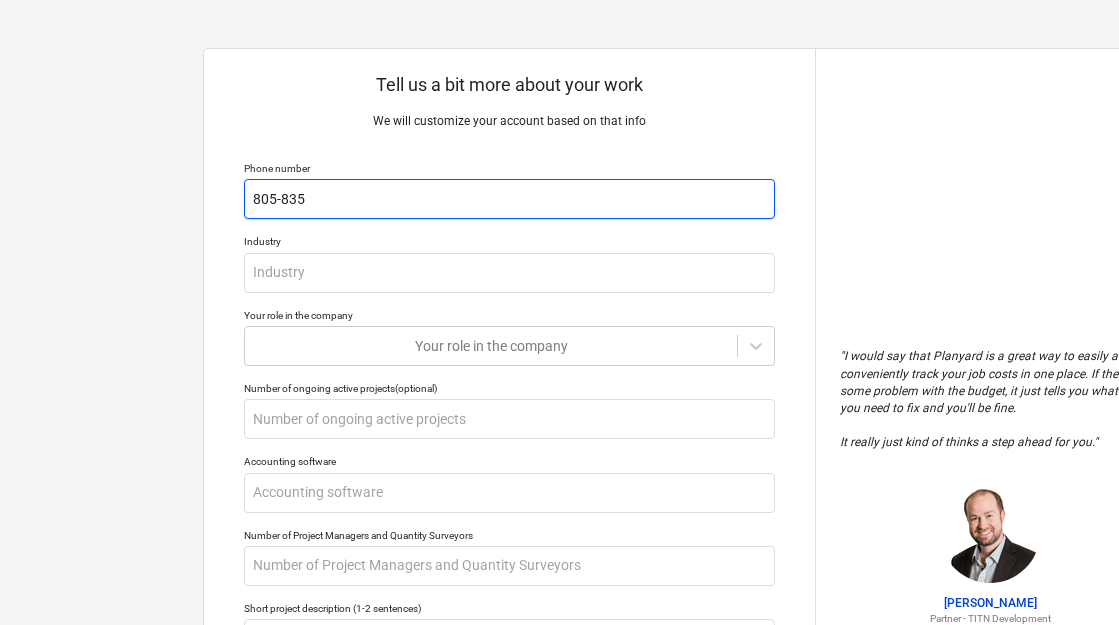 type on "x" 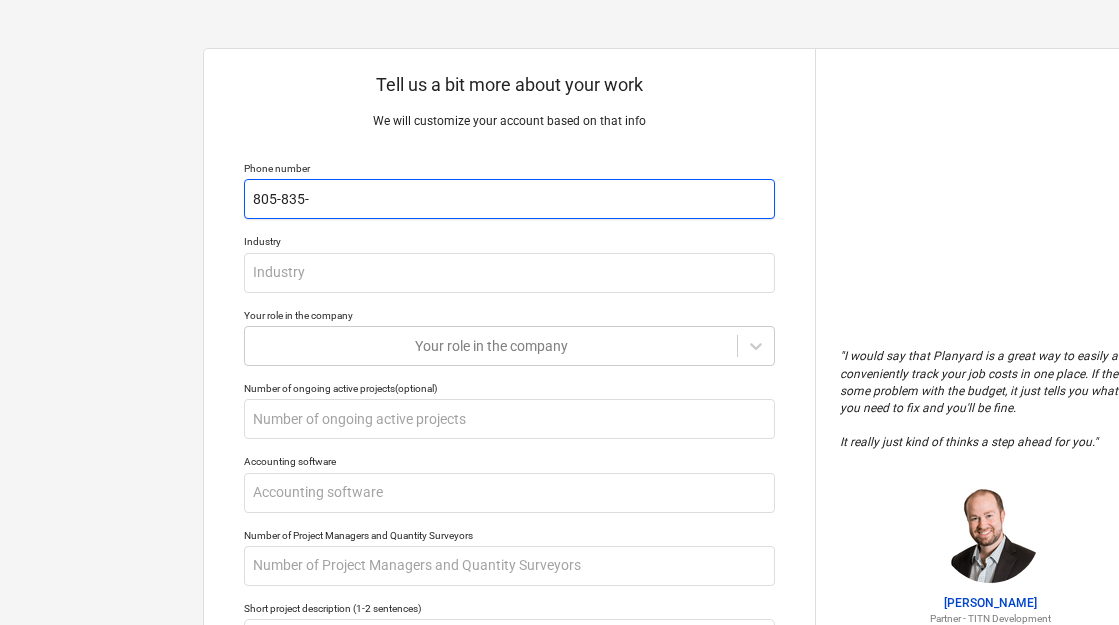 type on "x" 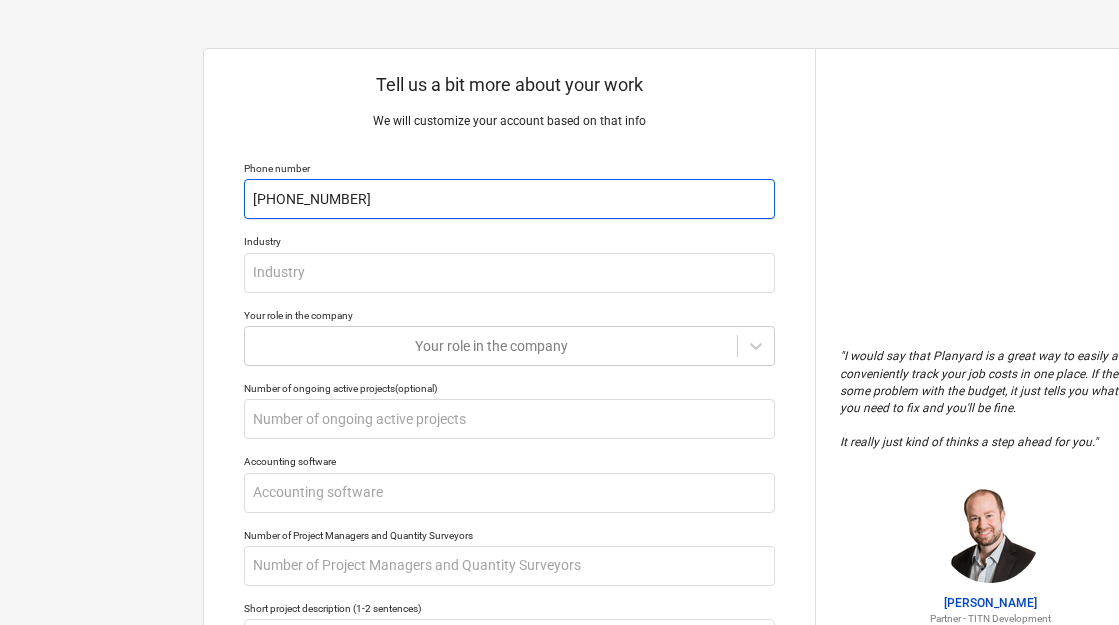type on "x" 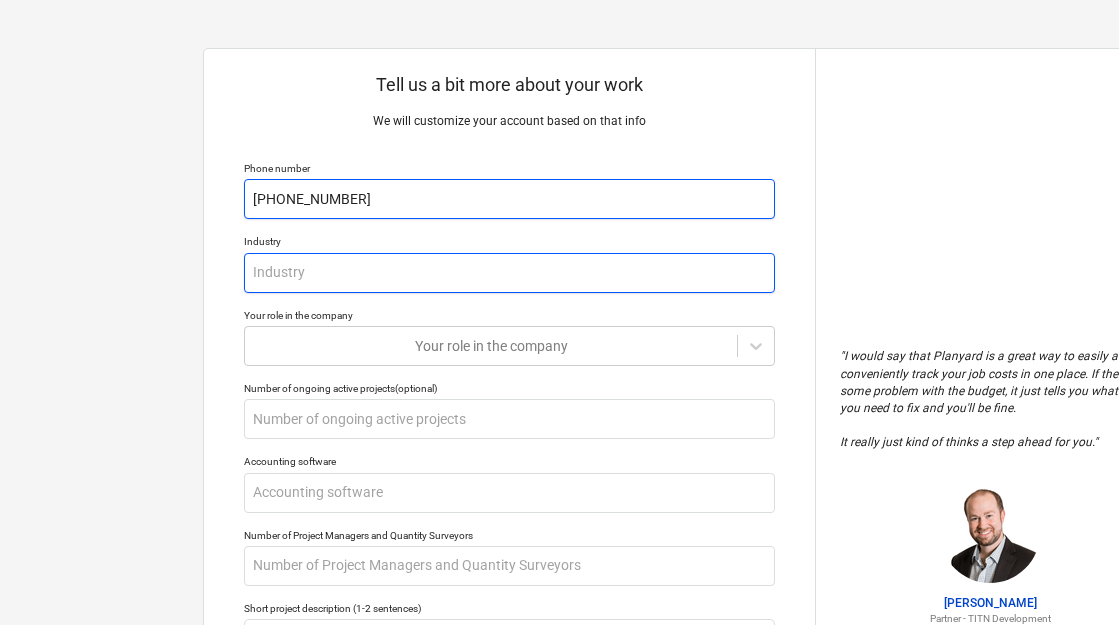 type on "[PHONE_NUMBER]" 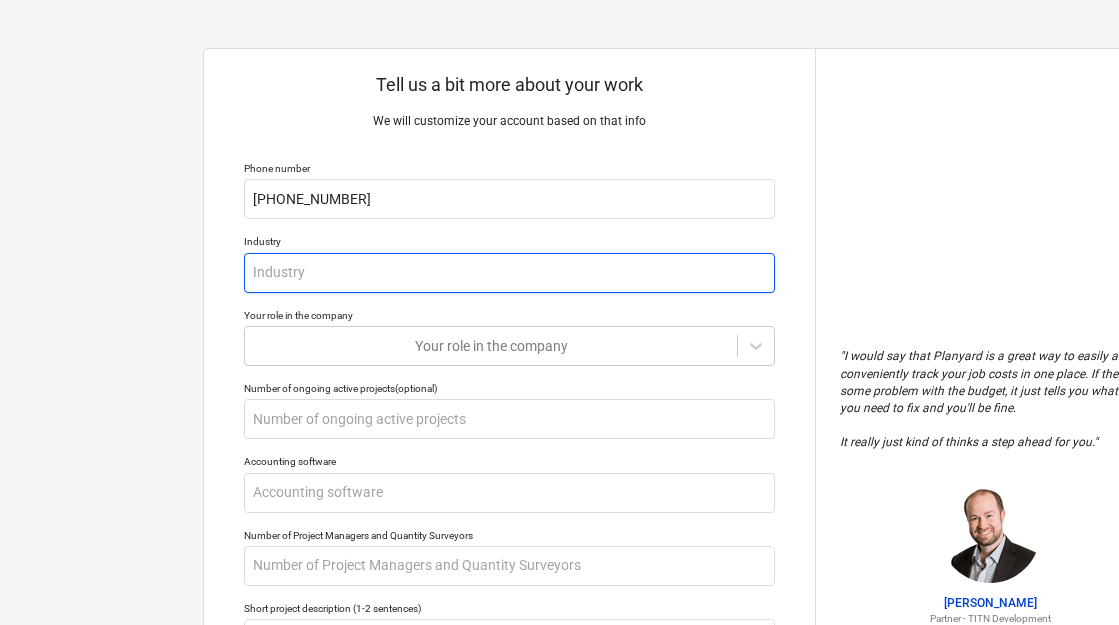 click at bounding box center (509, 273) 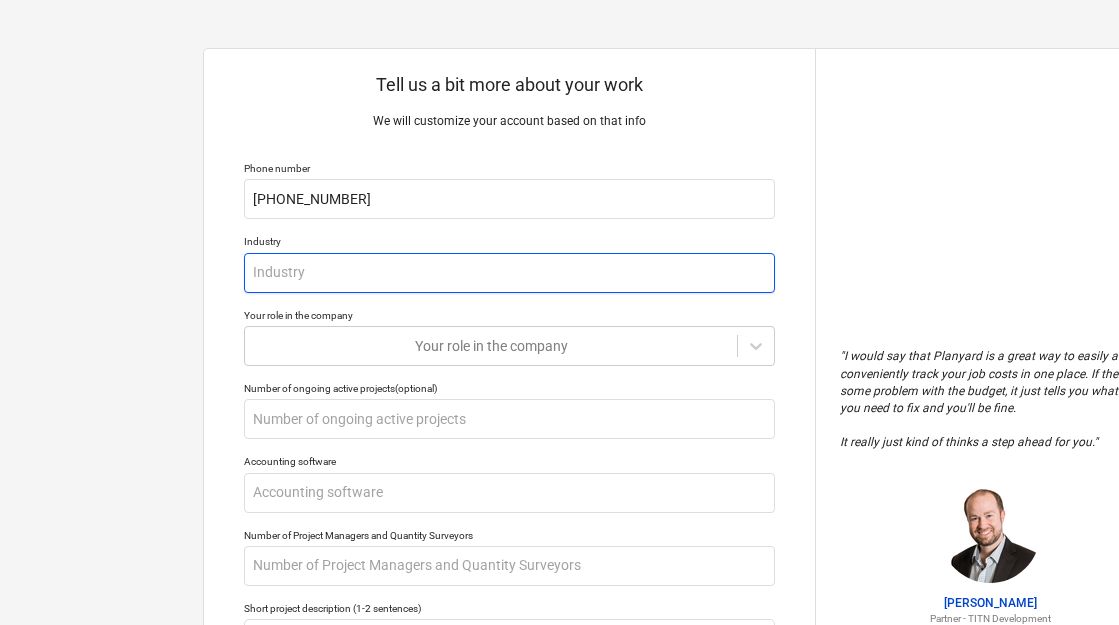 type on "x" 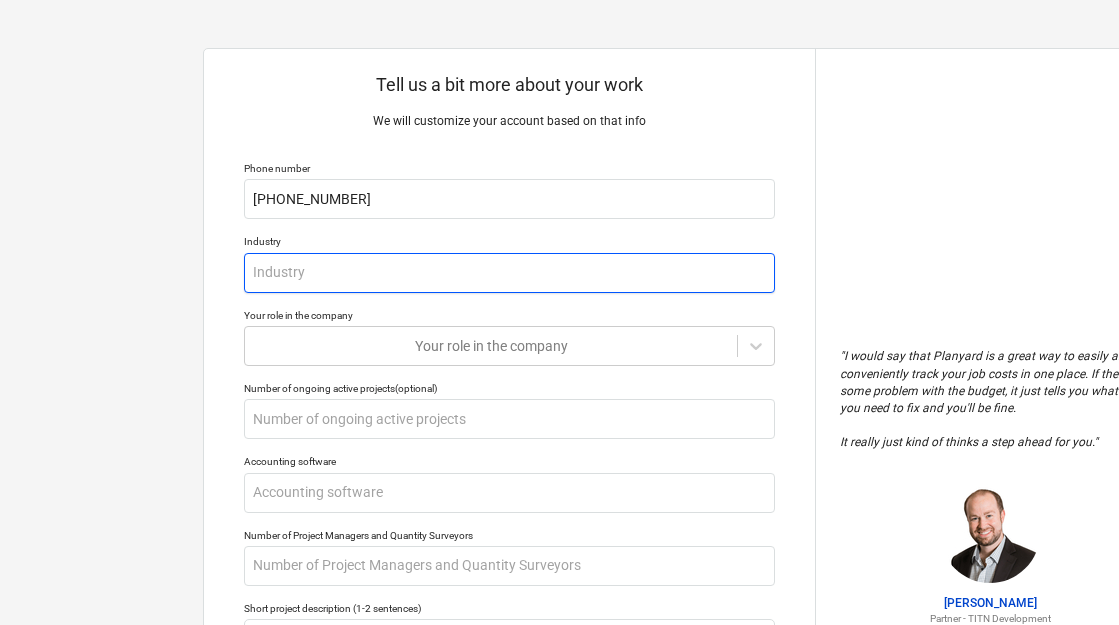 type on "C" 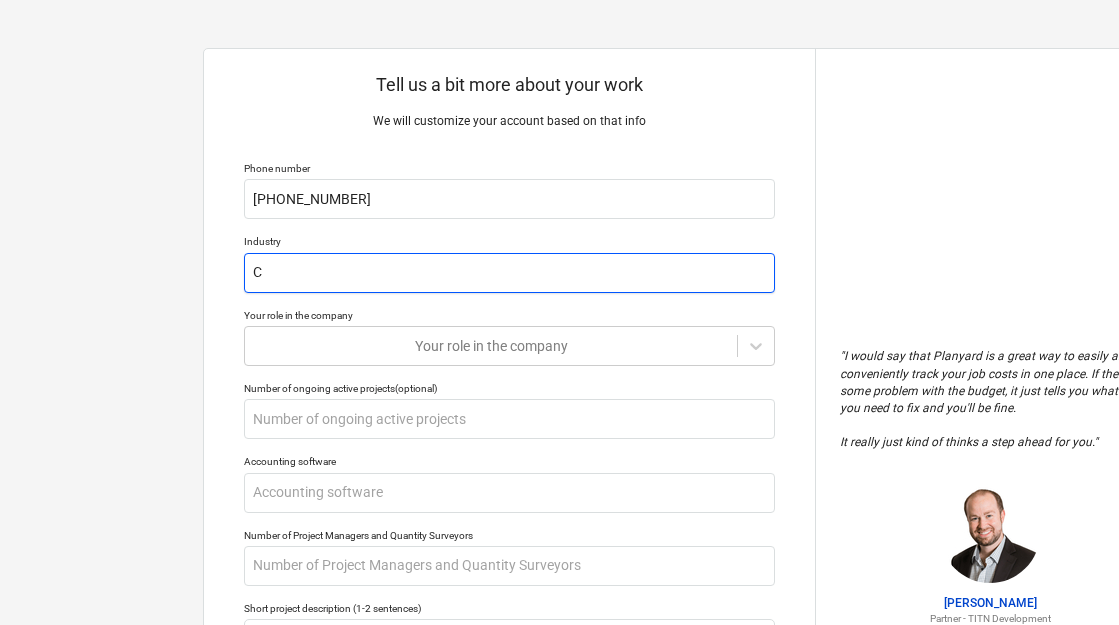 type on "x" 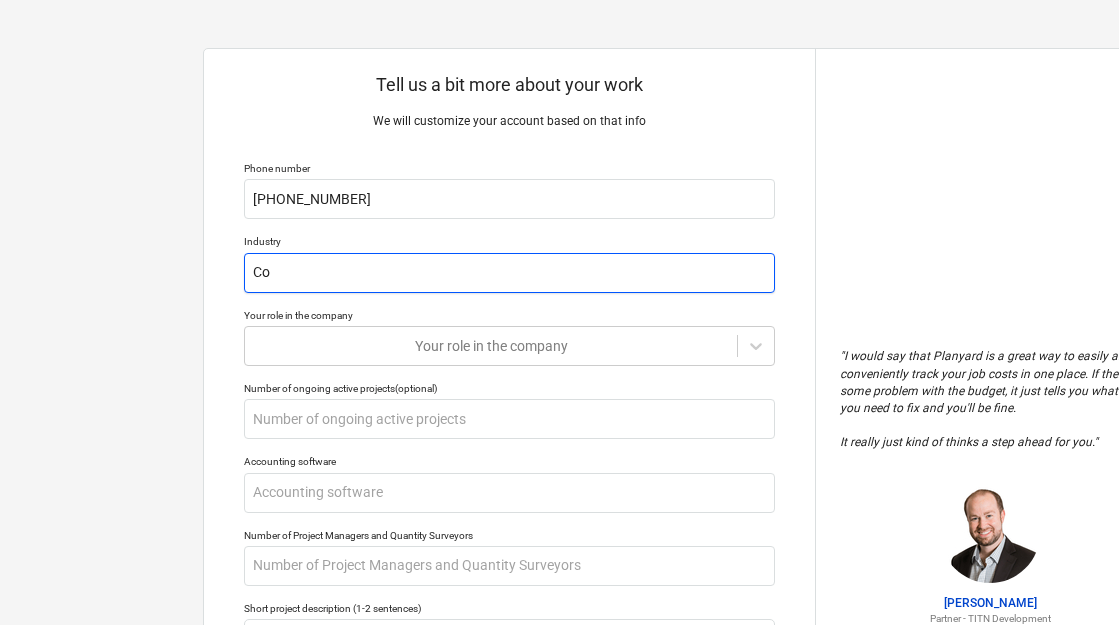 type on "x" 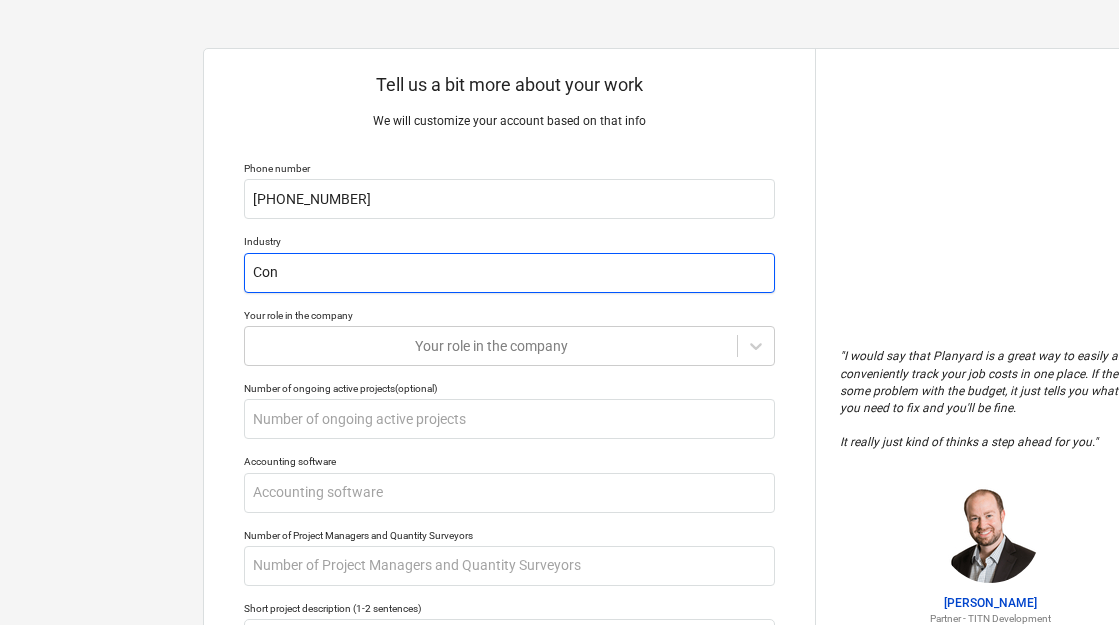 type on "x" 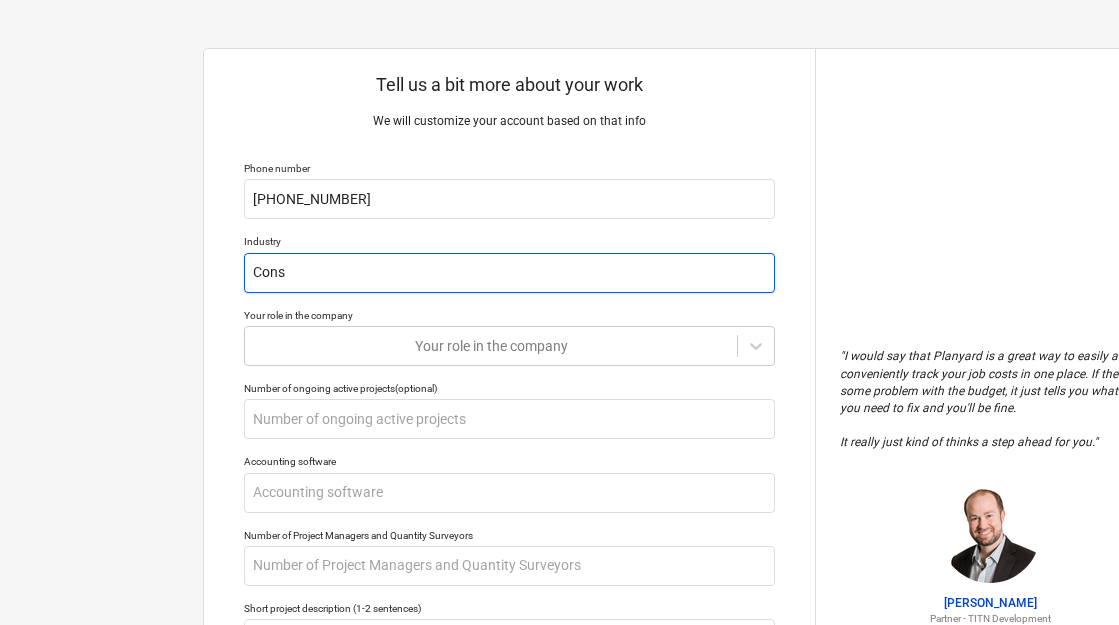 type on "x" 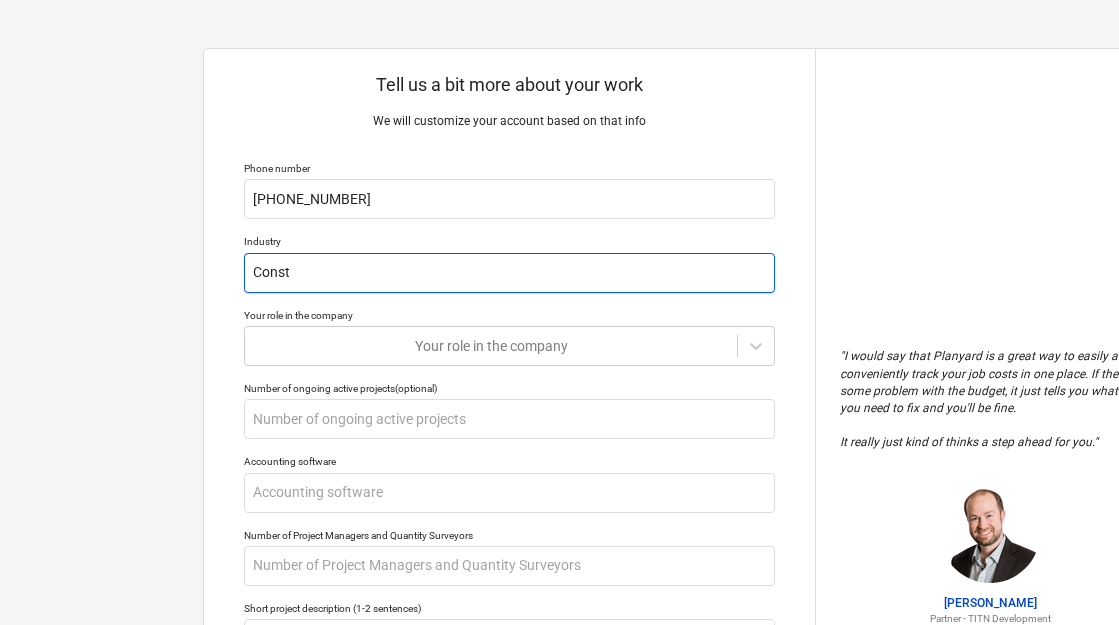 type on "x" 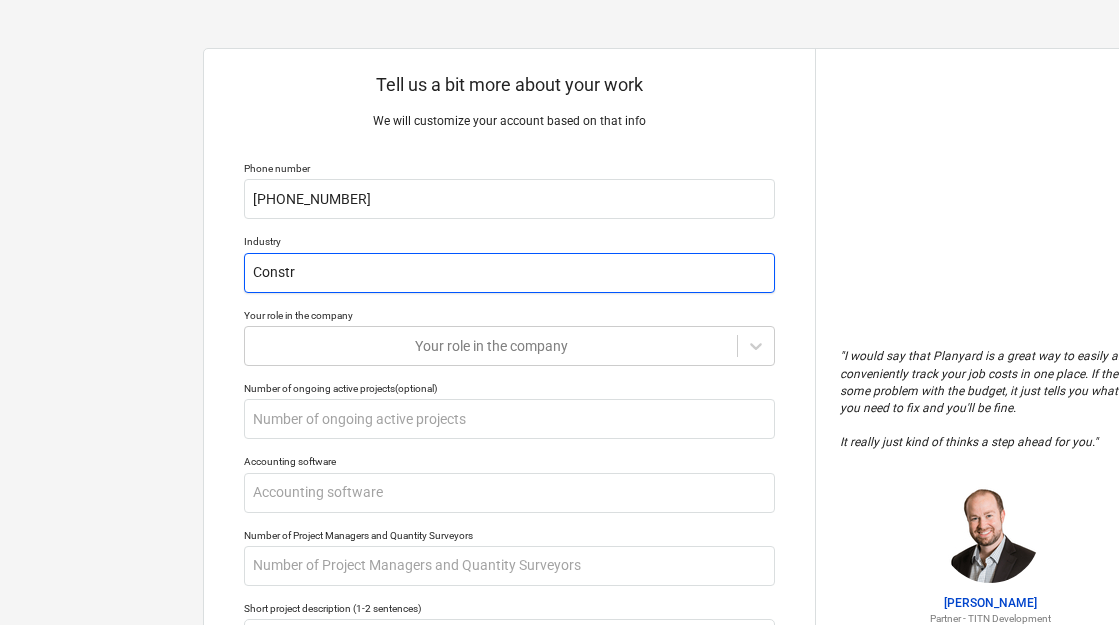 type on "x" 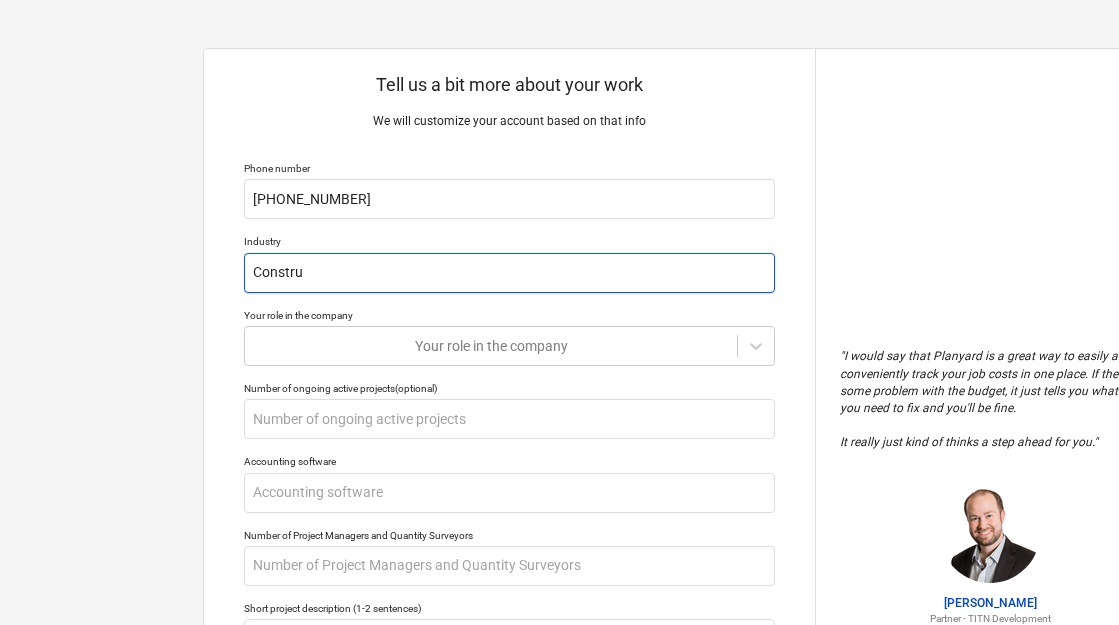 type on "x" 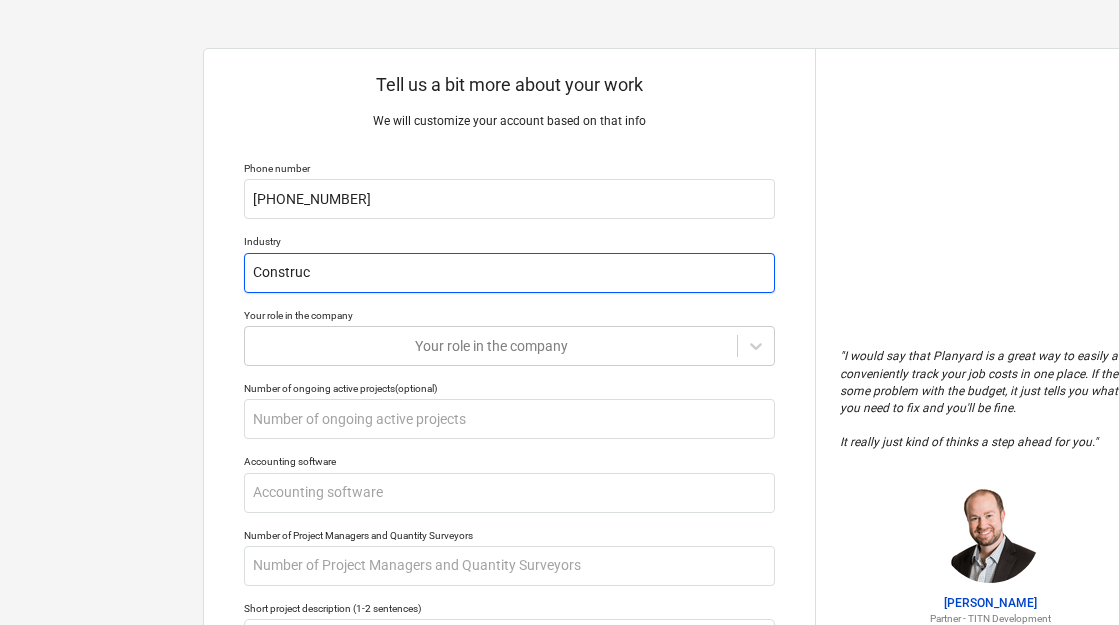 type on "x" 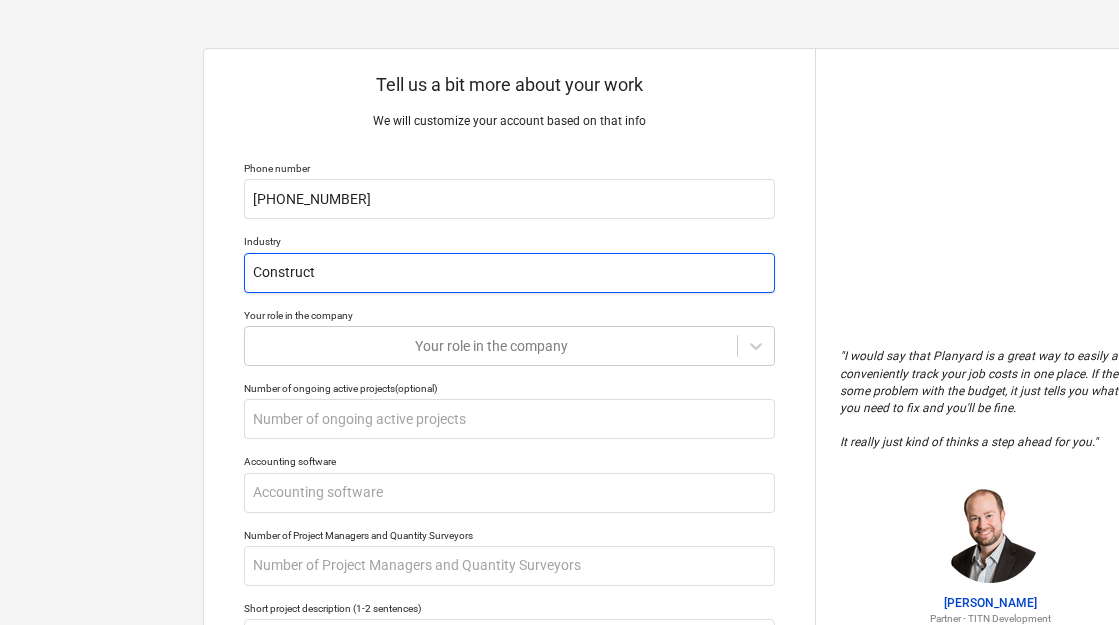 type on "x" 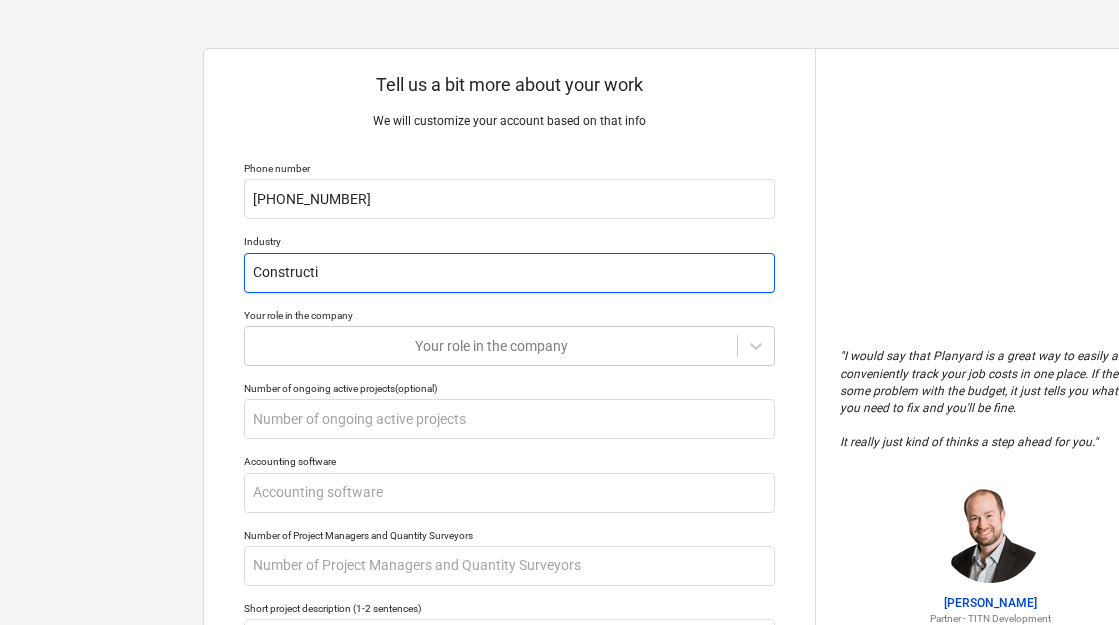 type on "x" 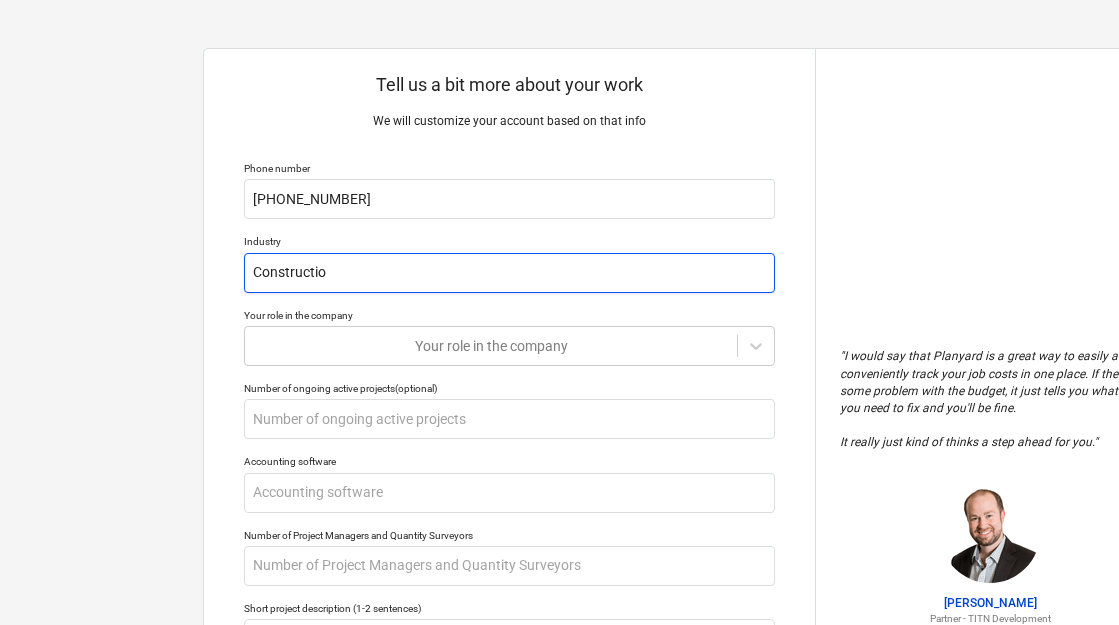 type on "x" 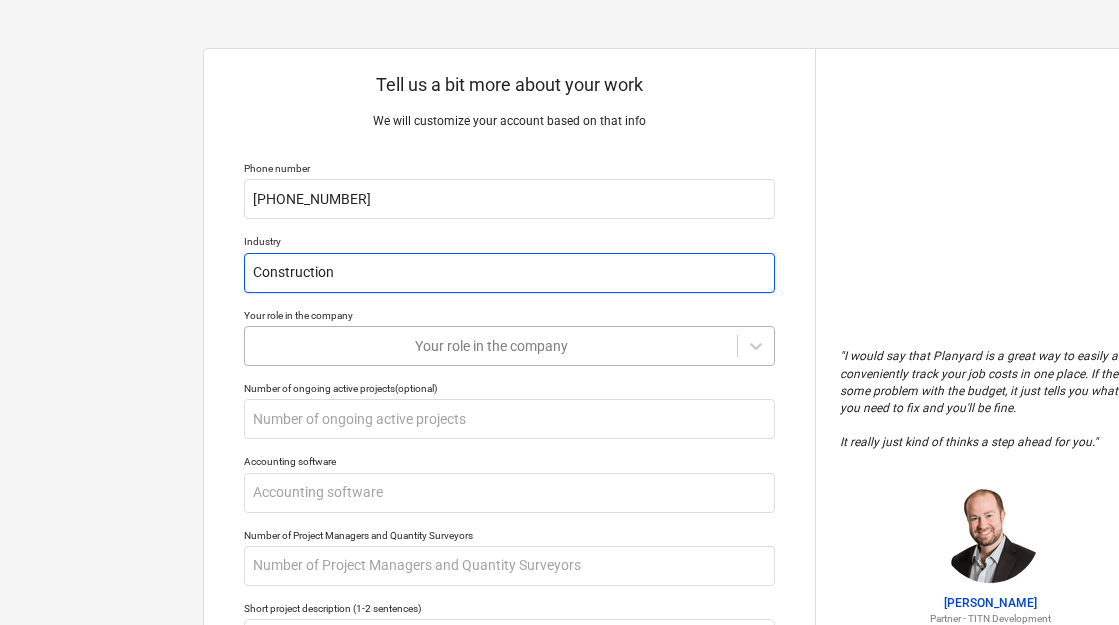 type on "Construction" 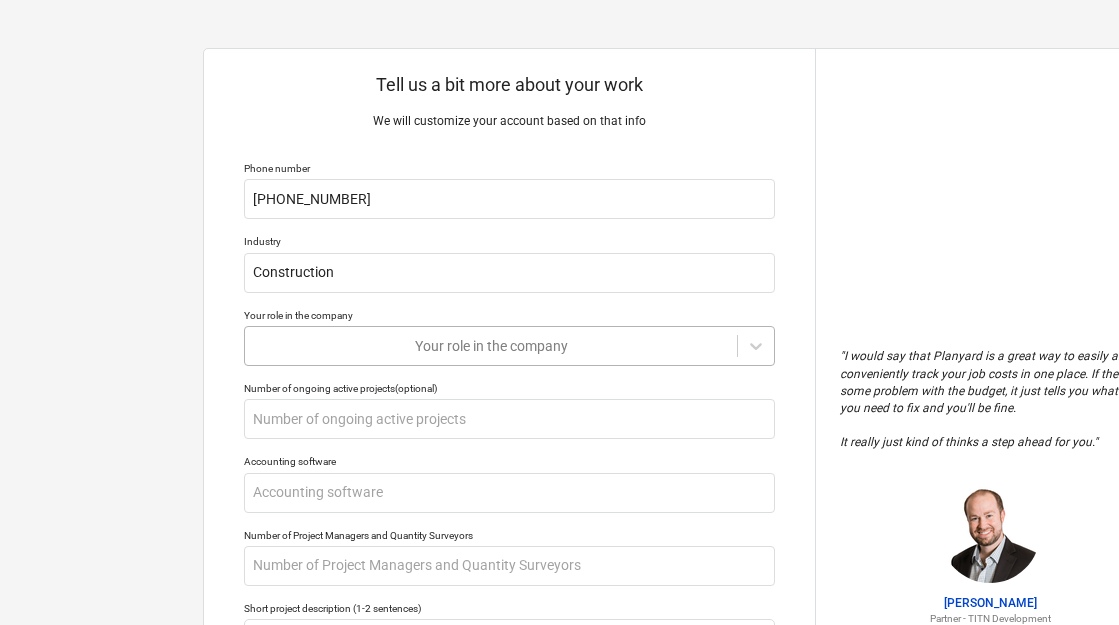 click at bounding box center [491, 346] 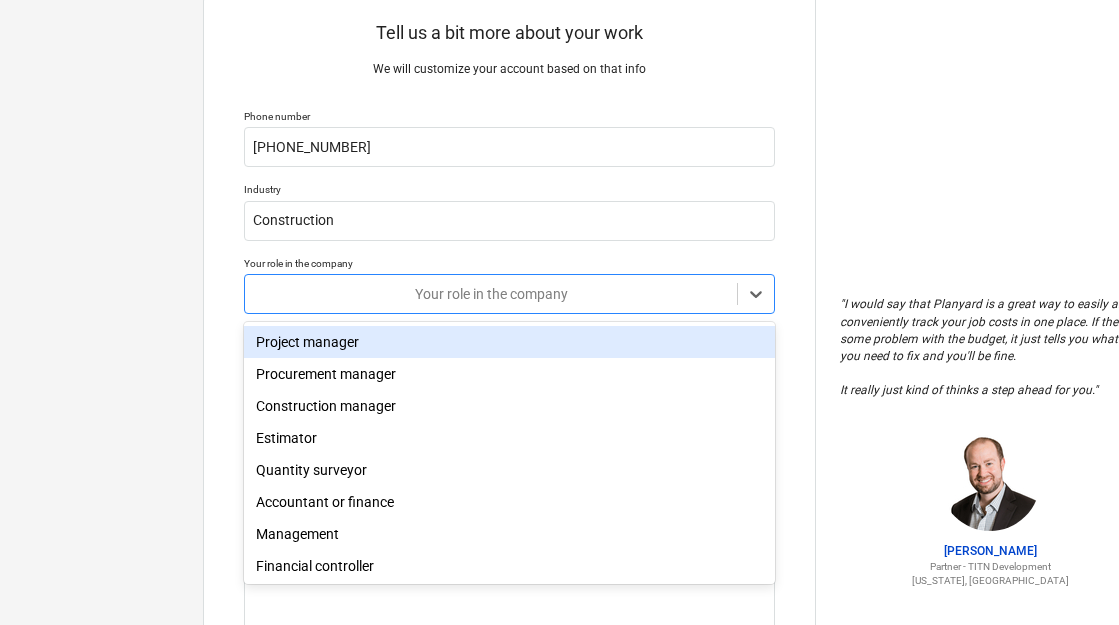 scroll, scrollTop: 57, scrollLeft: 0, axis: vertical 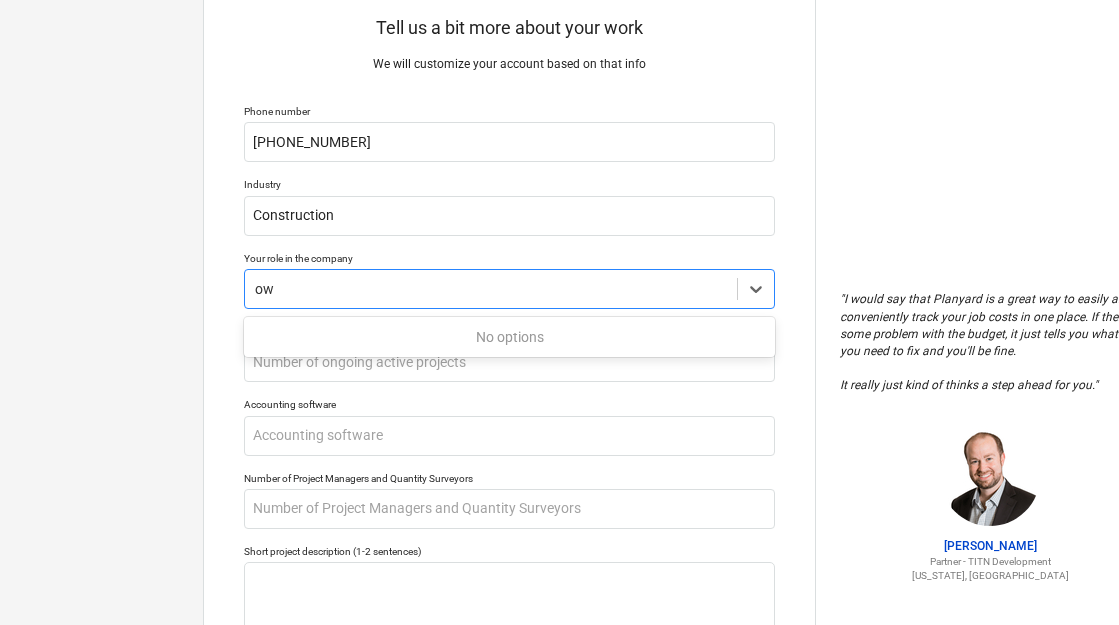 type on "o" 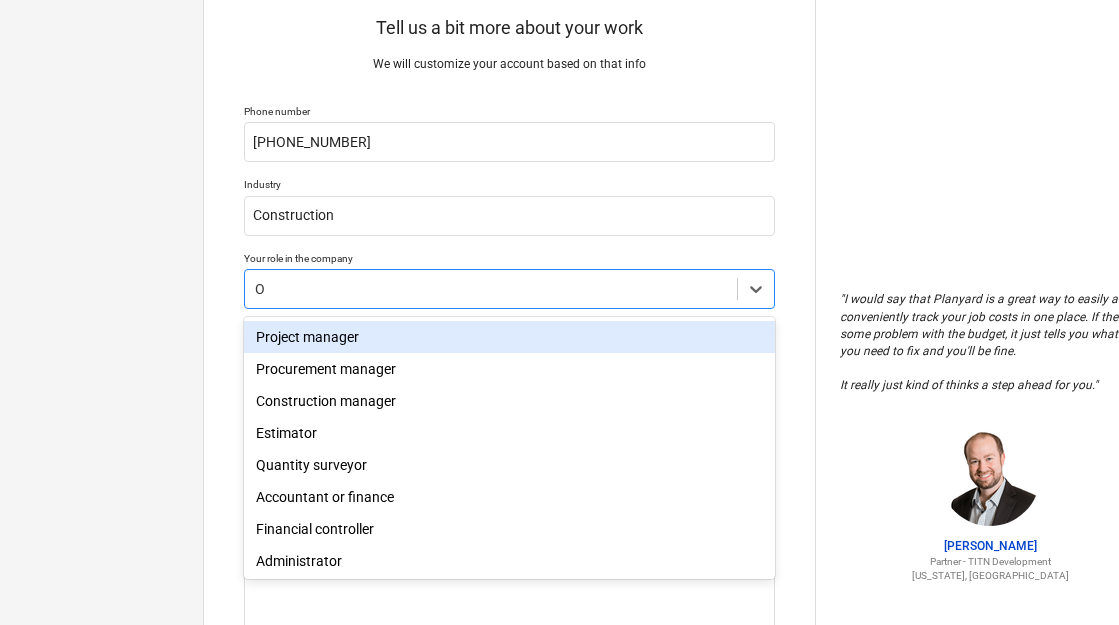type on "On" 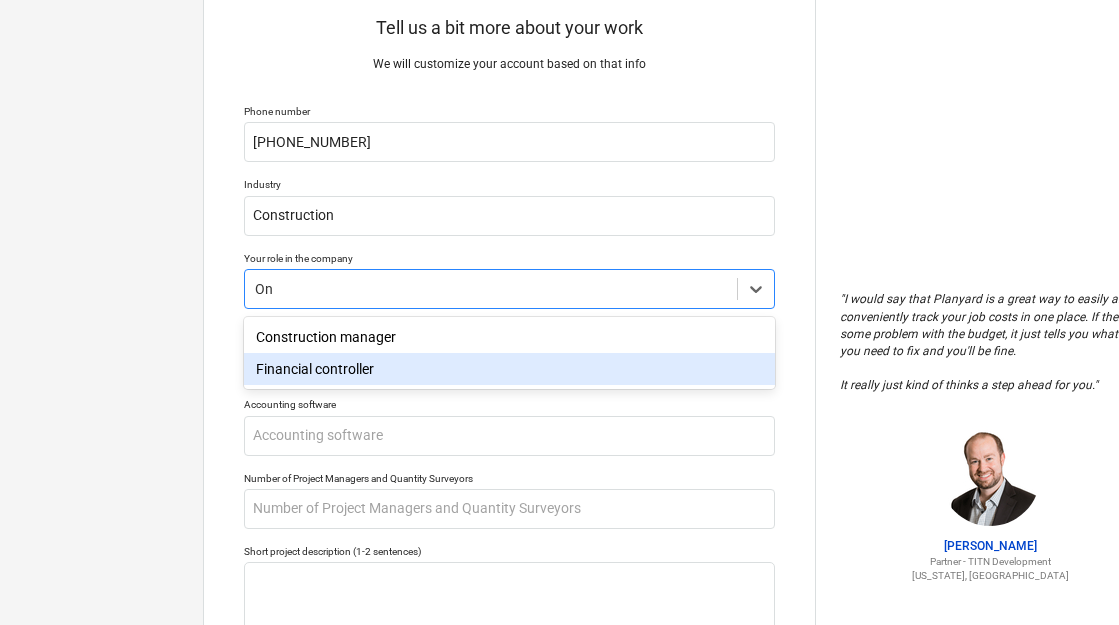 click on "Financial controller" at bounding box center (509, 369) 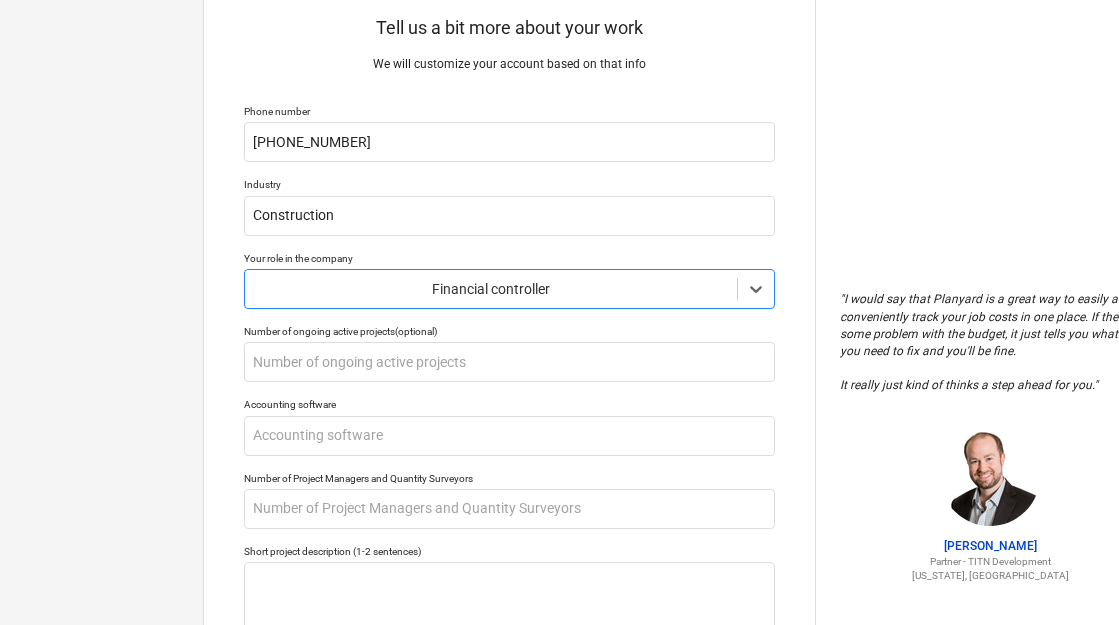 click at bounding box center (491, 289) 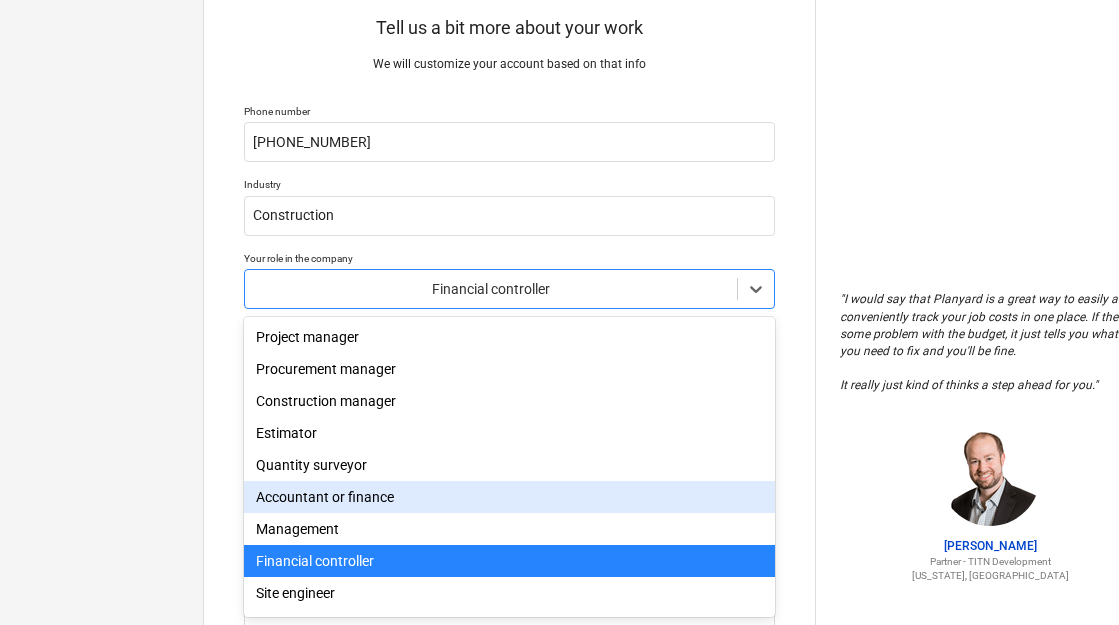 scroll, scrollTop: 65, scrollLeft: 0, axis: vertical 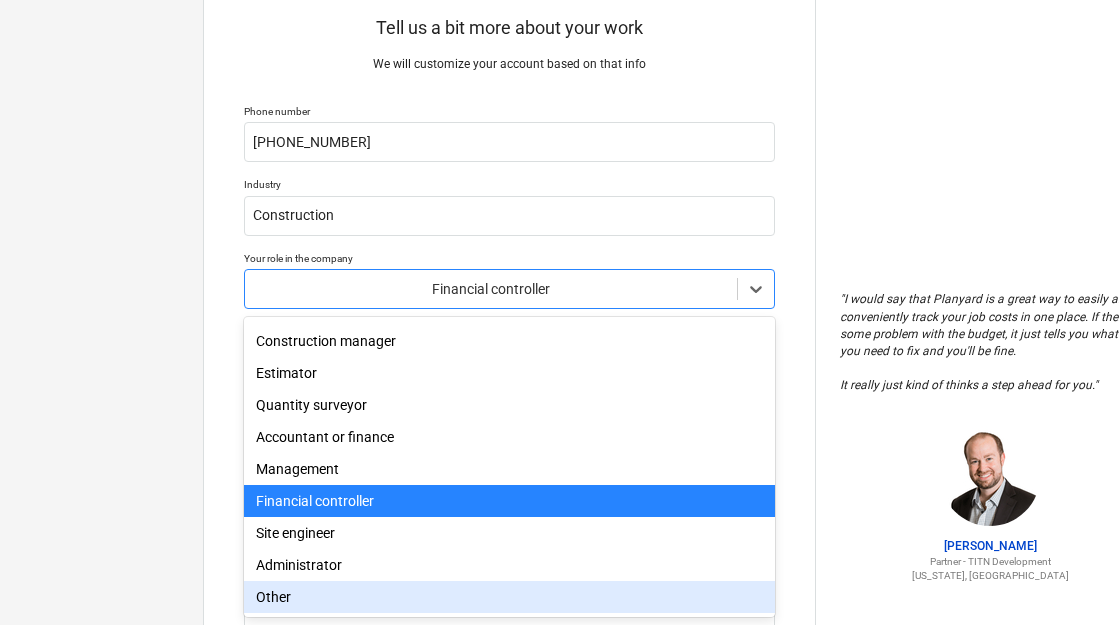click on "Other" at bounding box center (509, 597) 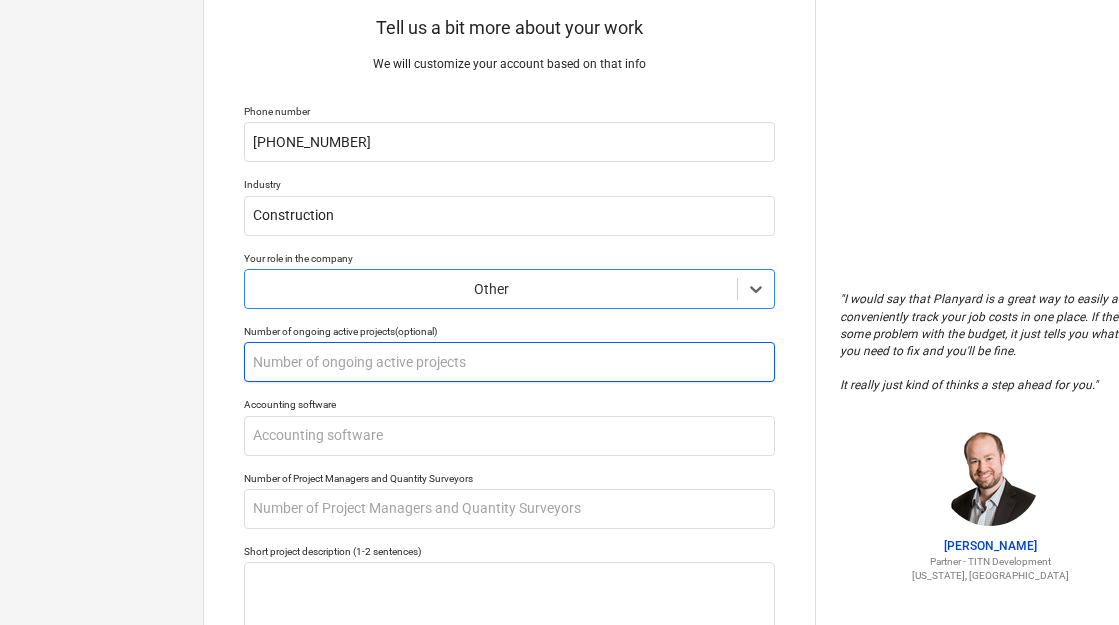 click at bounding box center [509, 362] 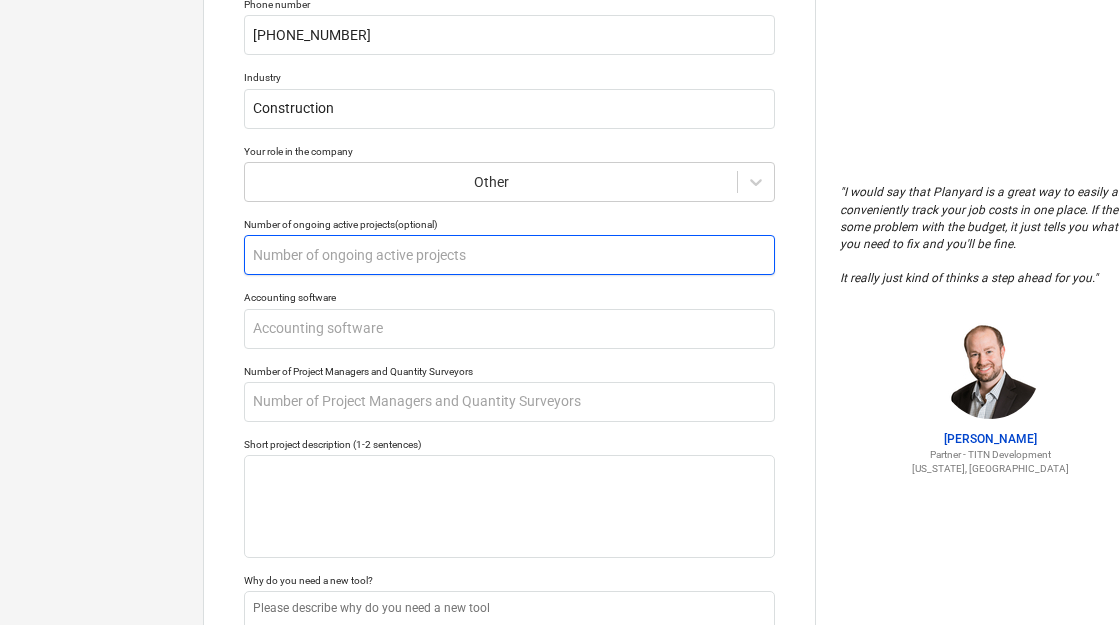 scroll, scrollTop: 225, scrollLeft: 0, axis: vertical 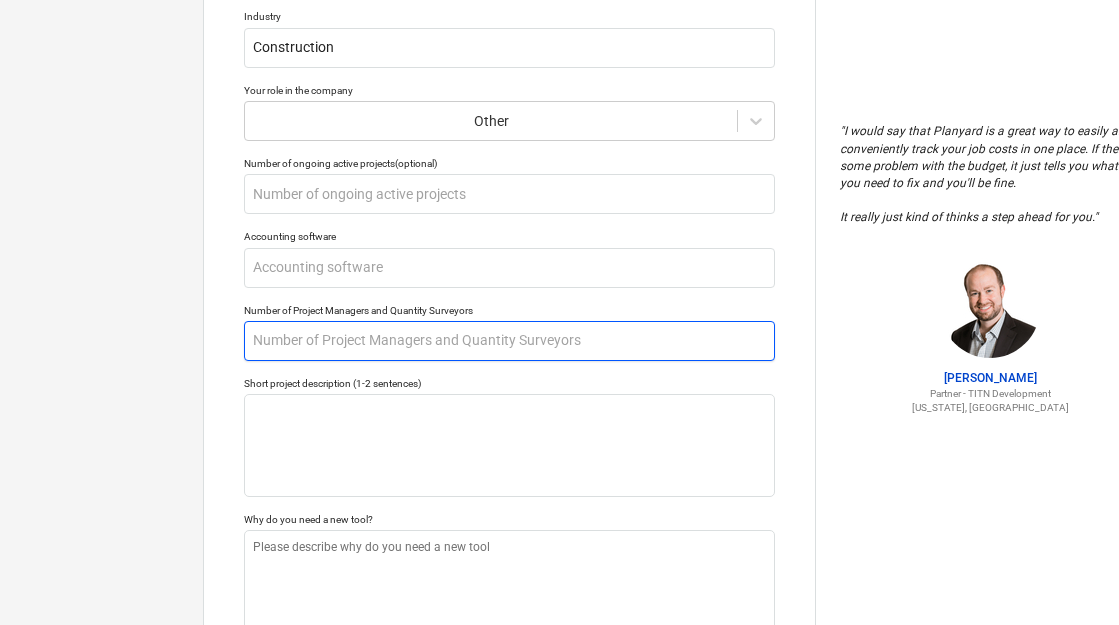 click at bounding box center (509, 341) 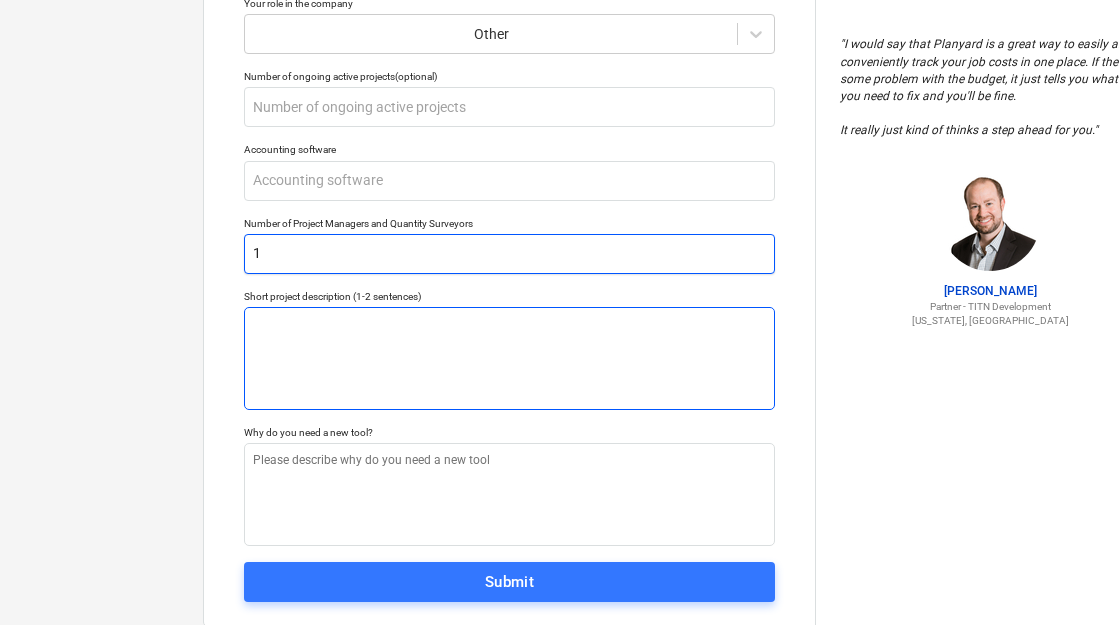 scroll, scrollTop: 362, scrollLeft: 0, axis: vertical 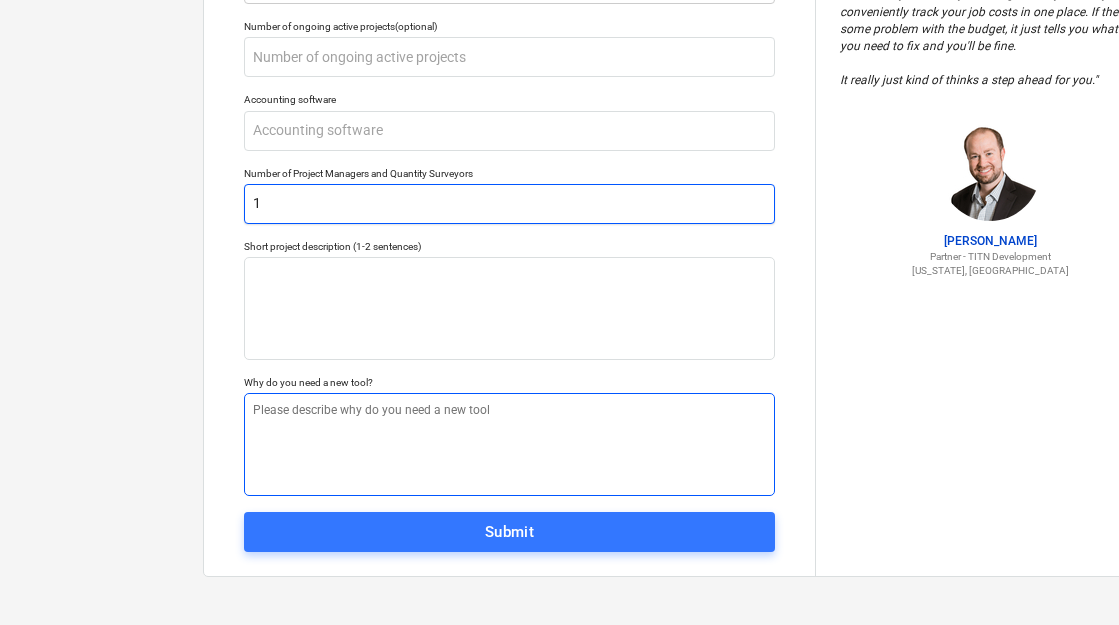 type on "1" 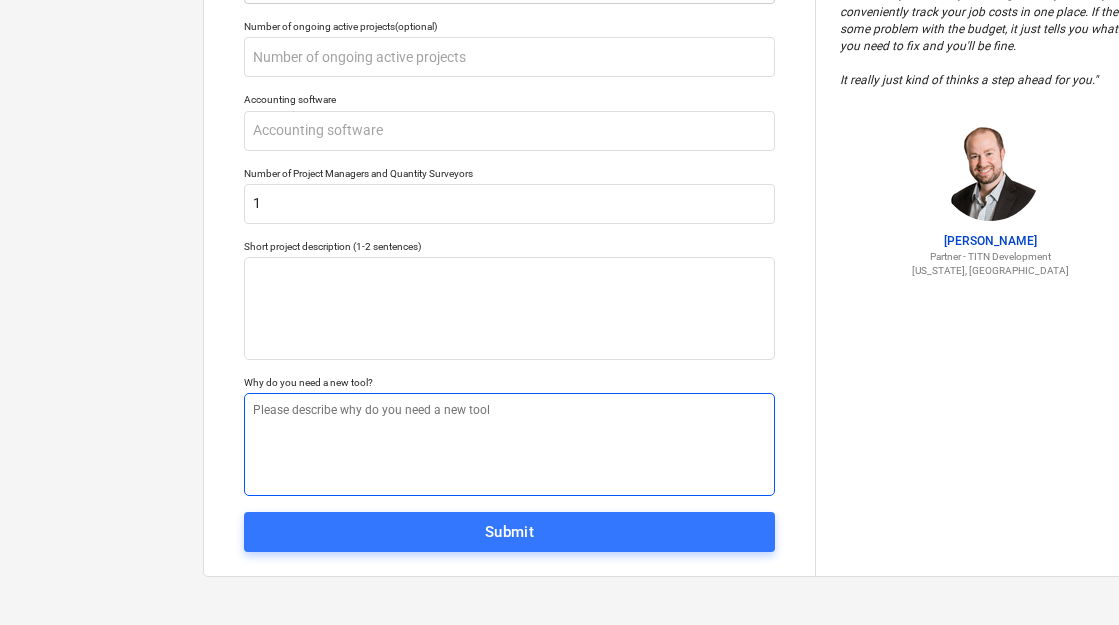 click at bounding box center (509, 444) 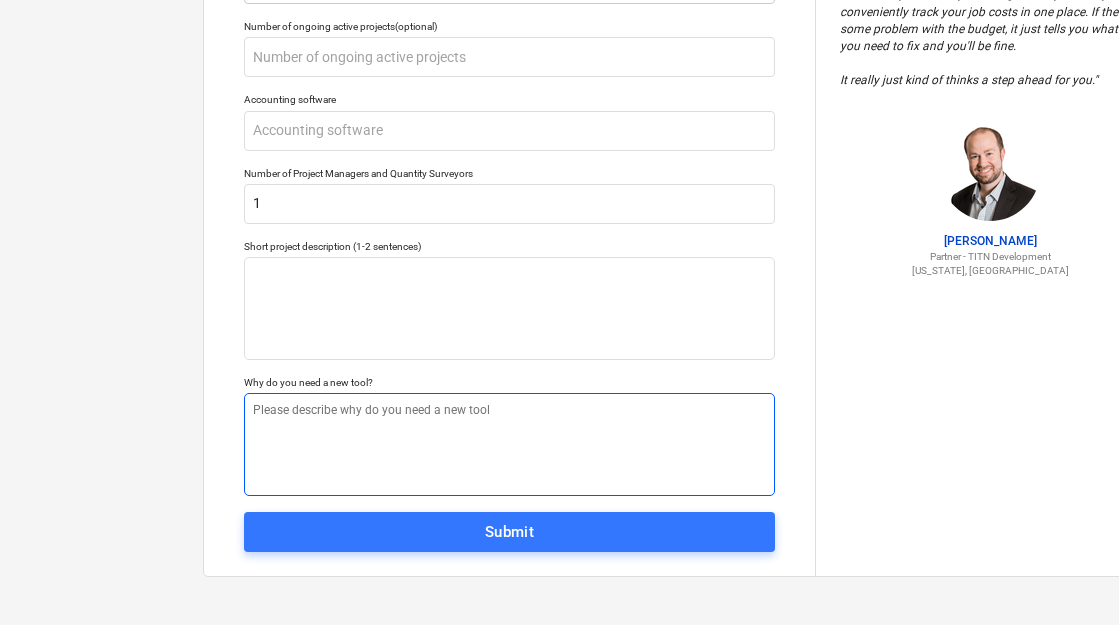 type on "x" 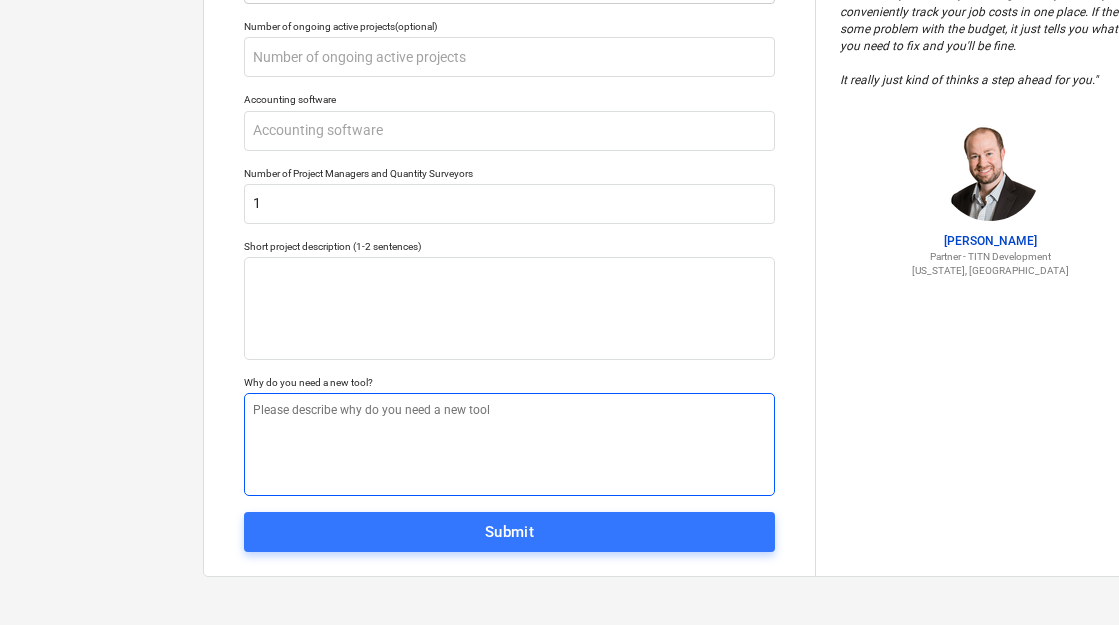 type on "t" 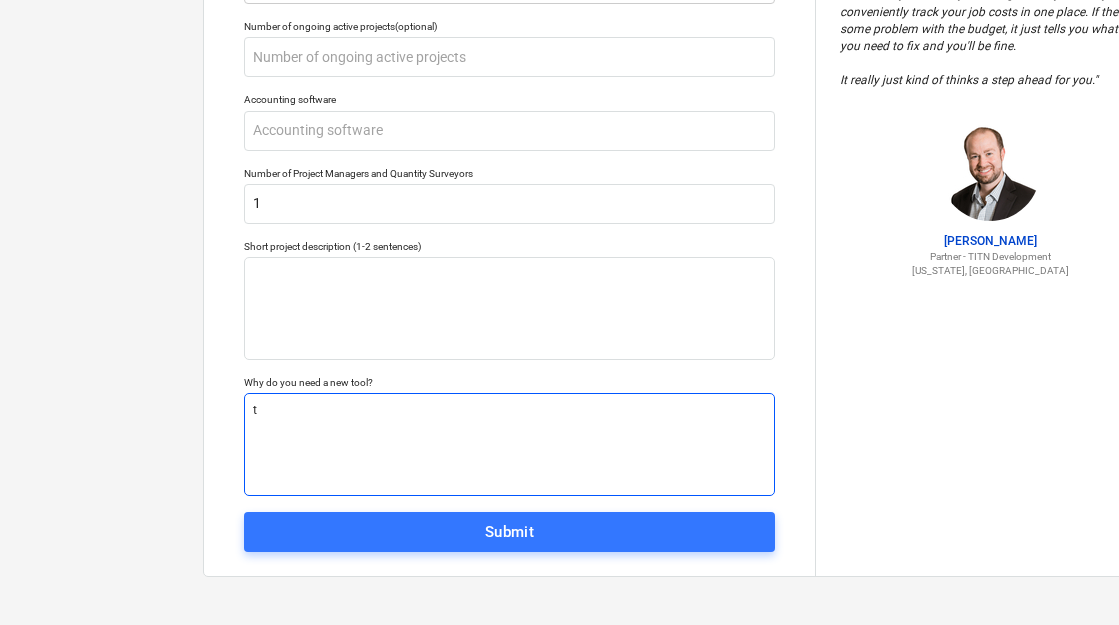 type on "x" 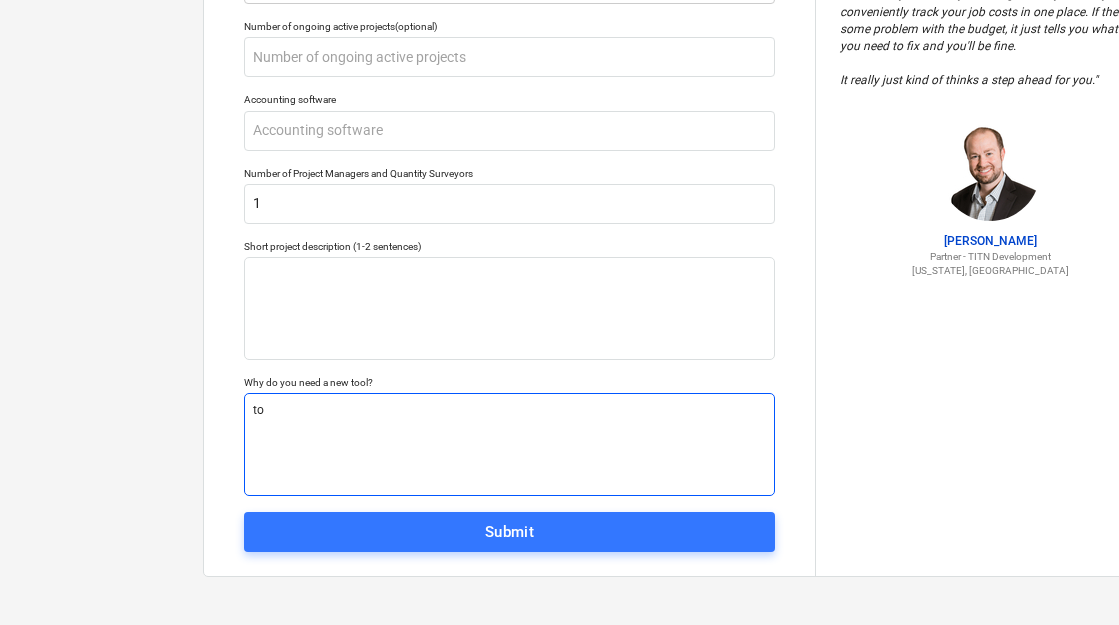 type on "x" 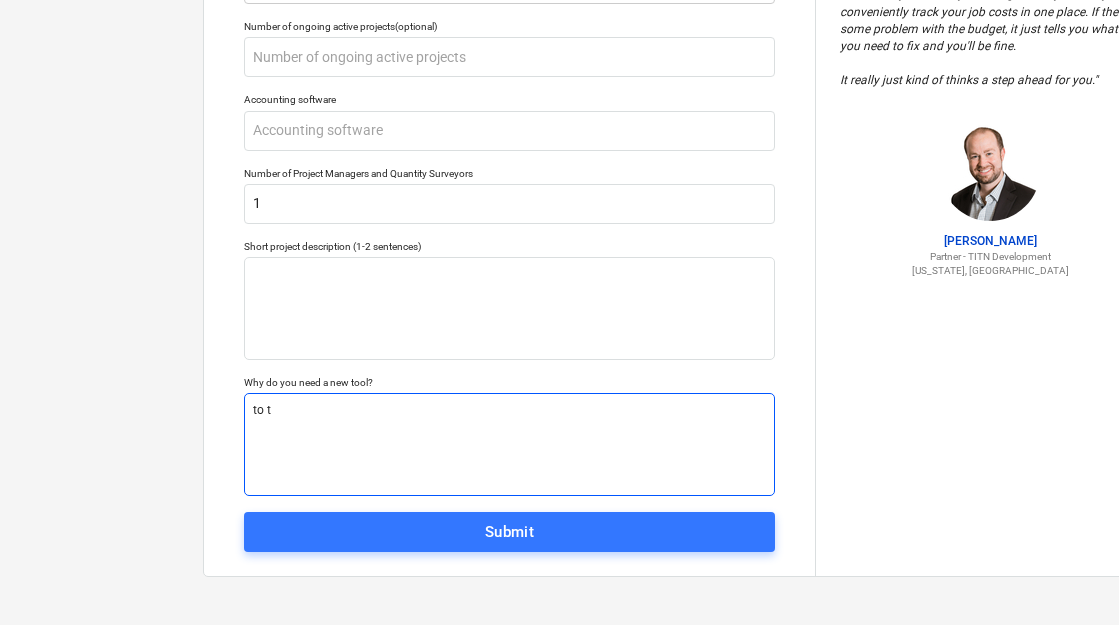 type on "x" 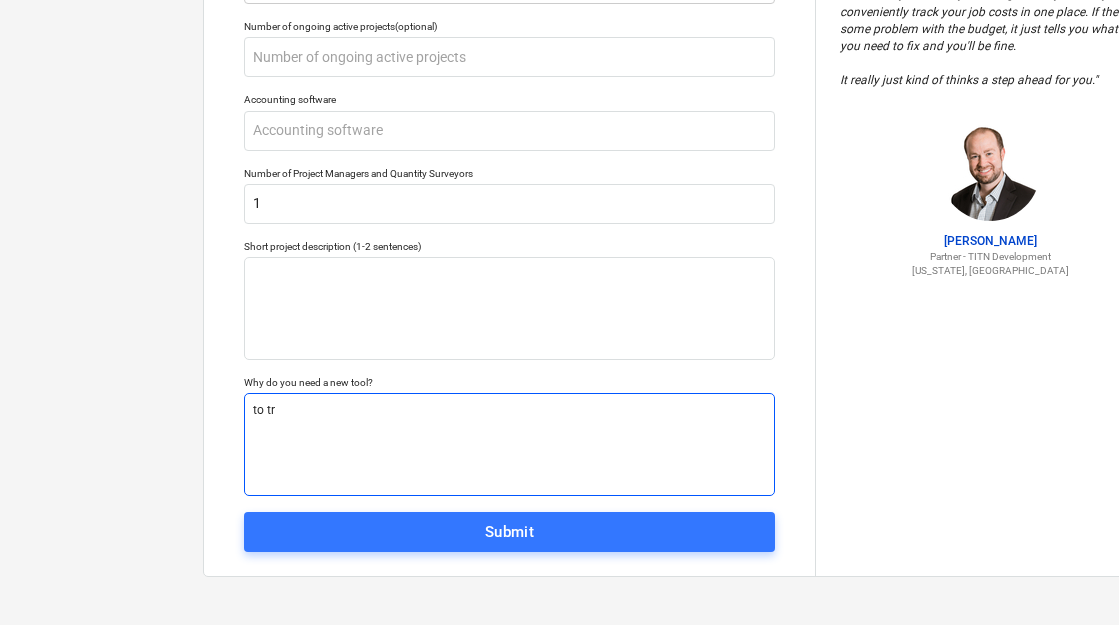 type on "x" 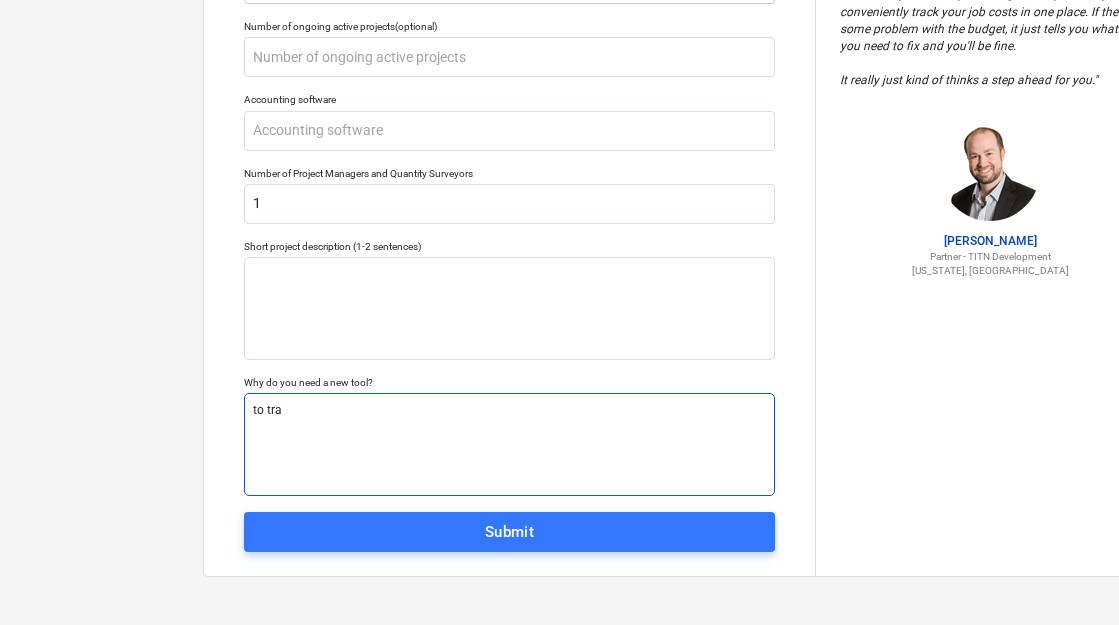 type on "x" 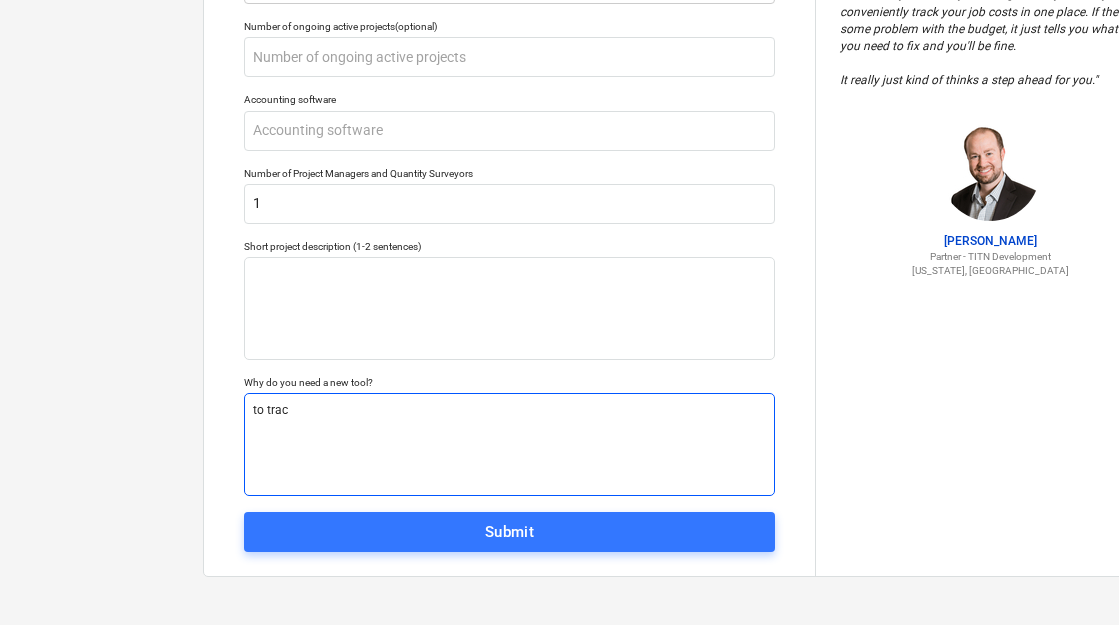 type on "x" 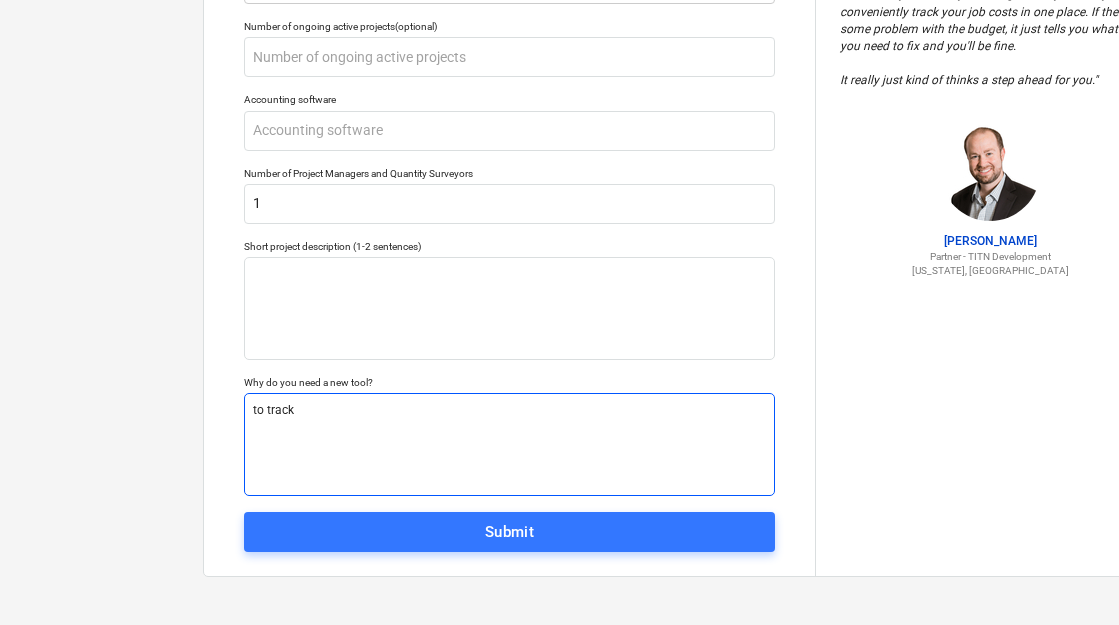 type on "x" 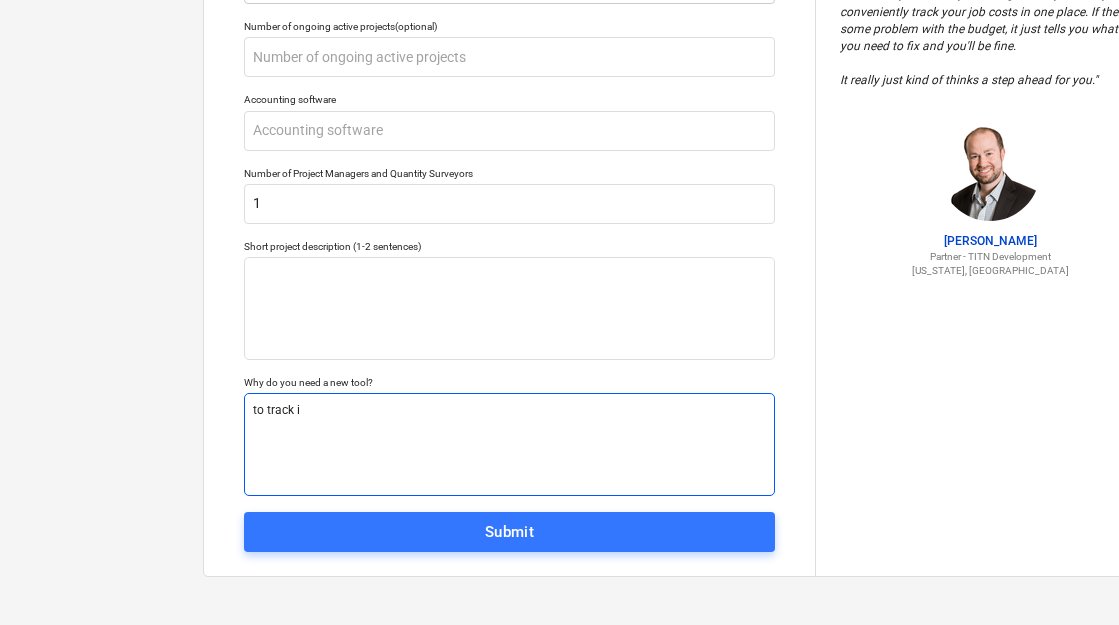 type on "x" 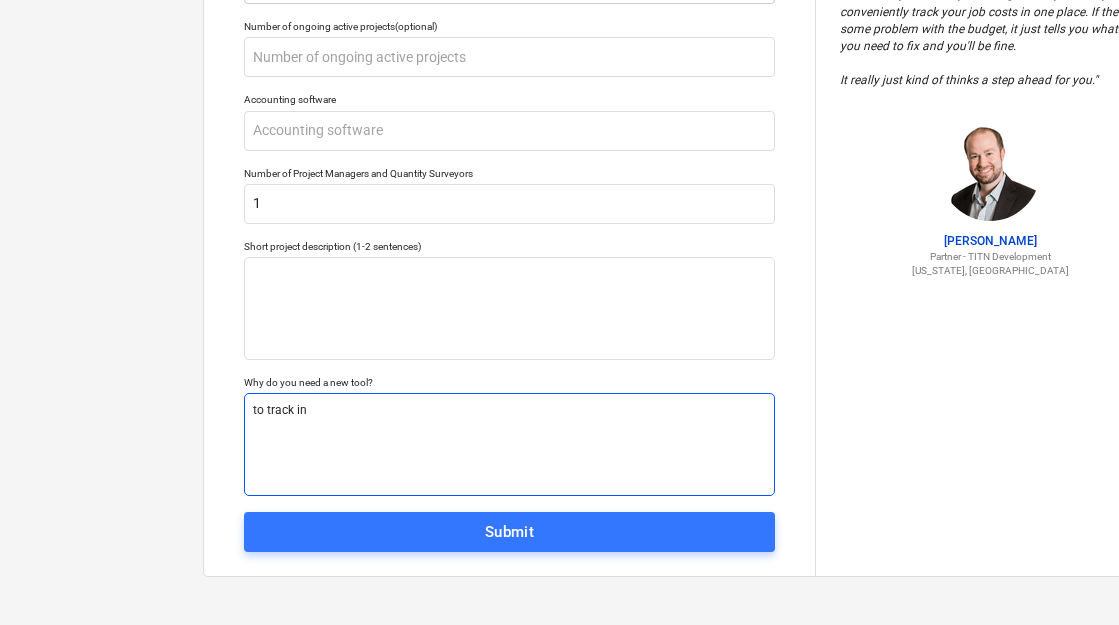 type on "x" 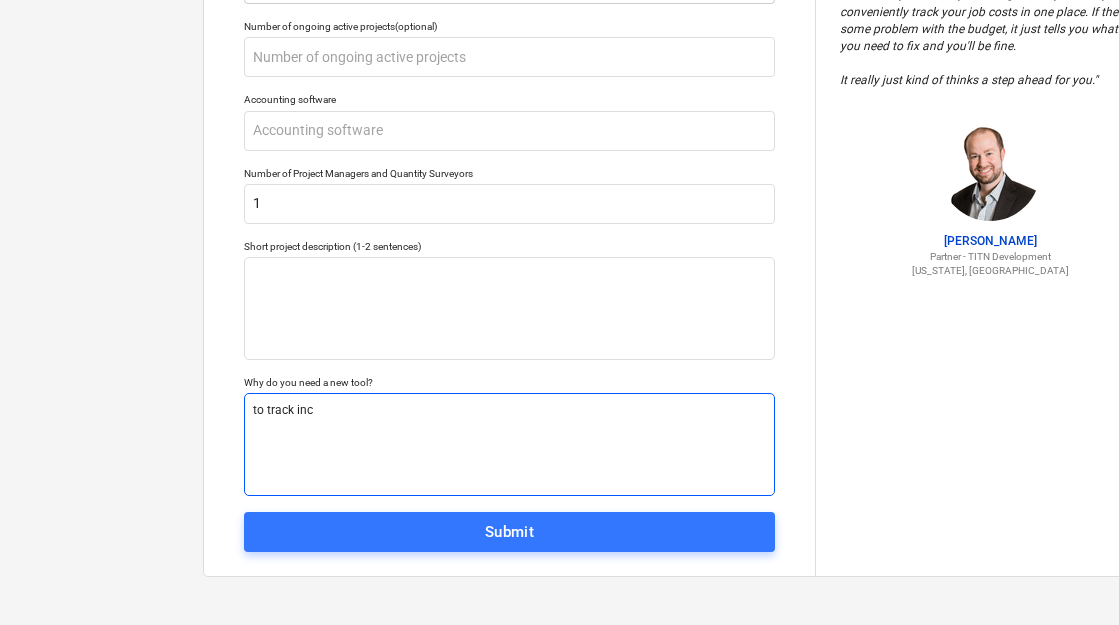 type on "x" 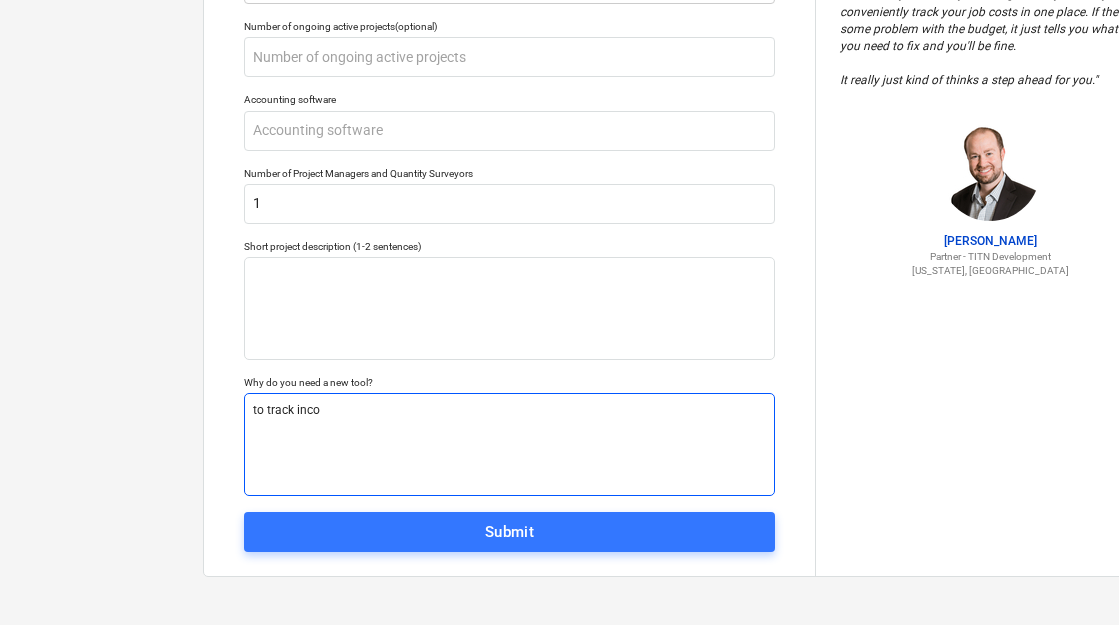 type on "x" 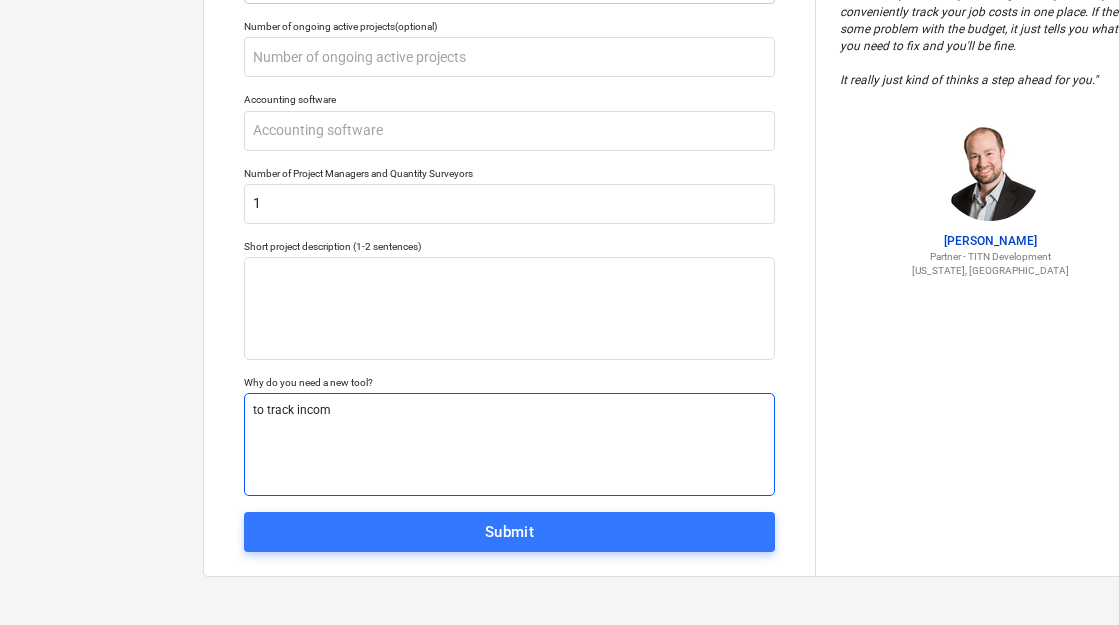 type on "to track income" 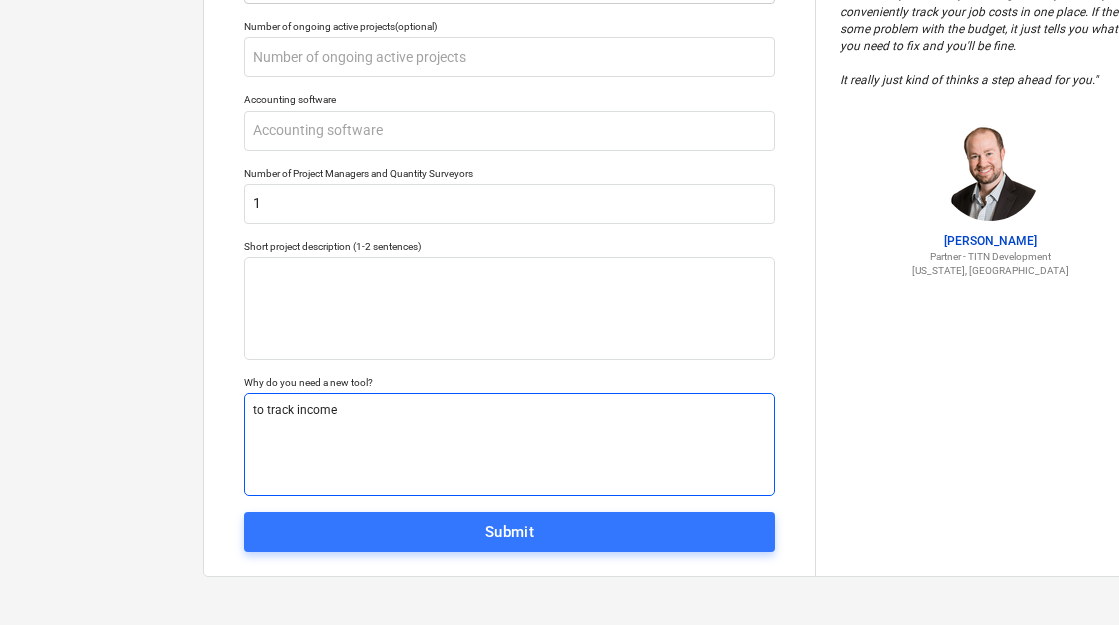 type on "x" 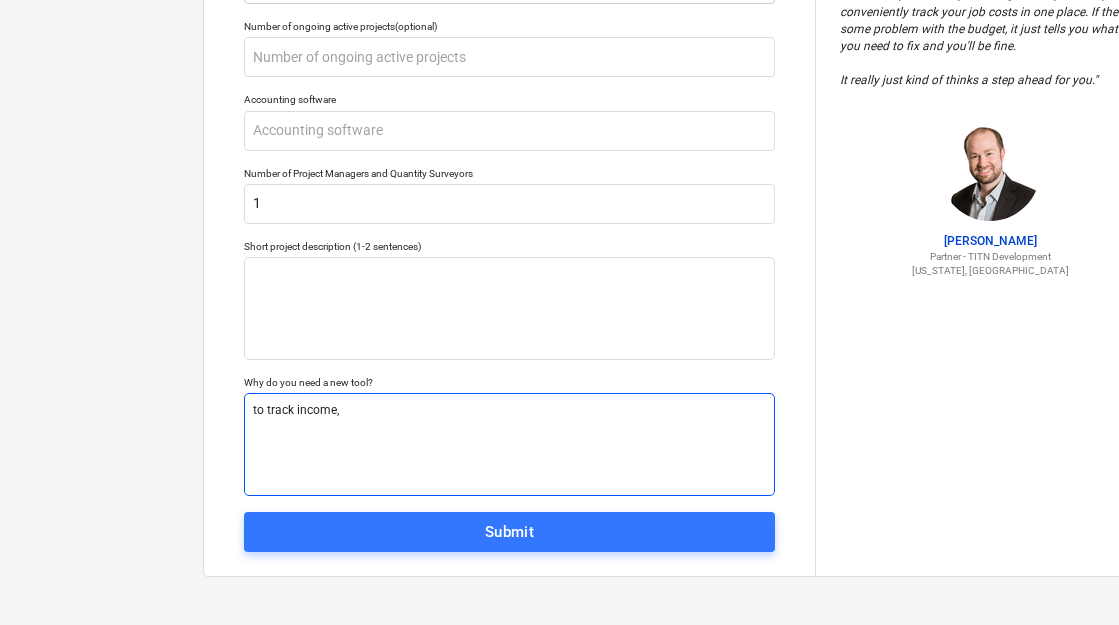 type on "x" 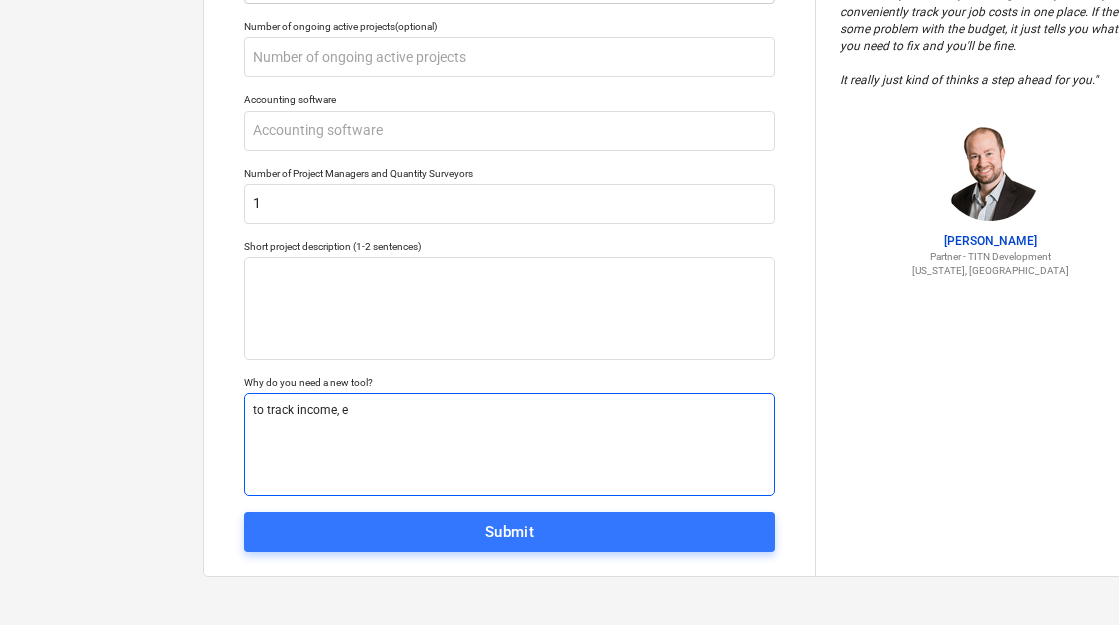 type on "x" 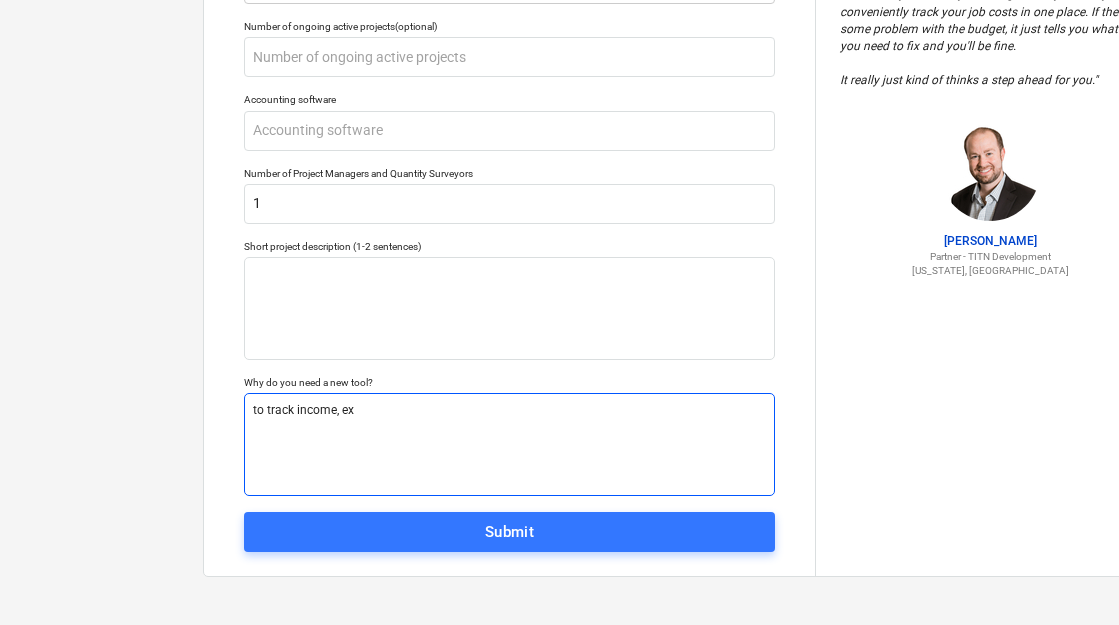 type on "x" 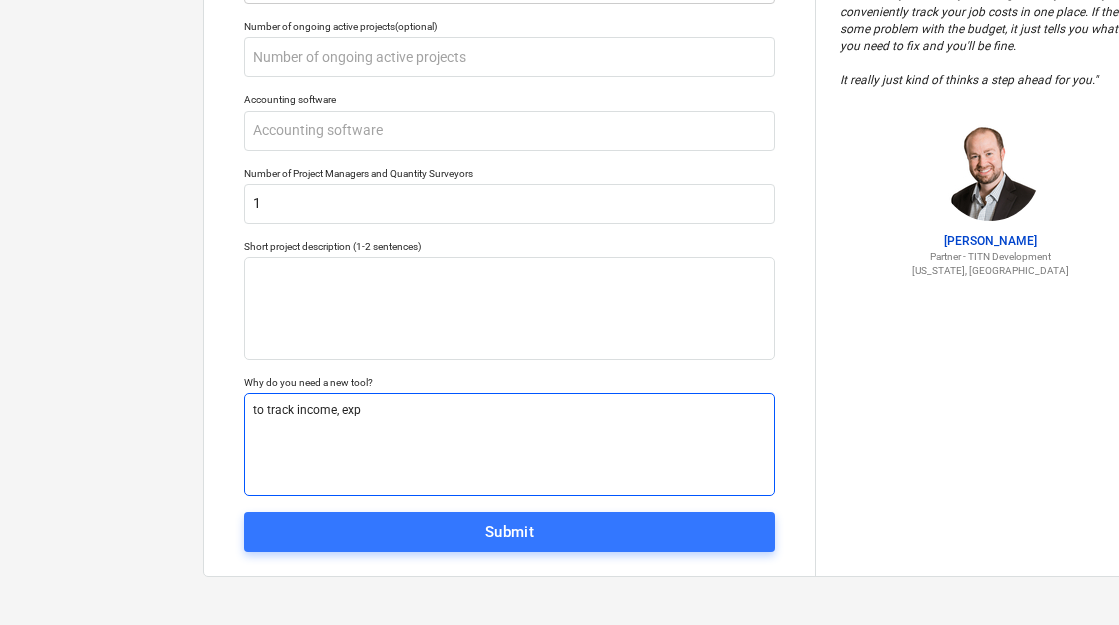 type on "x" 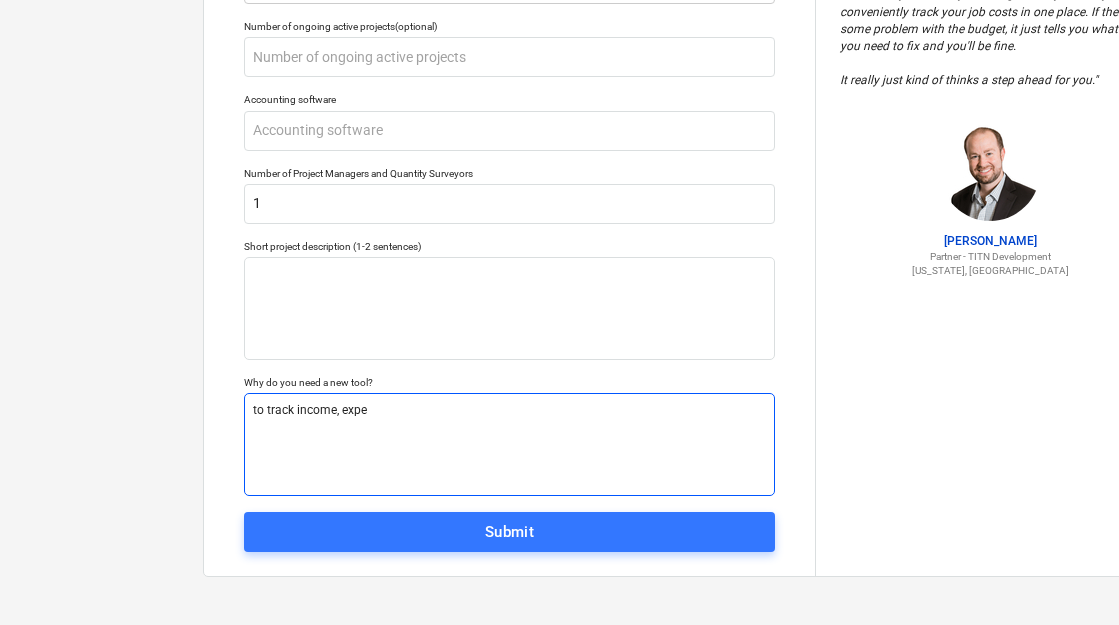 type on "x" 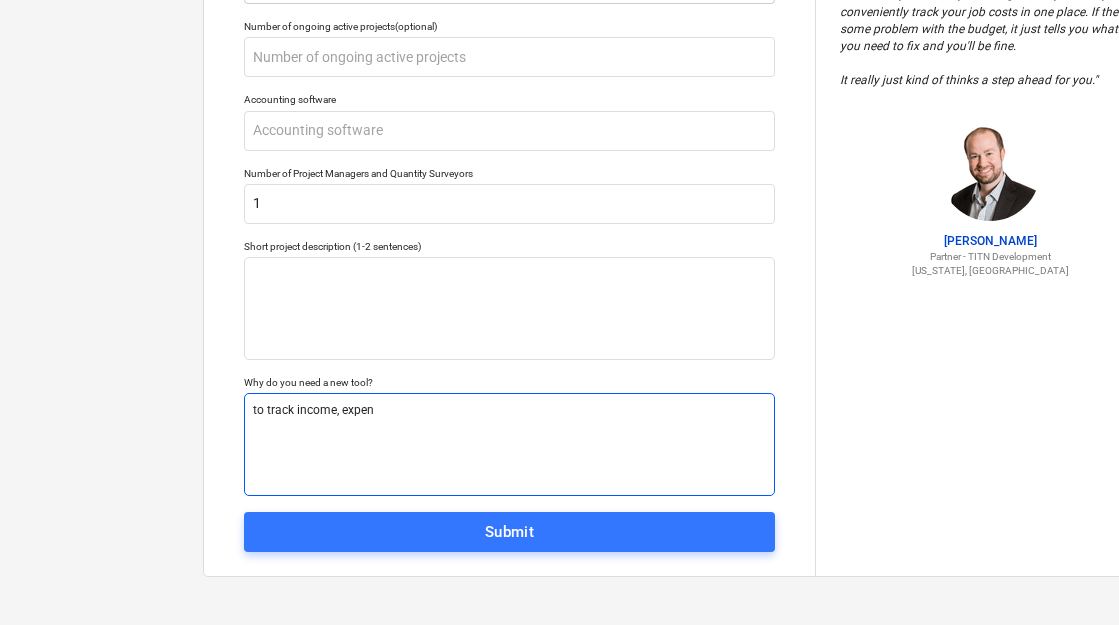 type on "x" 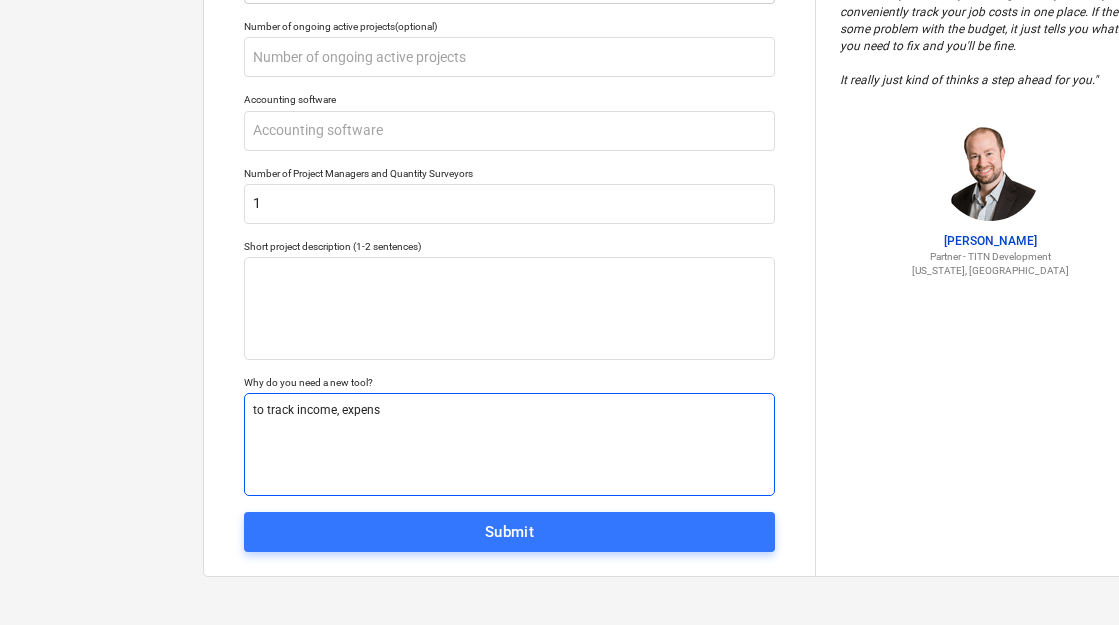 type on "x" 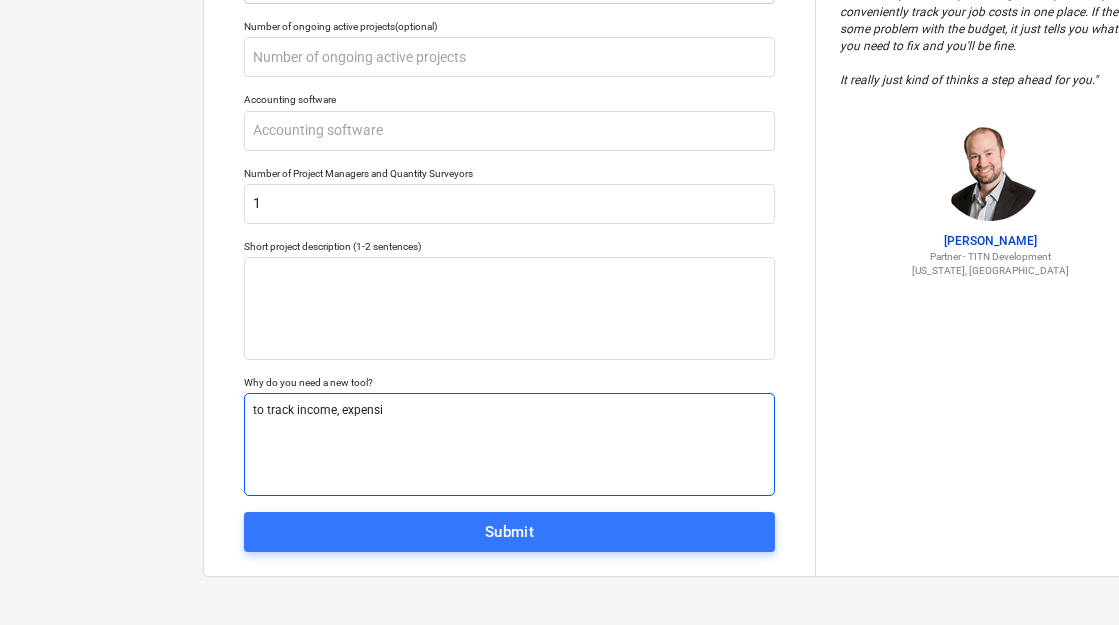 type on "x" 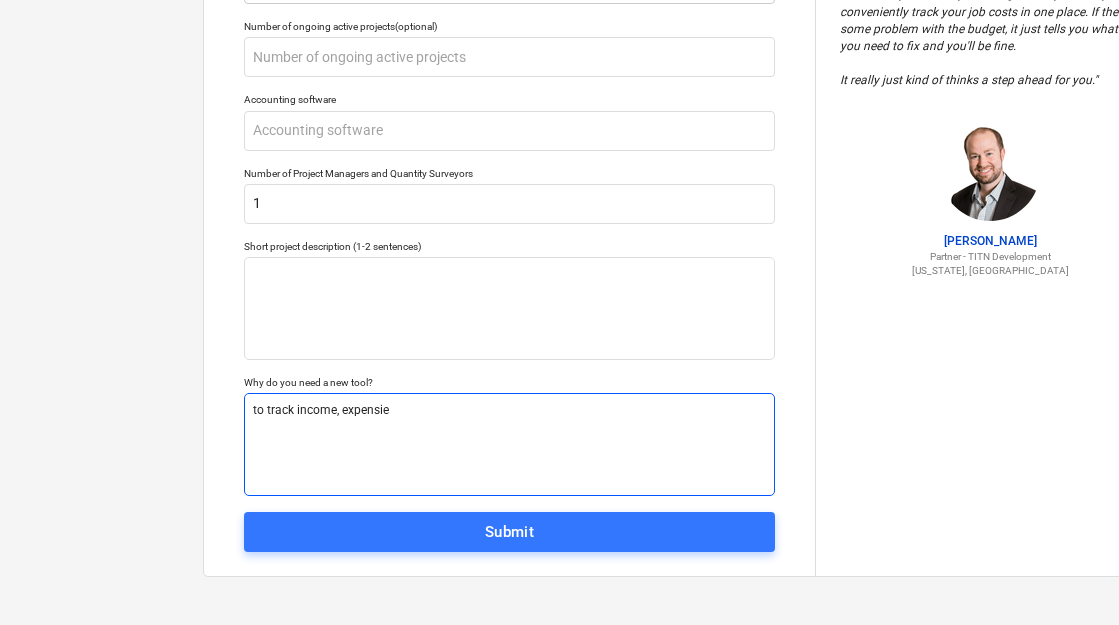 type on "x" 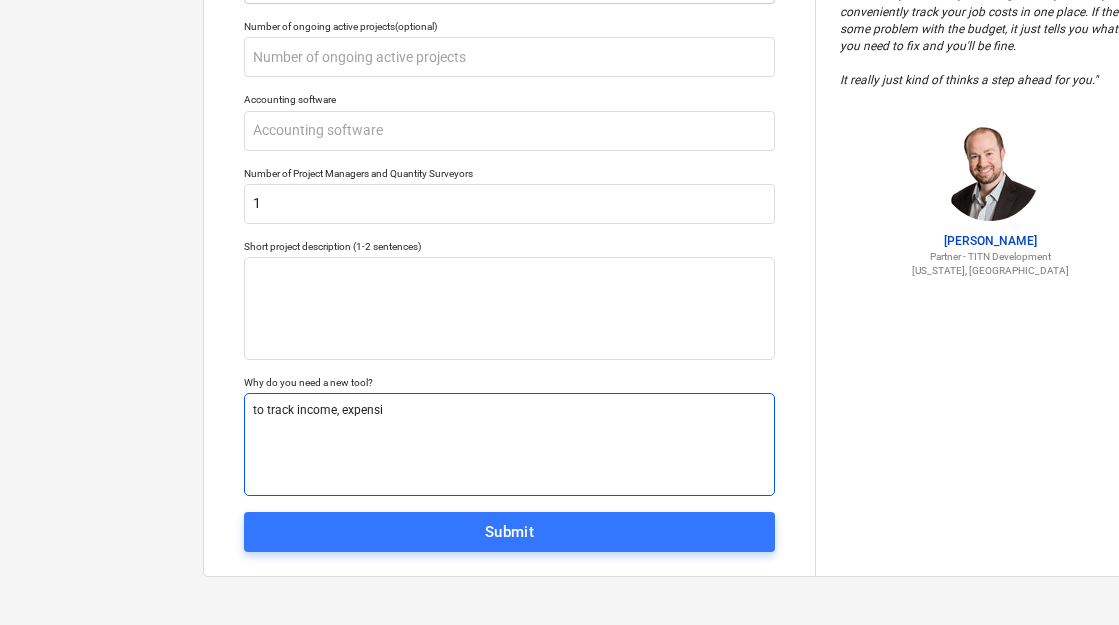 type on "x" 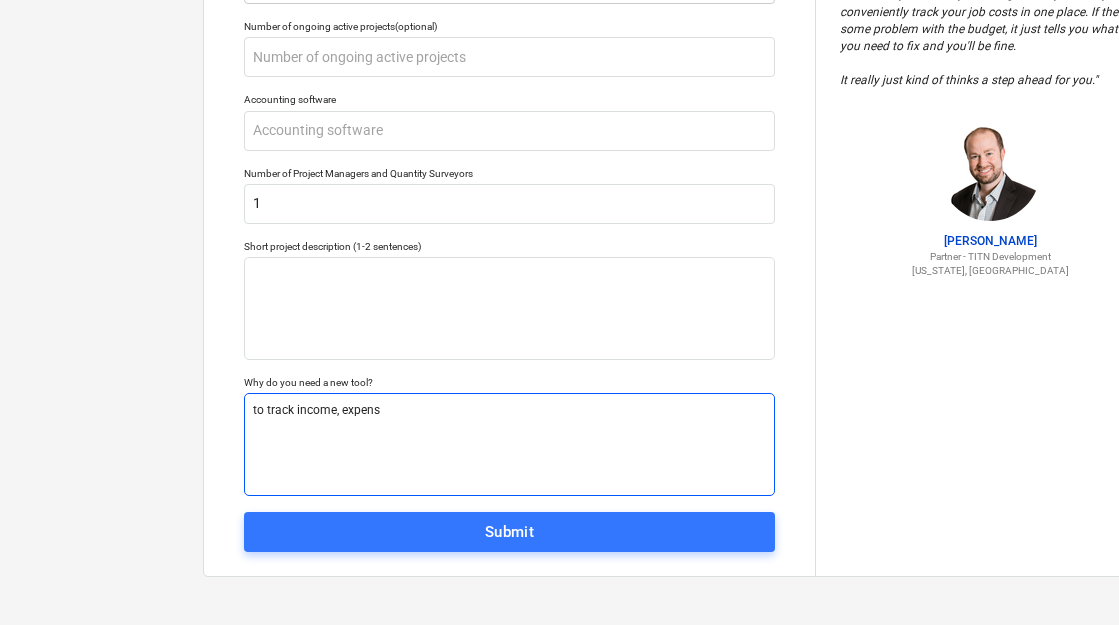 type on "x" 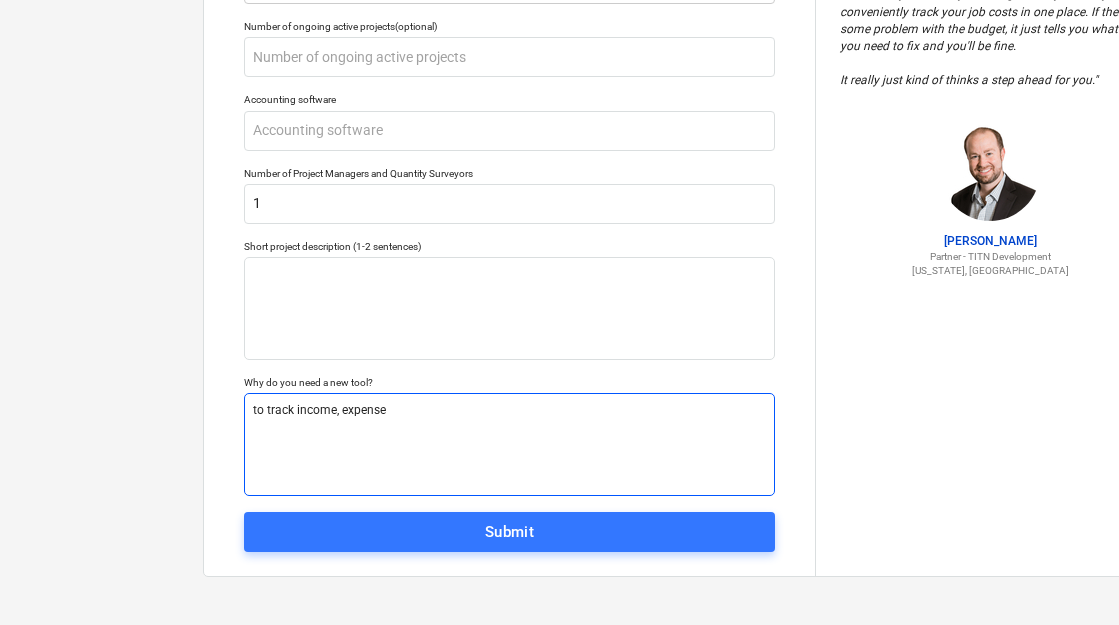 type on "x" 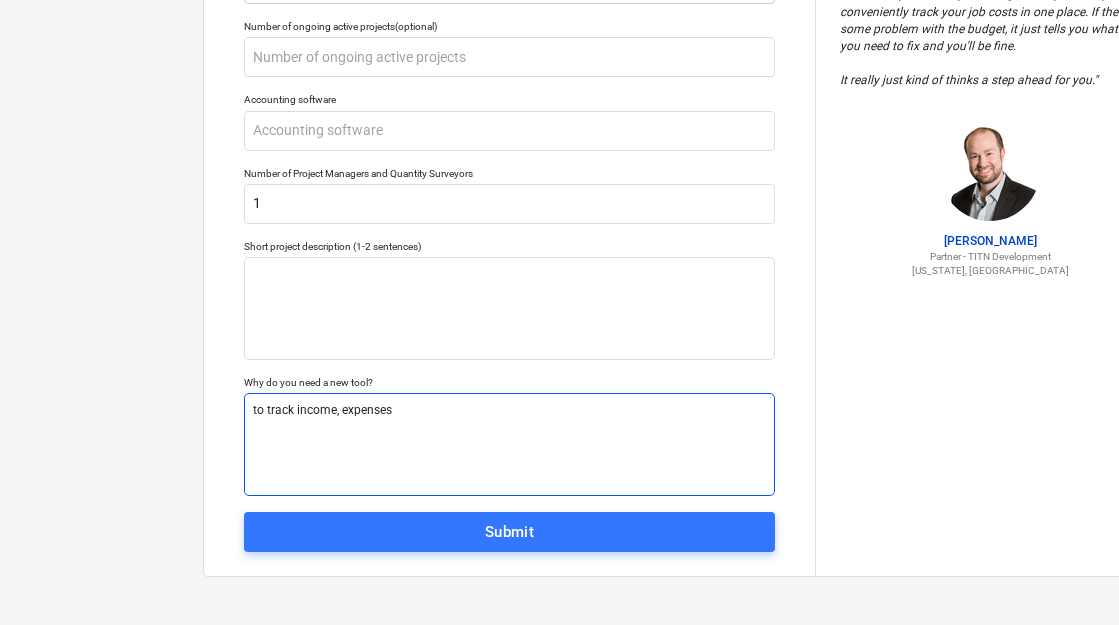 type on "to track income, expenses" 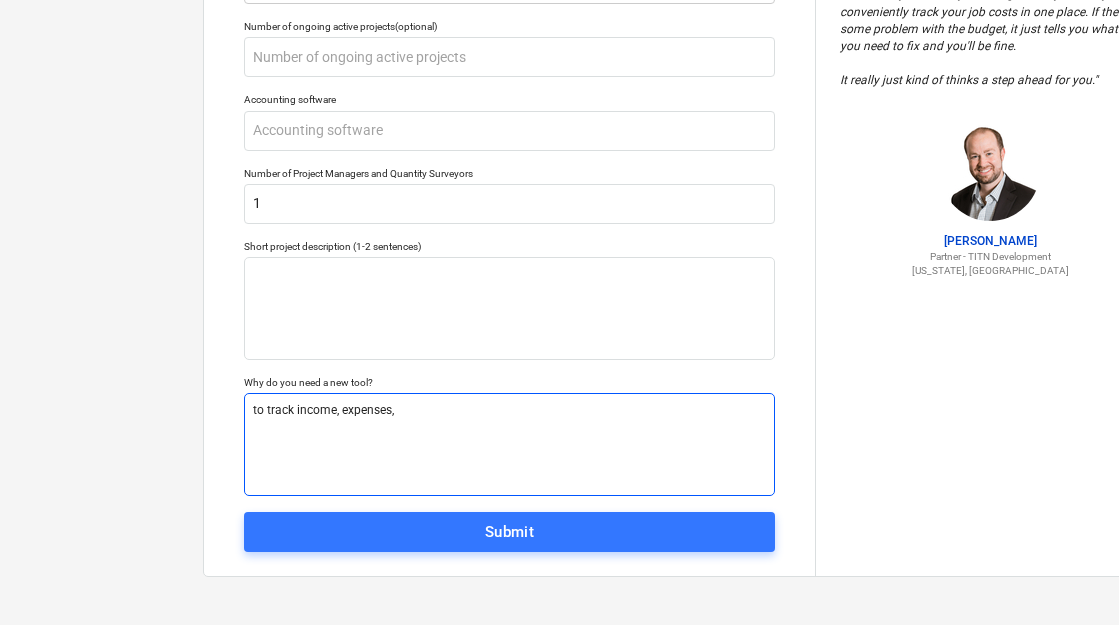 type on "x" 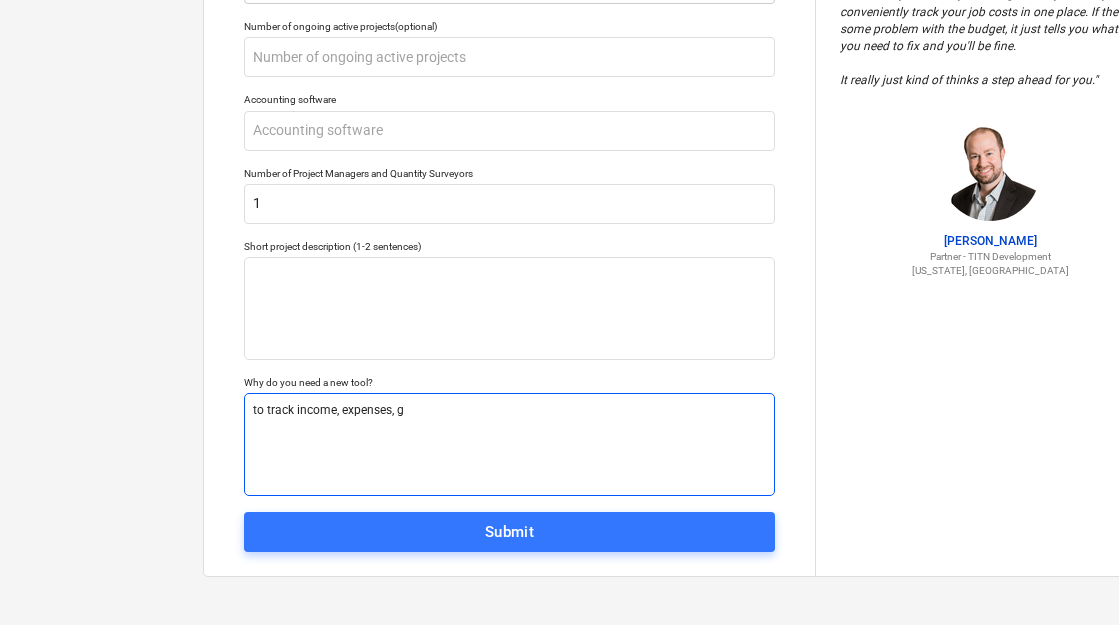 type on "x" 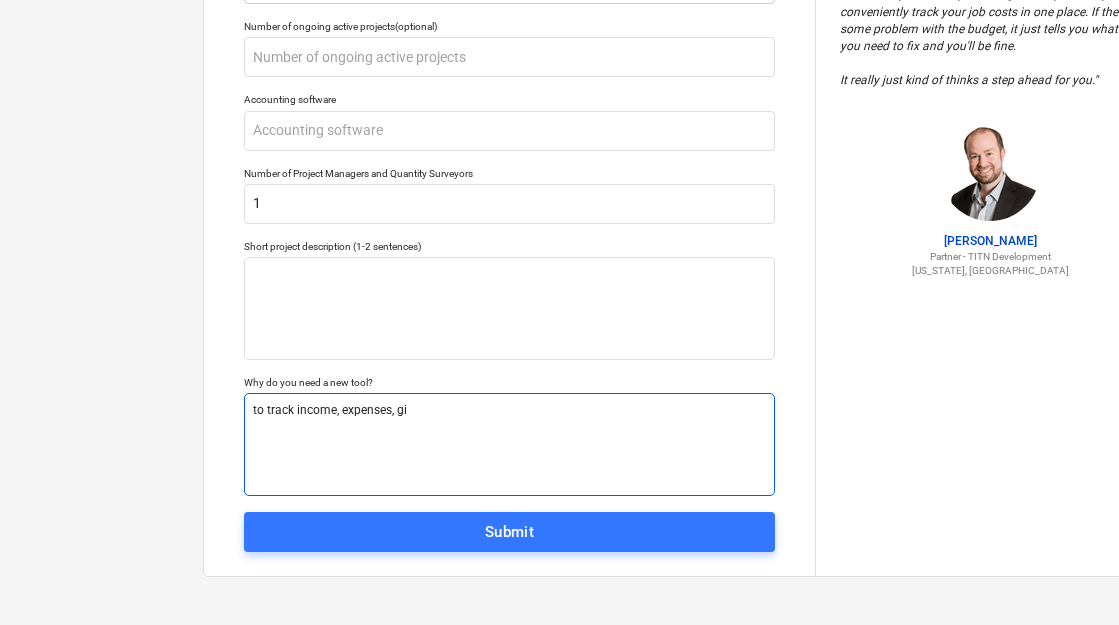 type on "x" 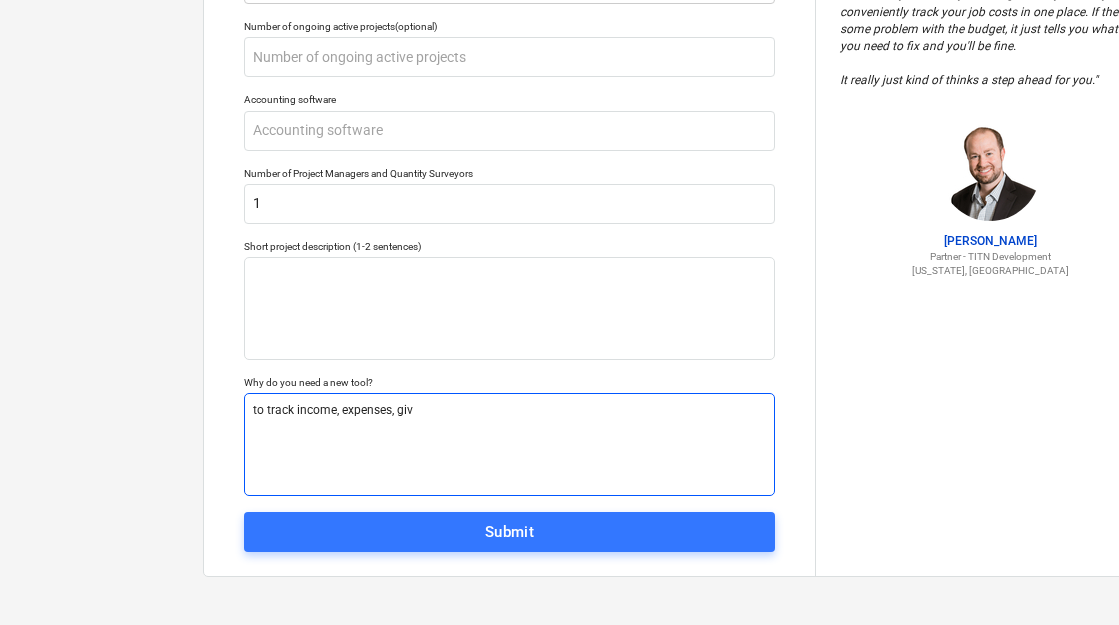 type on "x" 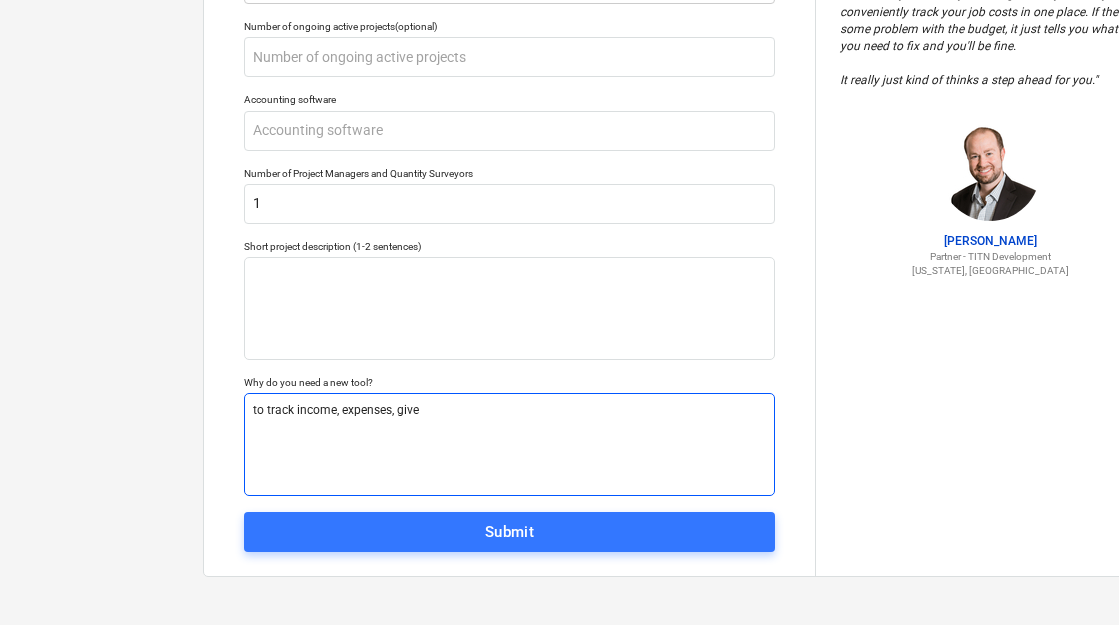 type on "x" 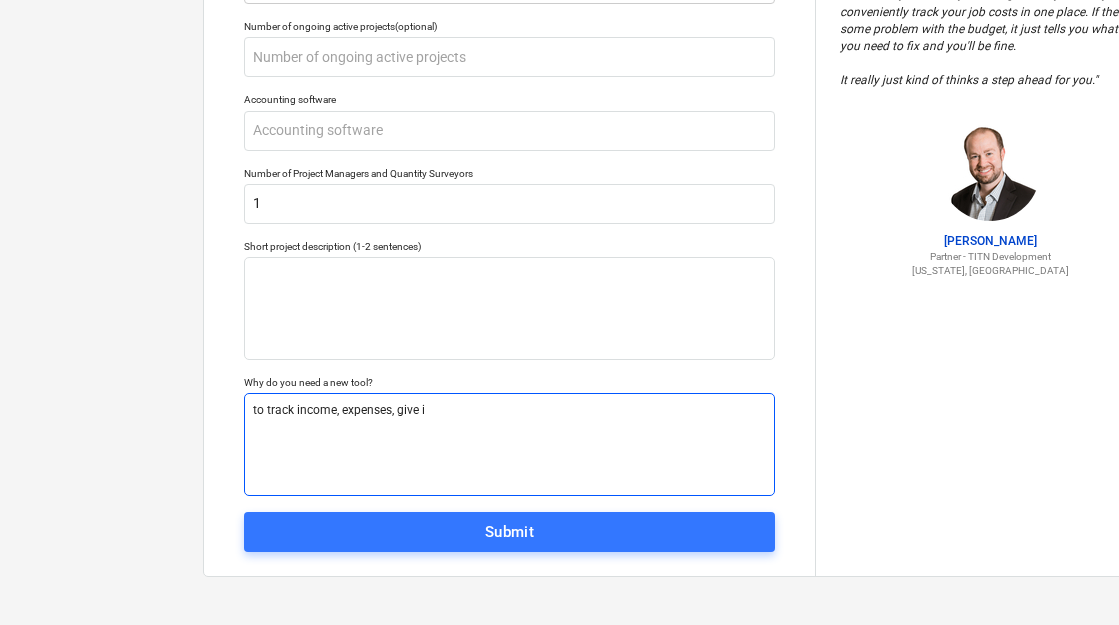 type on "x" 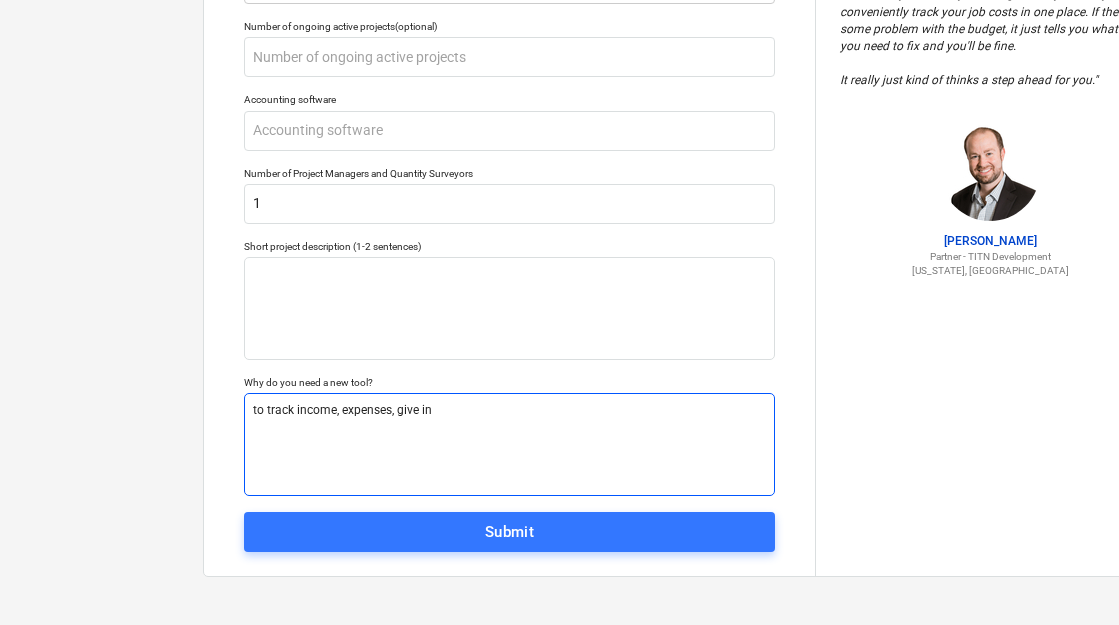 type on "x" 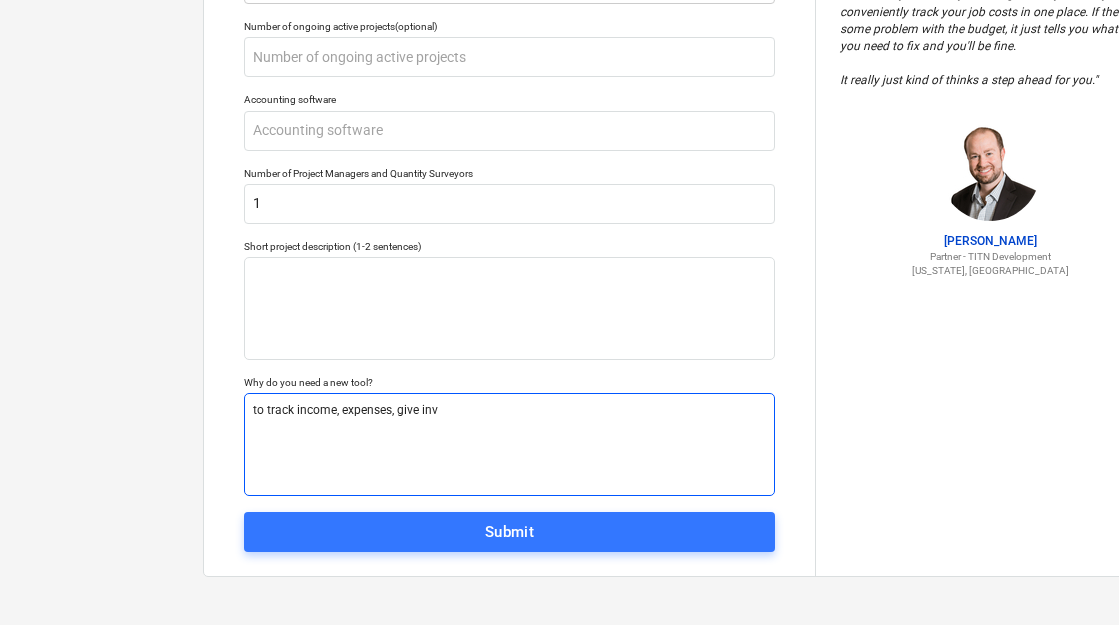 type on "x" 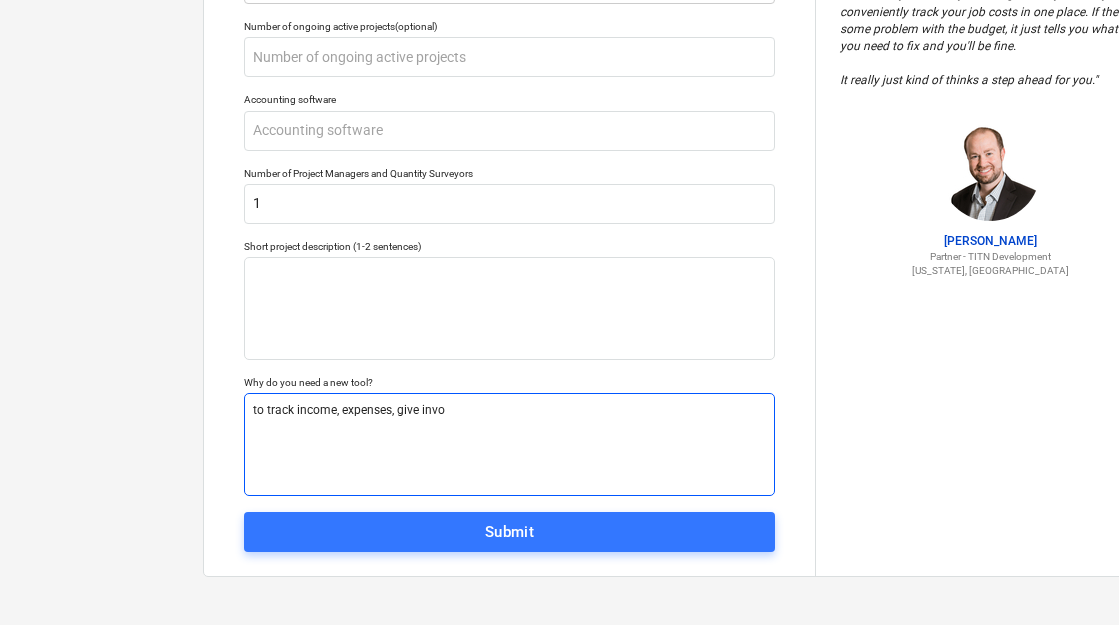 type on "x" 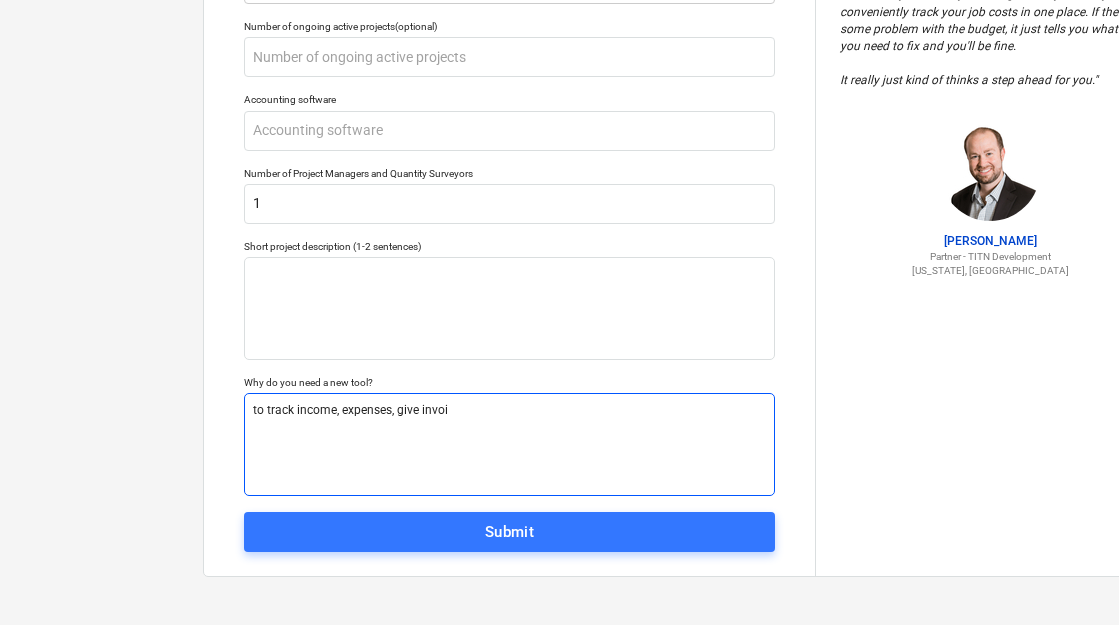 type on "x" 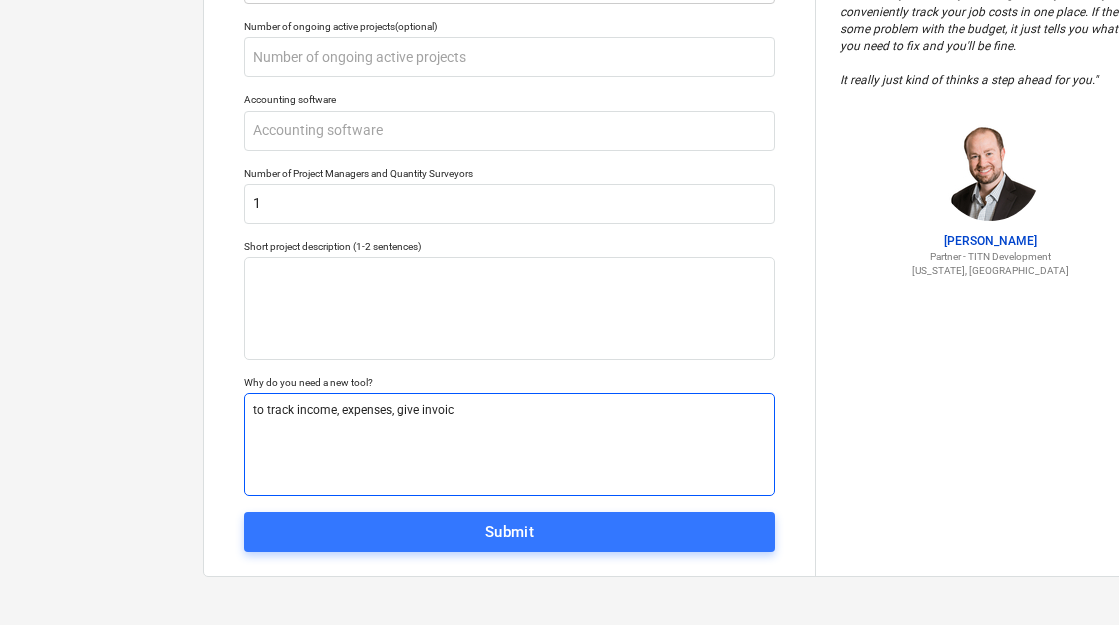 type on "x" 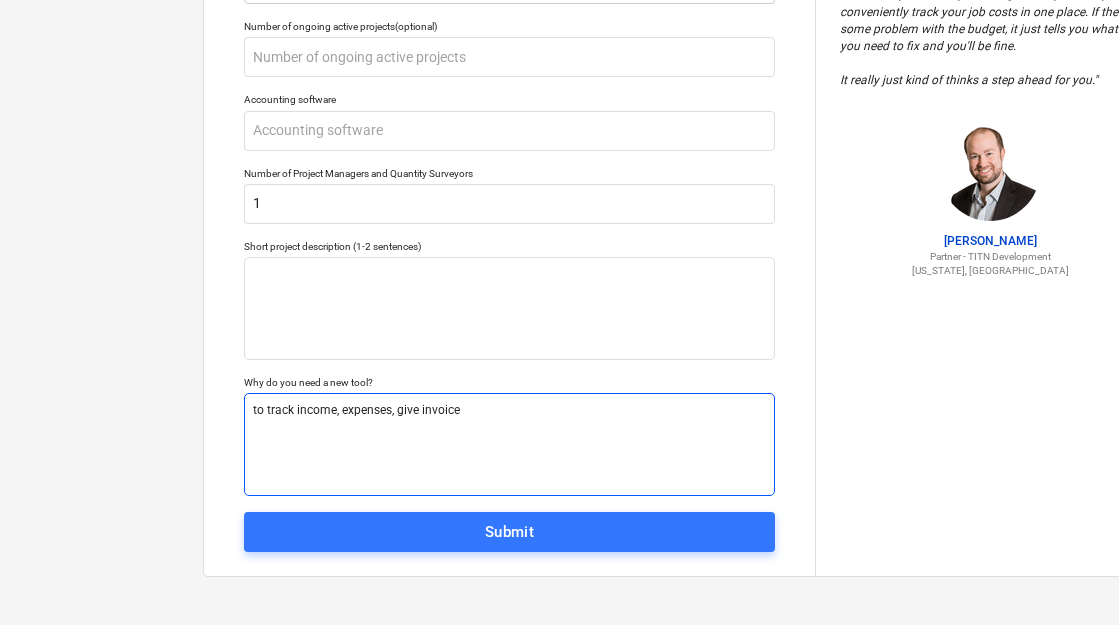 type on "x" 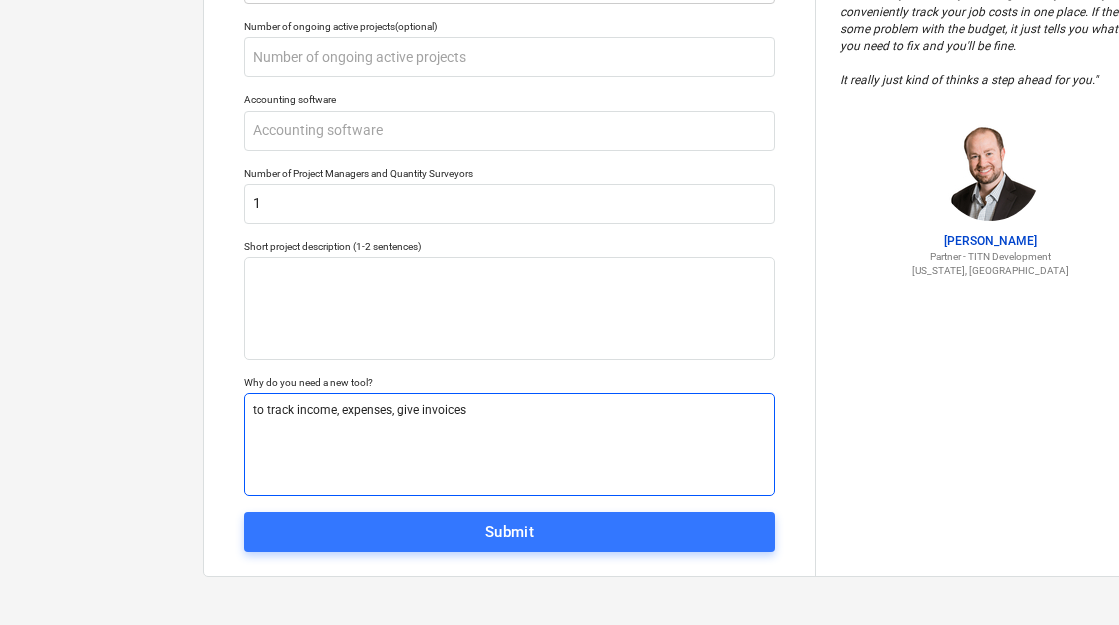type on "x" 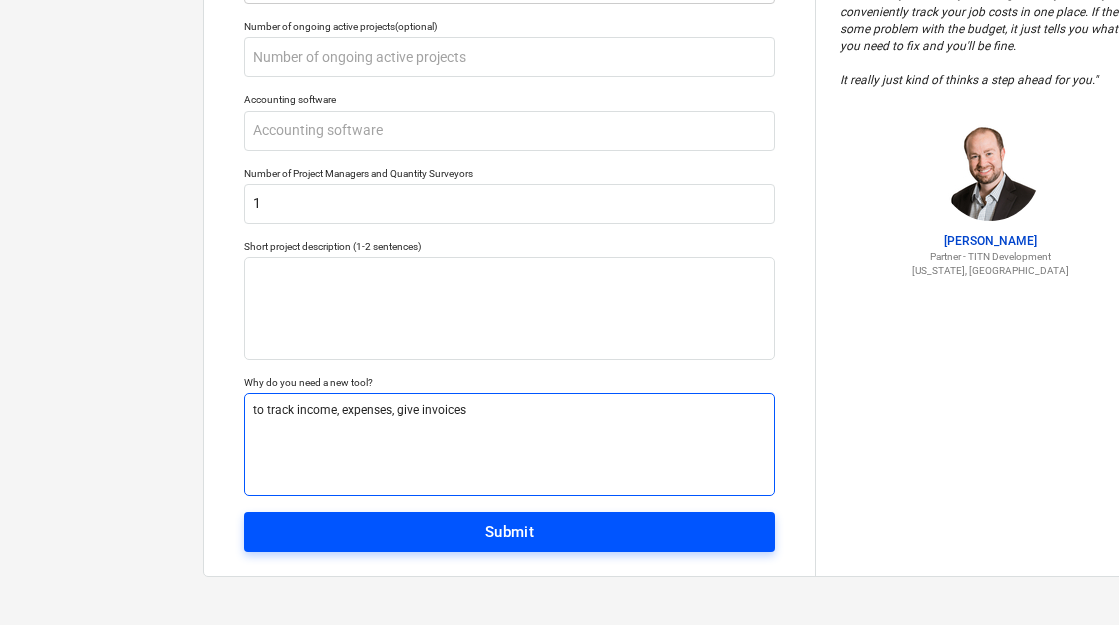 type on "to track income, expenses, give invoices" 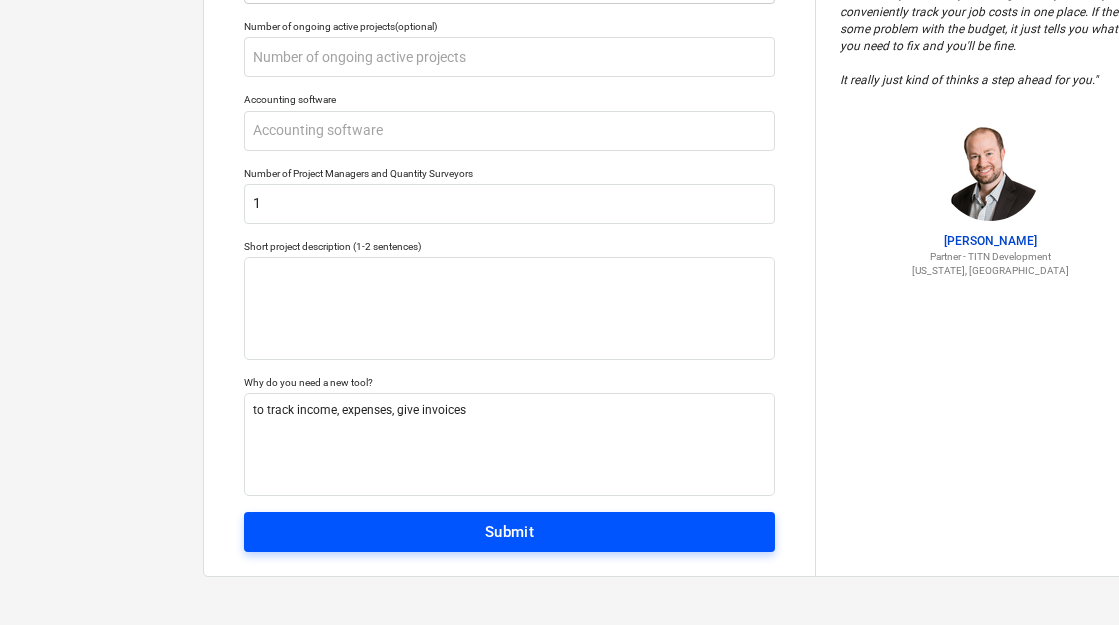 click on "Submit" at bounding box center (510, 532) 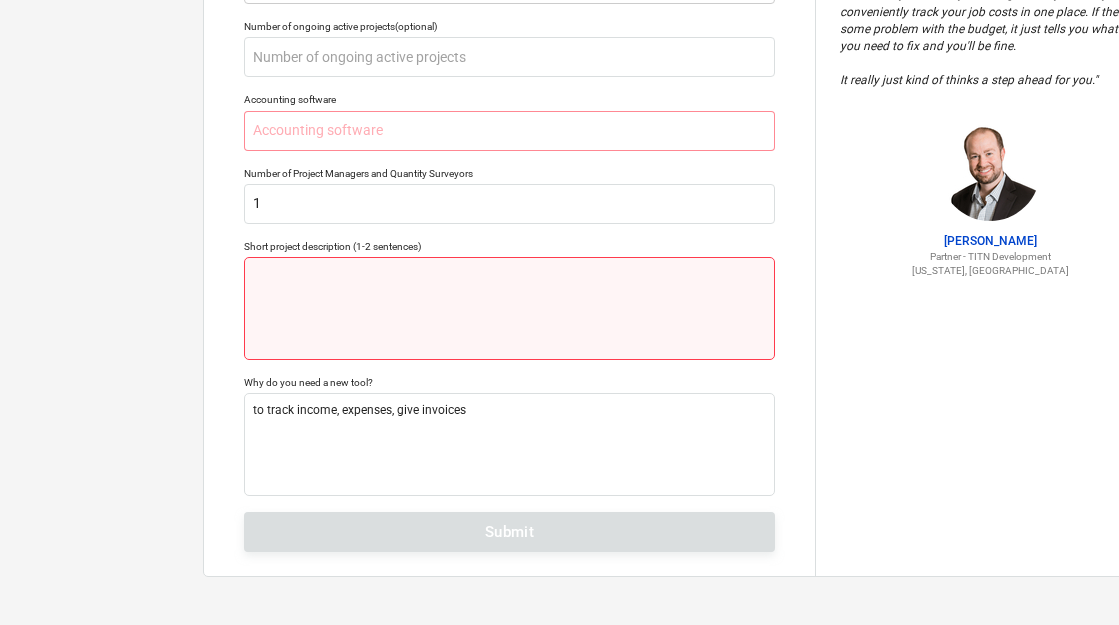 click at bounding box center (509, 308) 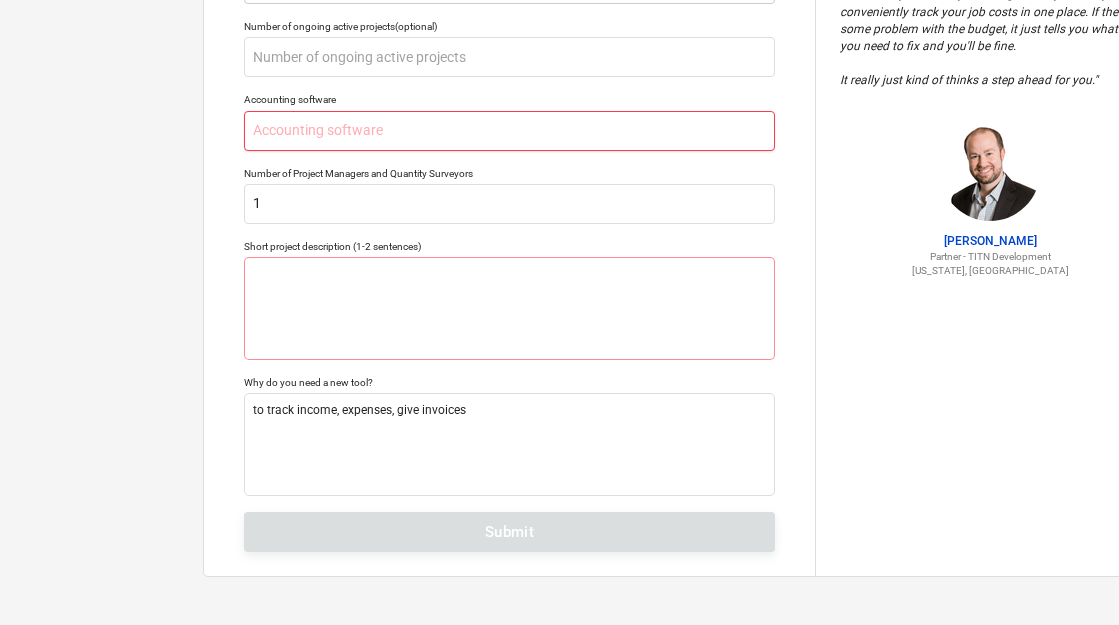 click at bounding box center (509, 131) 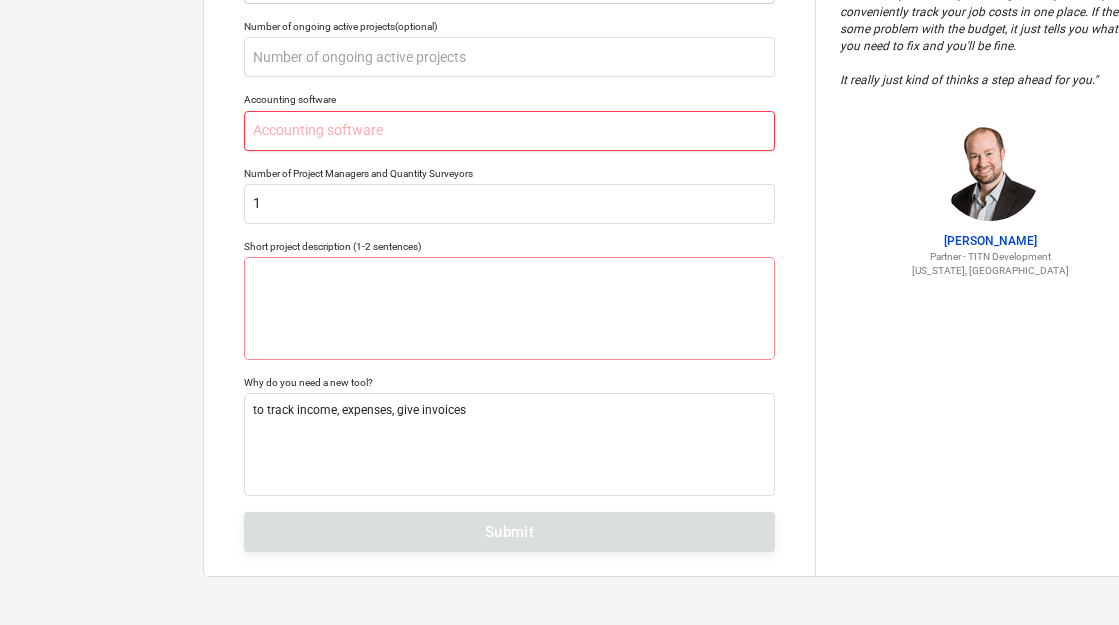 type on "x" 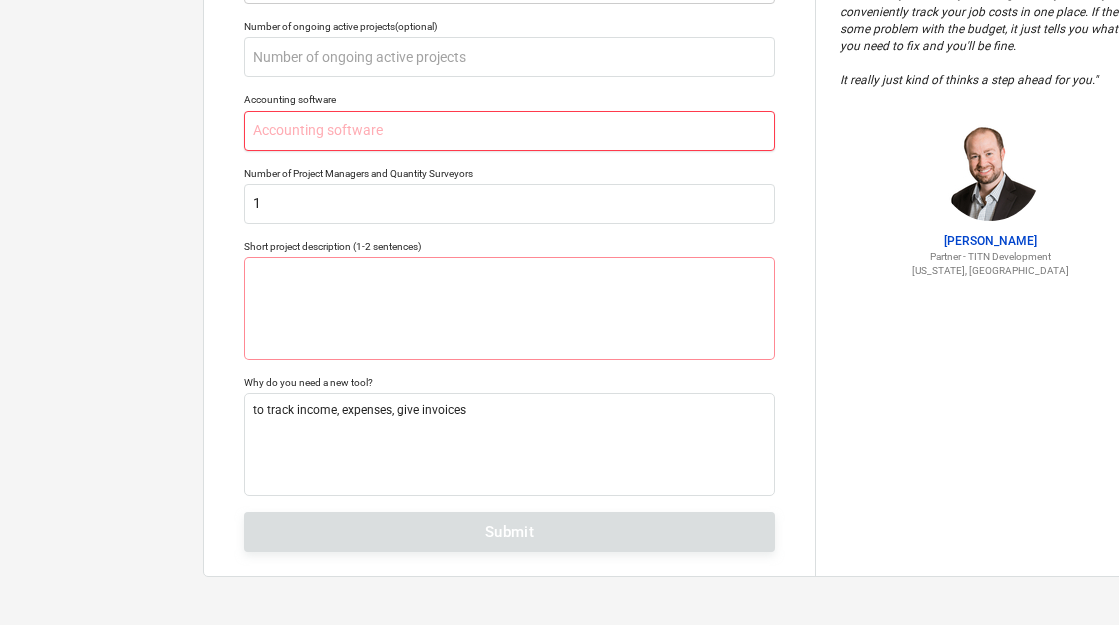 type on "a" 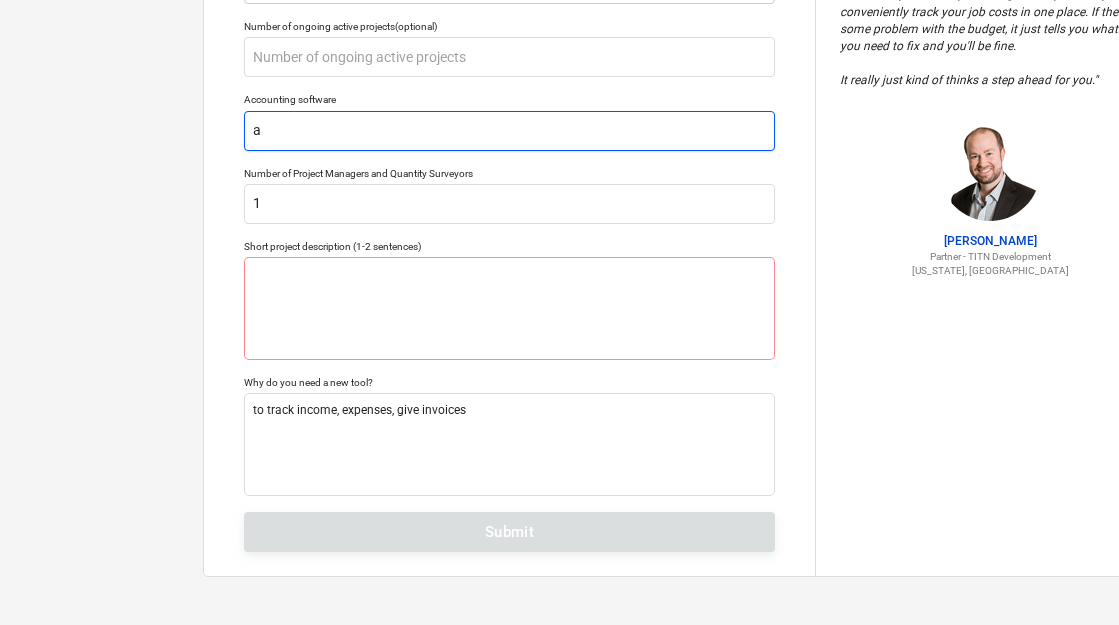 type on "x" 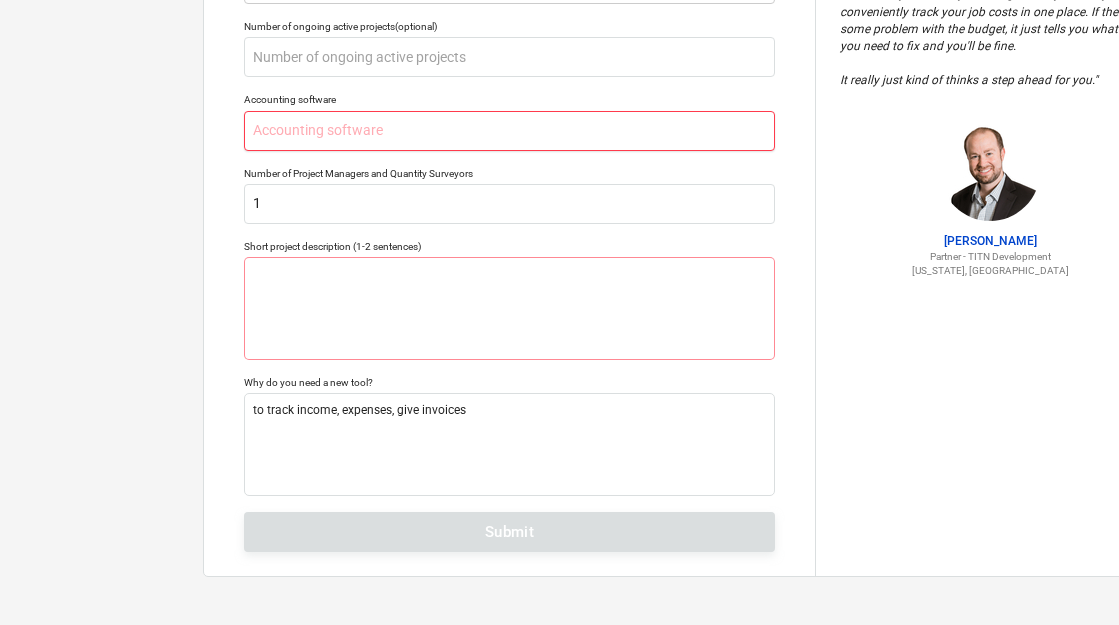 type on "x" 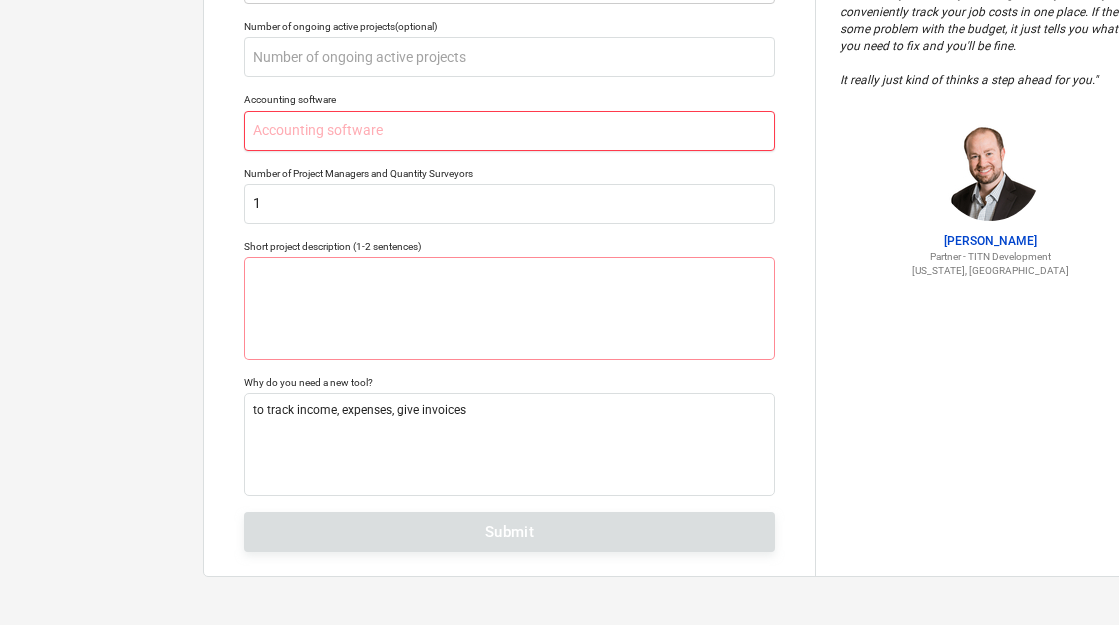 type on "a" 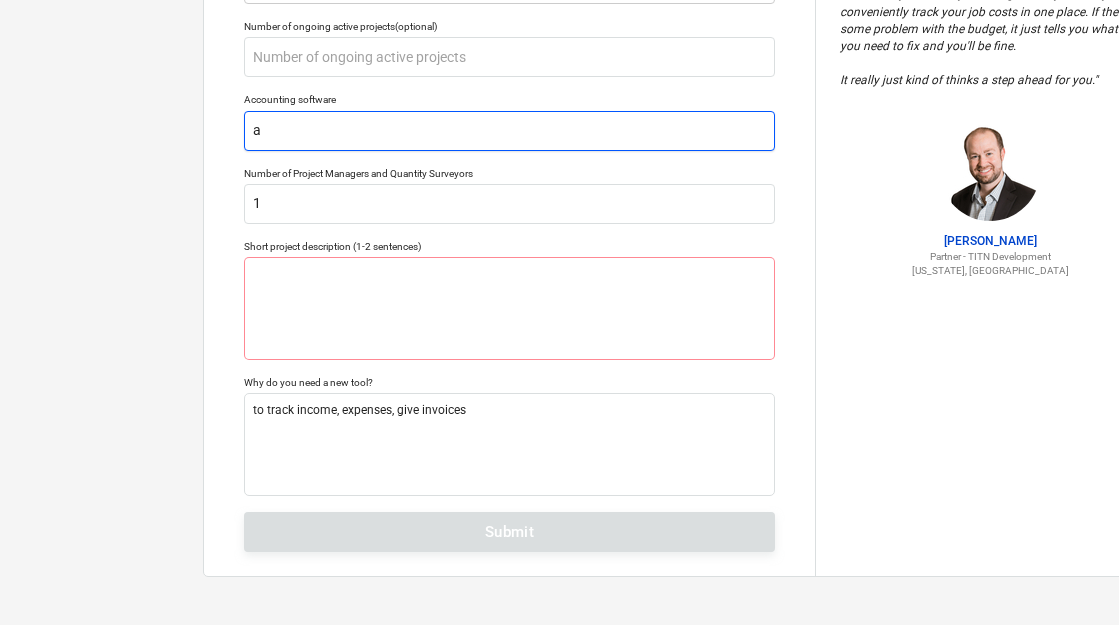type on "x" 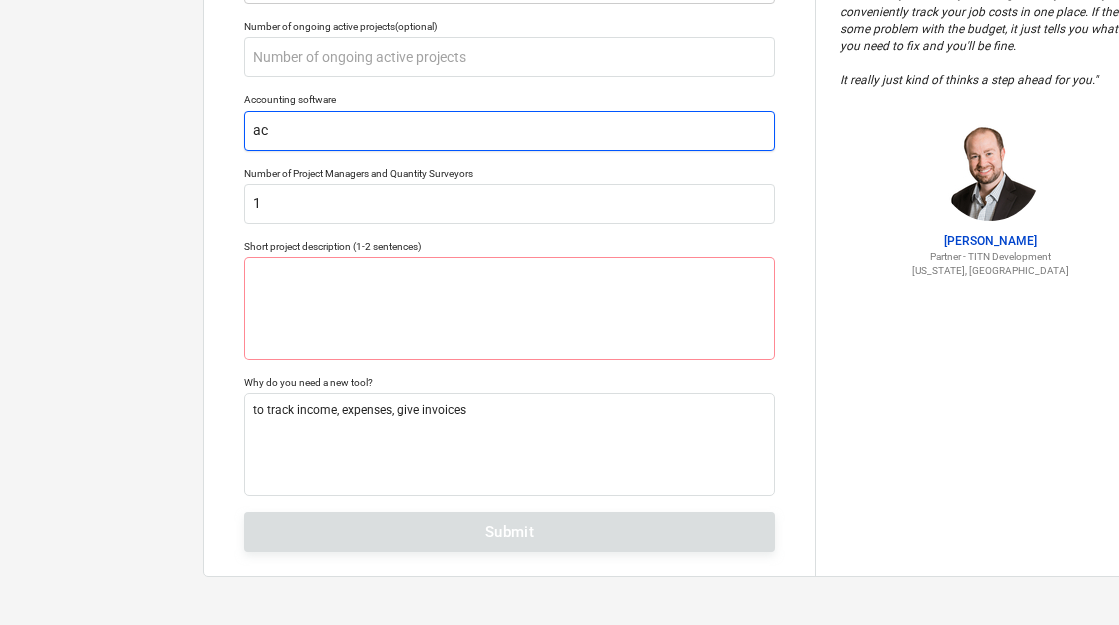 type on "x" 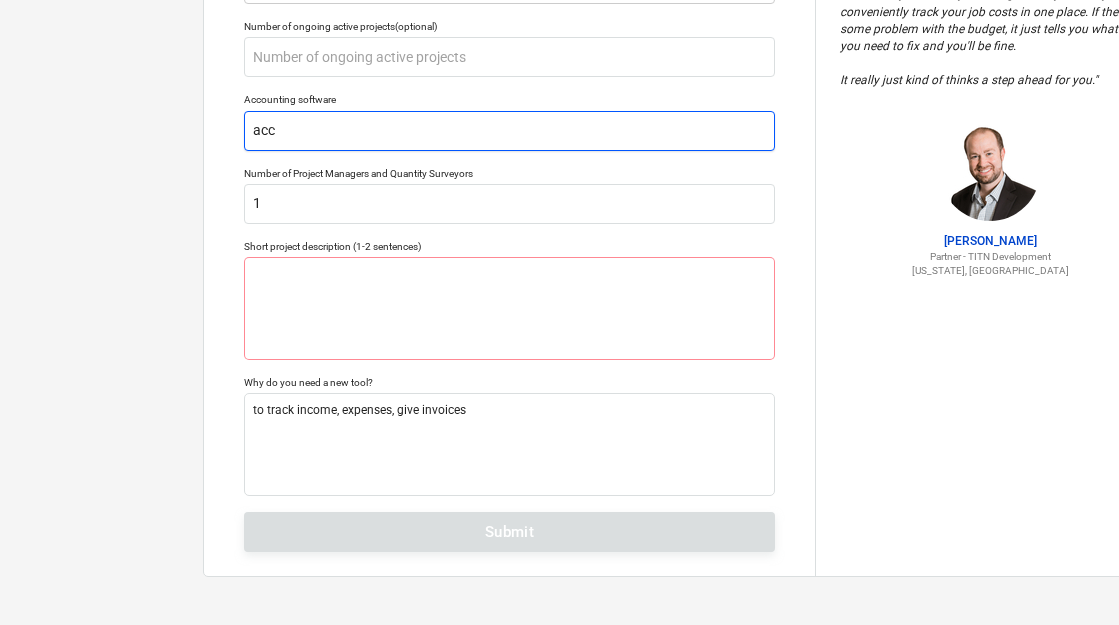 type on "x" 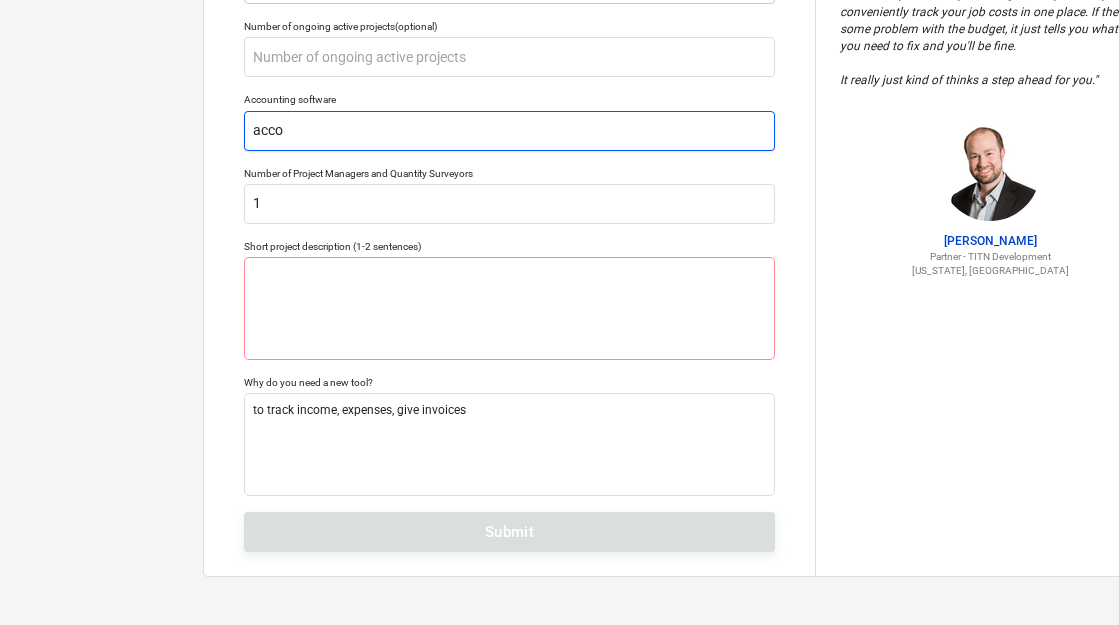type on "x" 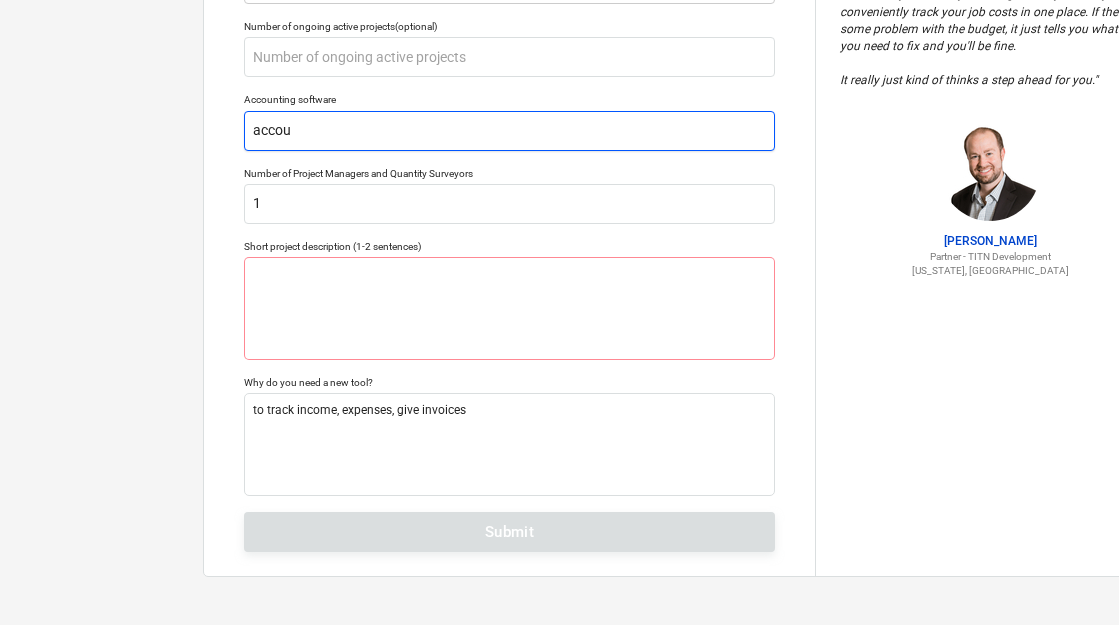 type on "x" 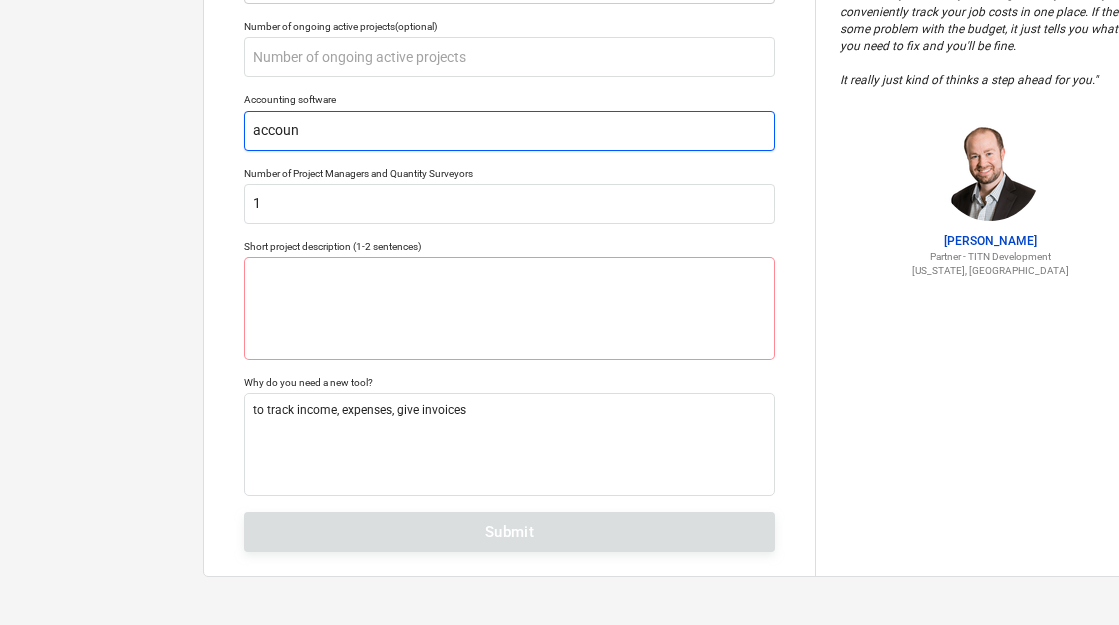 type on "x" 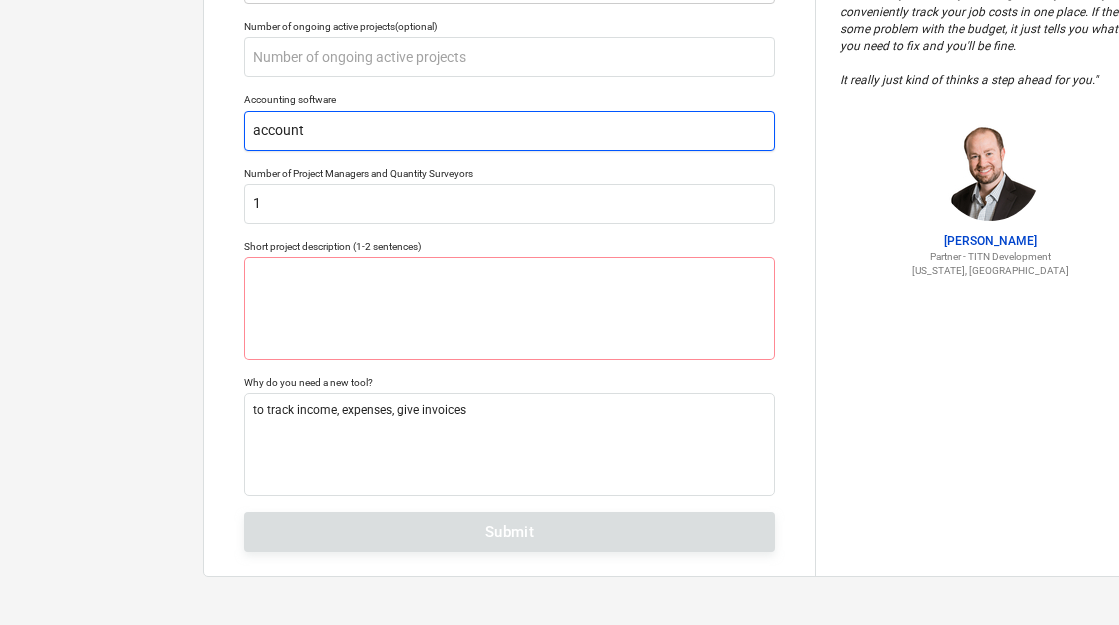 type on "x" 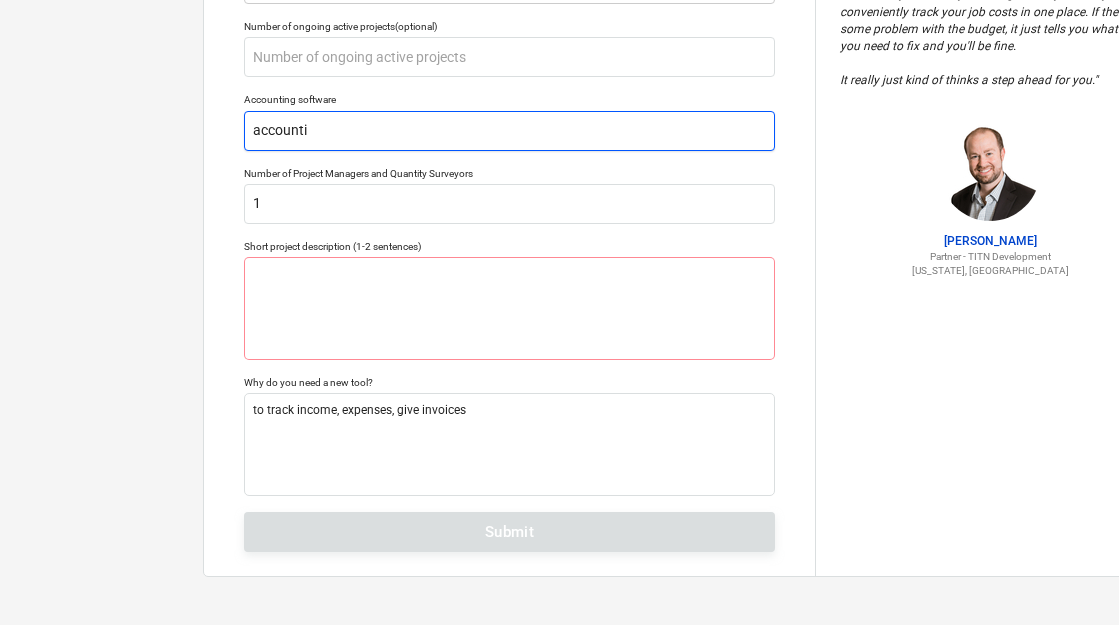 type on "x" 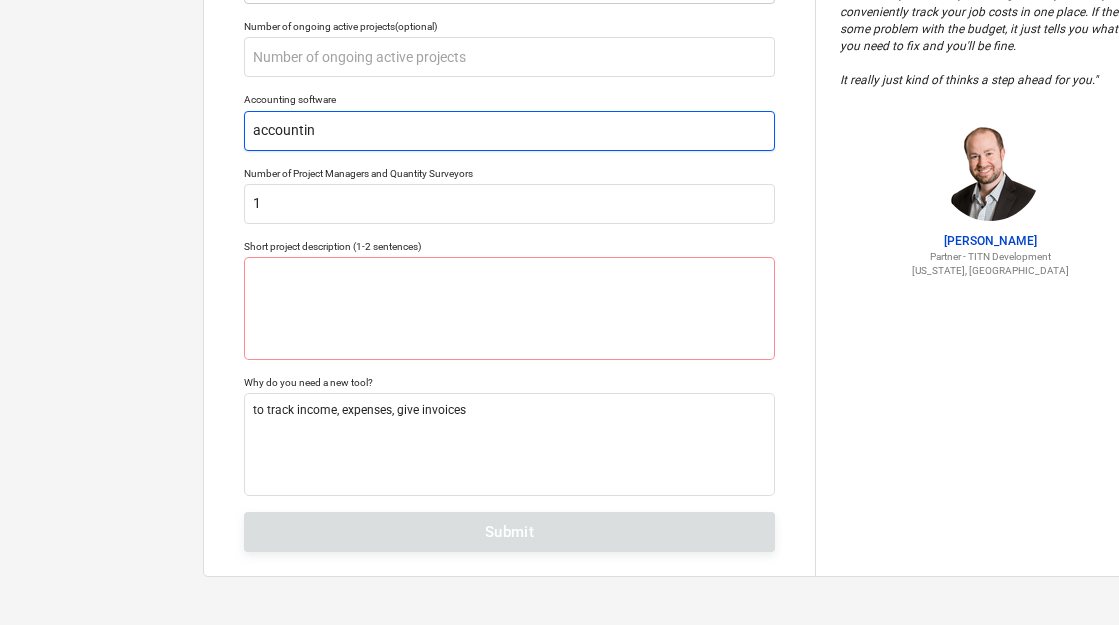 type on "x" 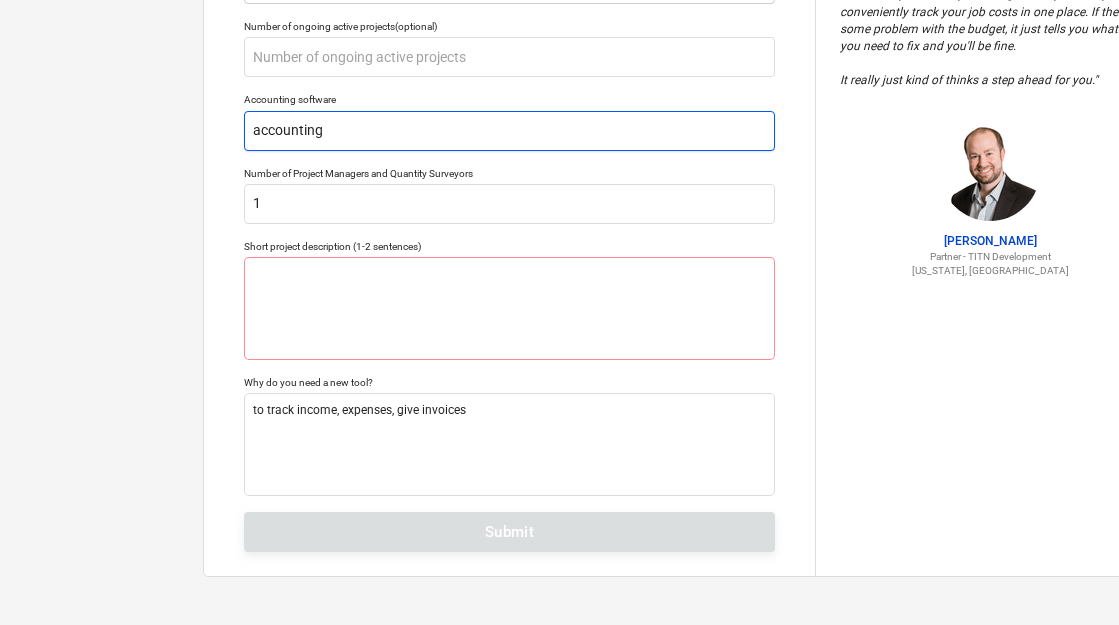 type on "x" 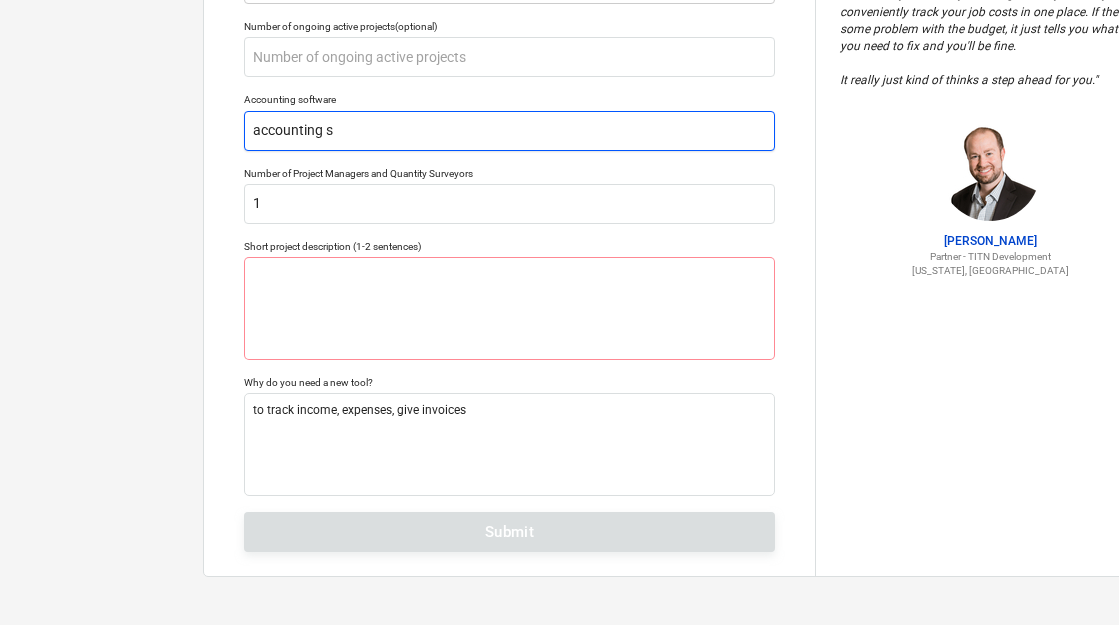 type on "x" 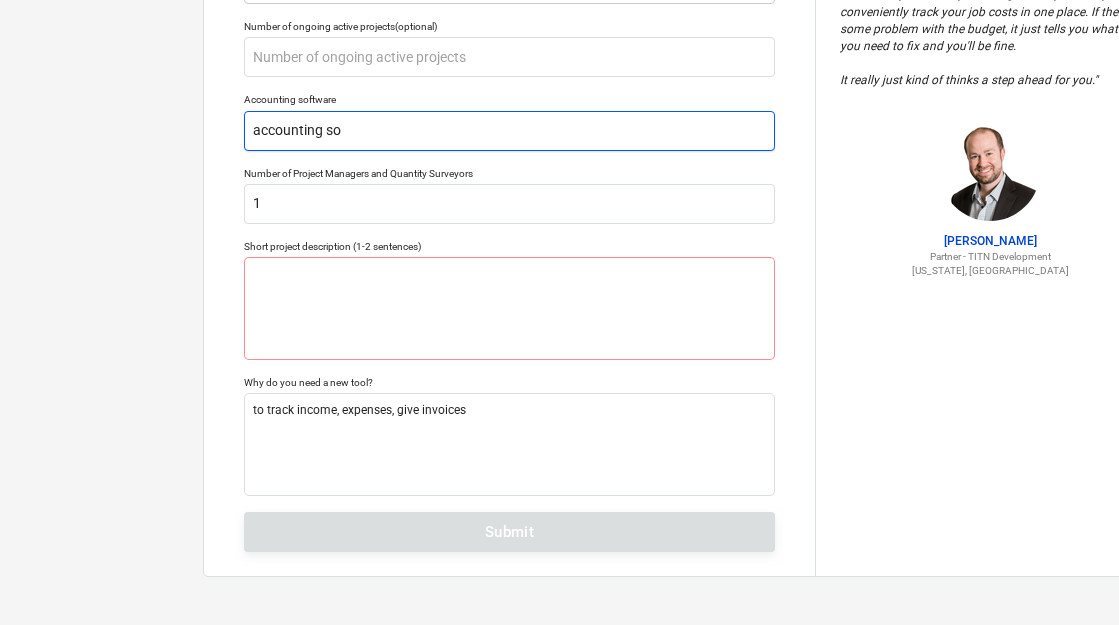 type on "x" 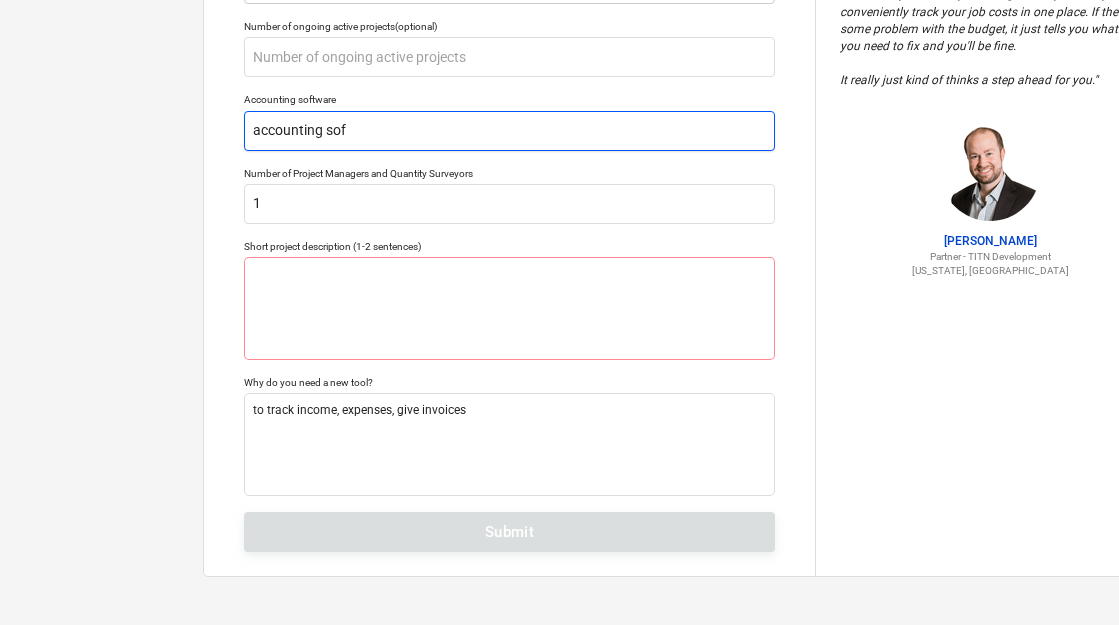 type on "x" 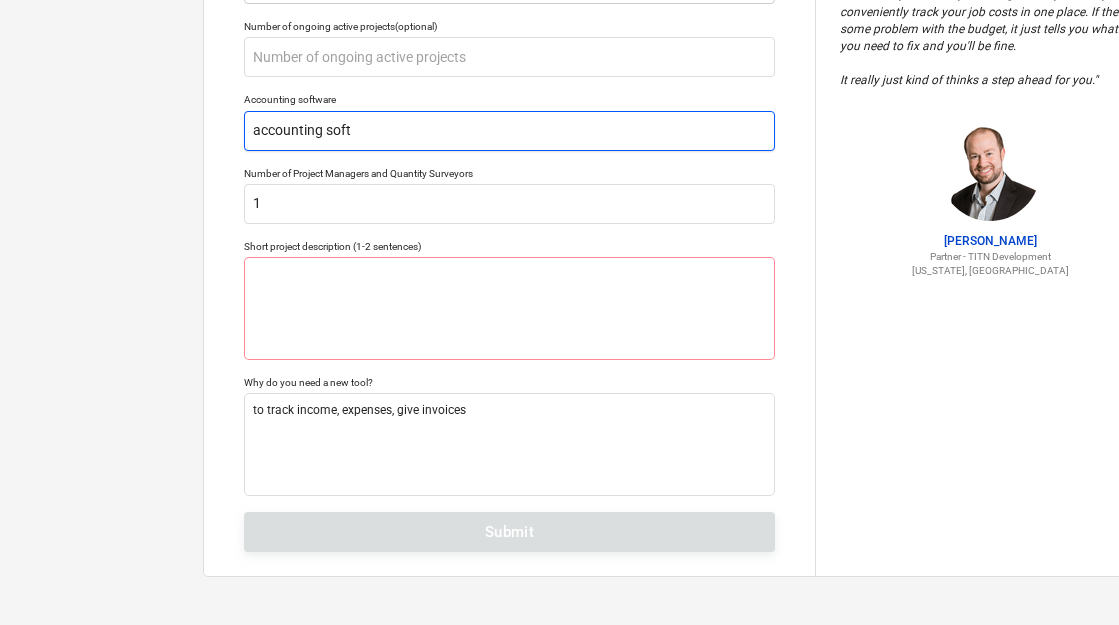 type on "x" 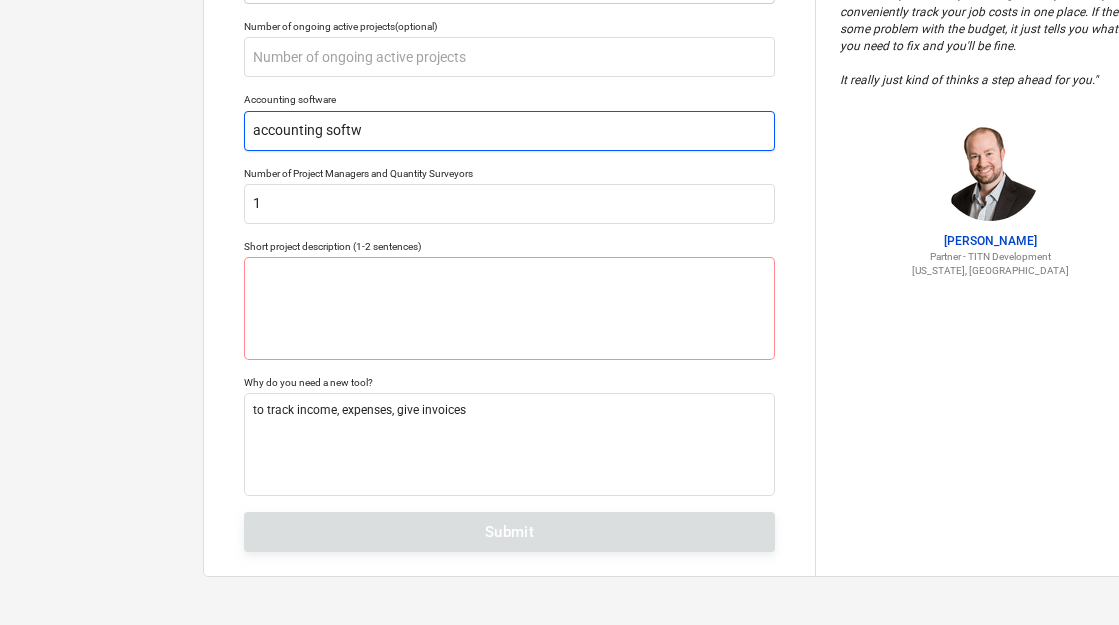 type on "x" 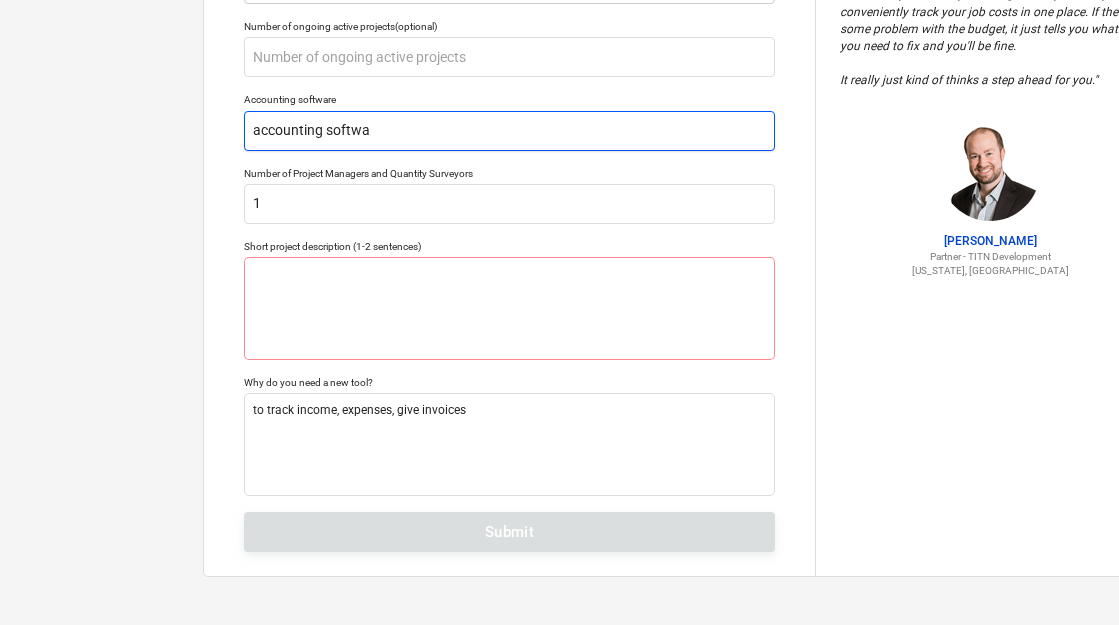 type on "x" 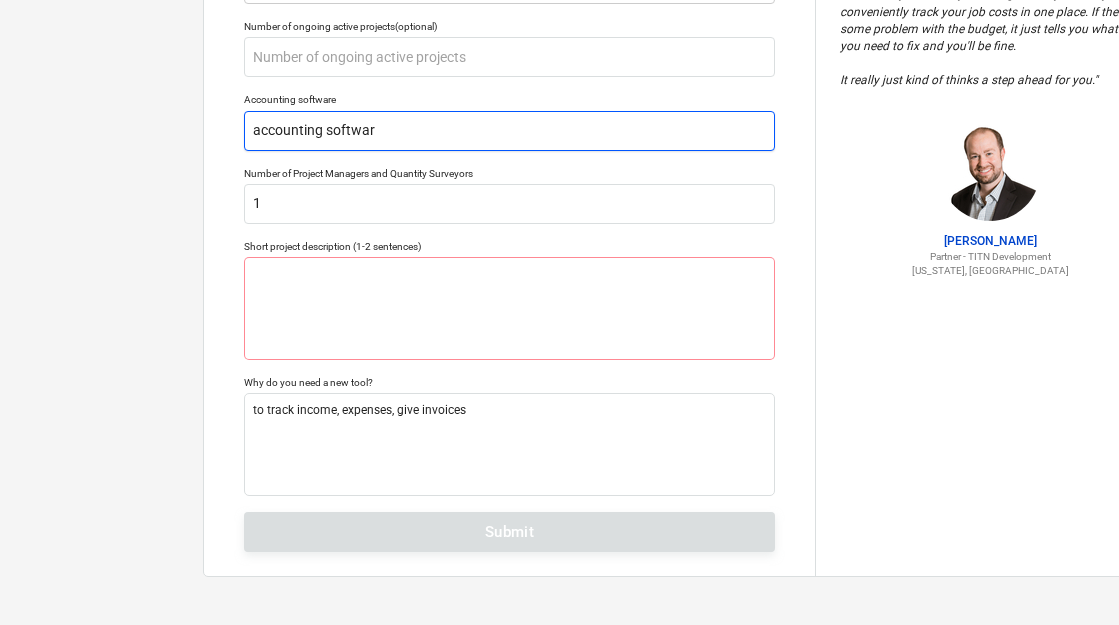 type on "x" 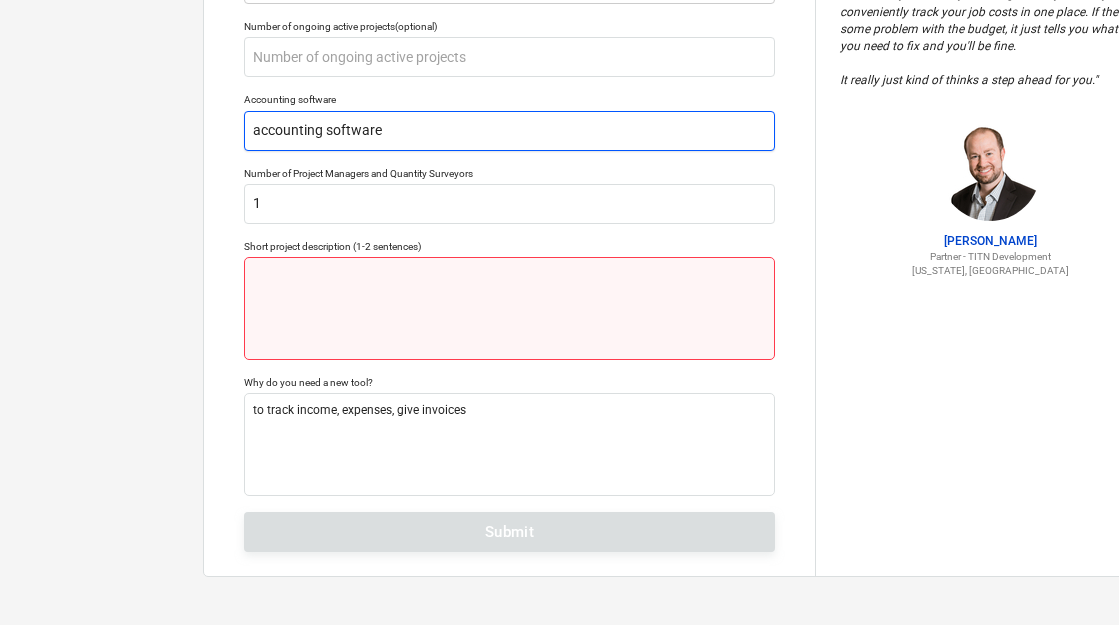 type on "accounting software" 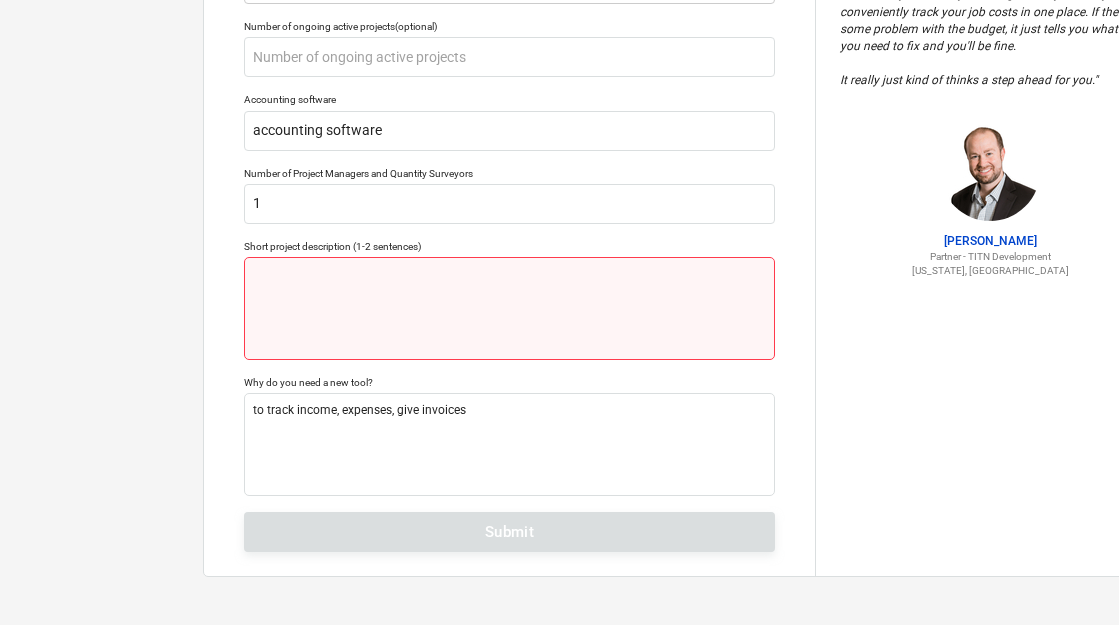 click at bounding box center [509, 308] 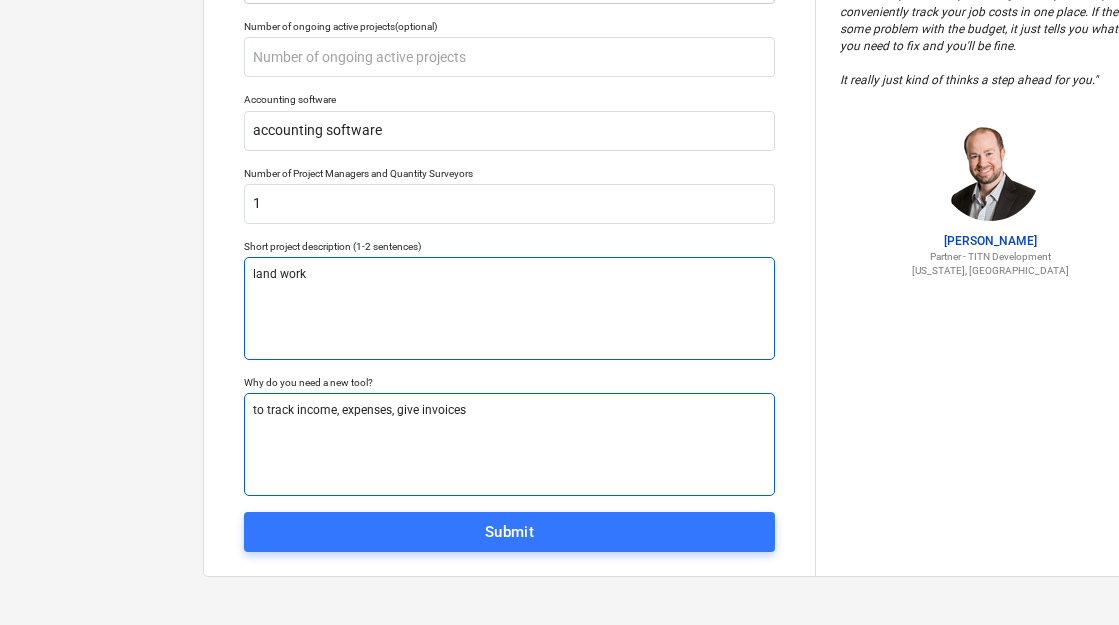 scroll, scrollTop: 361, scrollLeft: 0, axis: vertical 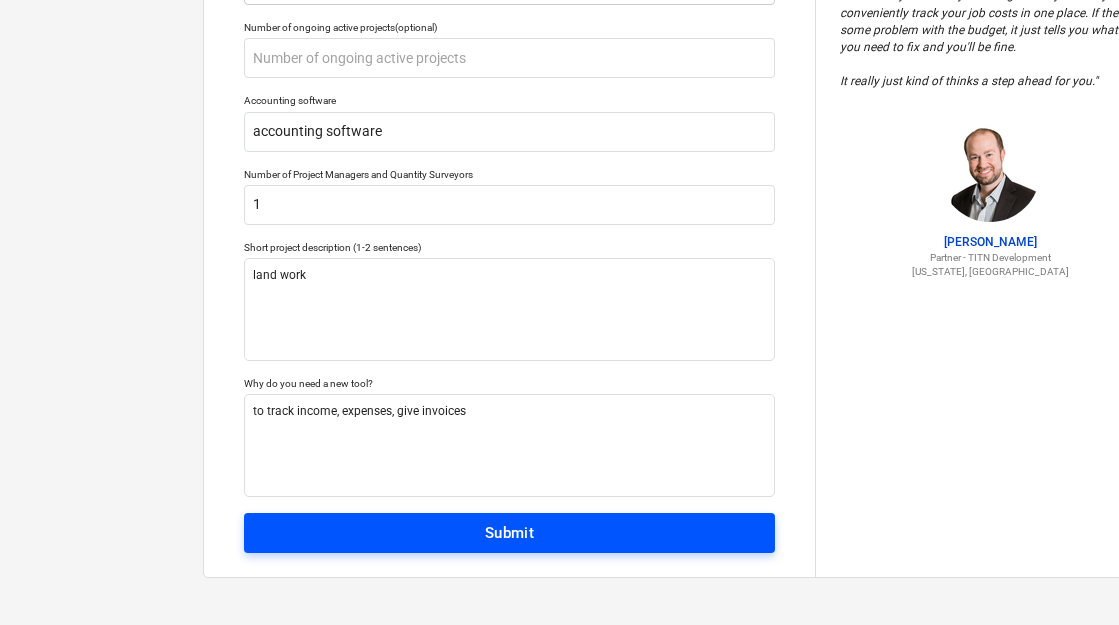 click on "Submit" at bounding box center [509, 533] 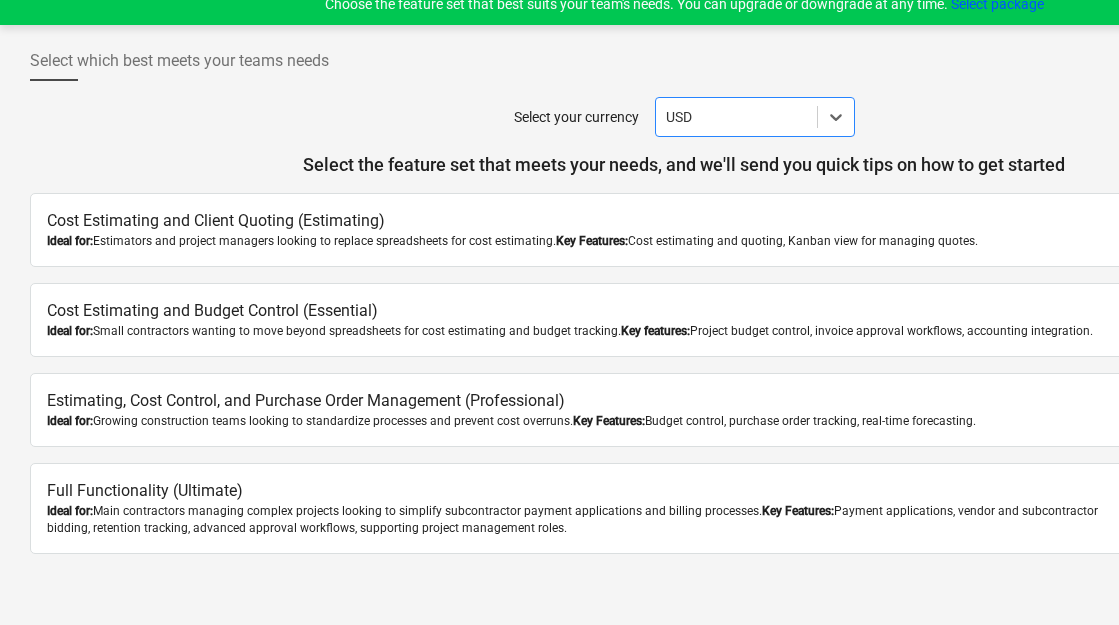 scroll, scrollTop: 19, scrollLeft: 0, axis: vertical 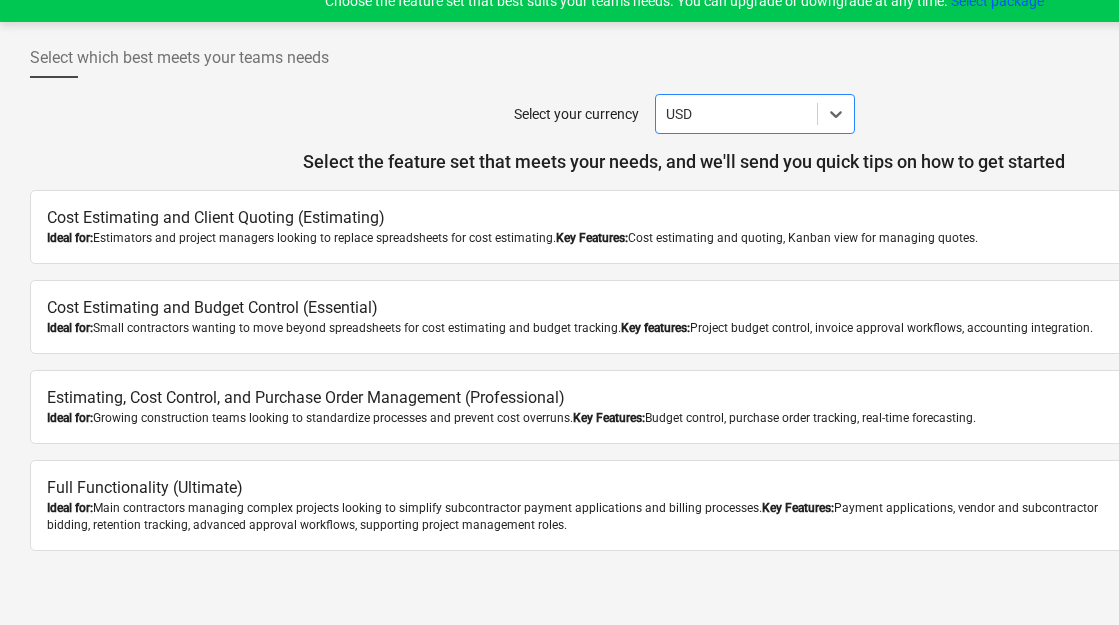 click on "Ideal for:  Growing construction teams looking to standardize processes and prevent cost overruns.  Key Features:  Budget control, purchase order tracking, real-time forecasting." at bounding box center (578, 418) 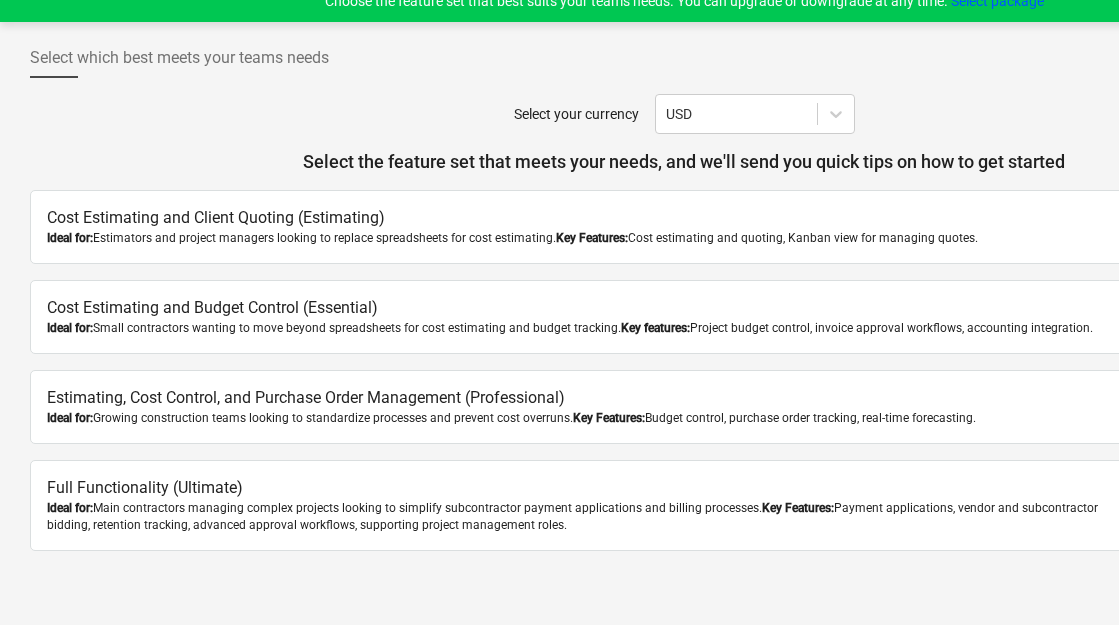click on "Estimating, Cost Control, and Purchase Order Management (Professional) Ideal for:  Growing construction teams looking to standardize processes and prevent cost overruns.  Key Features:  Budget control, purchase order tracking, real-time forecasting. Select" at bounding box center [684, 407] 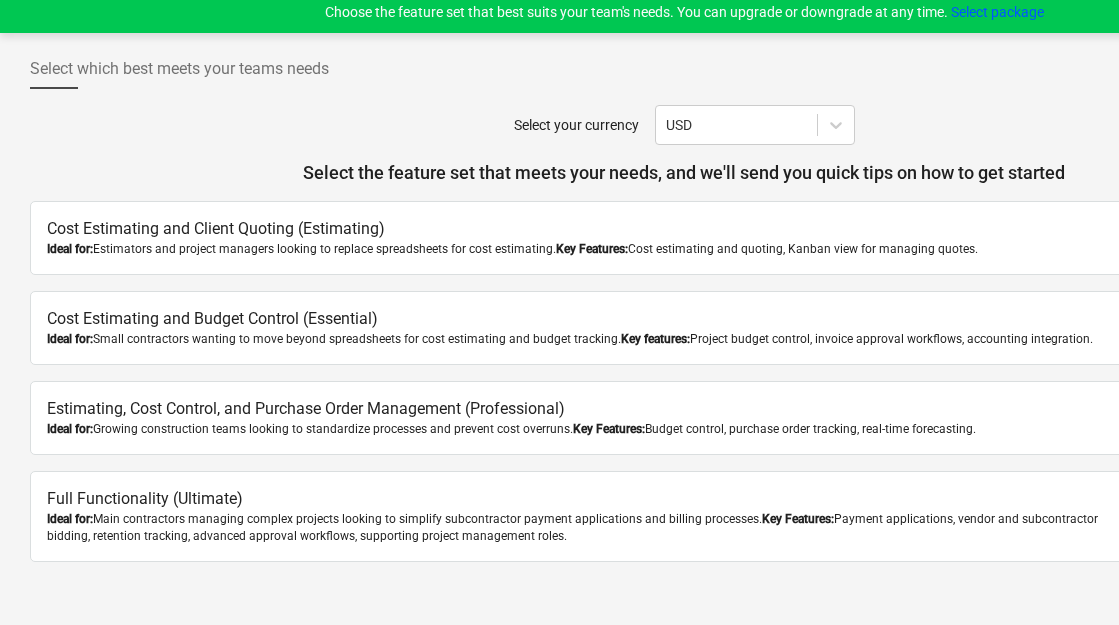 scroll, scrollTop: 19, scrollLeft: 0, axis: vertical 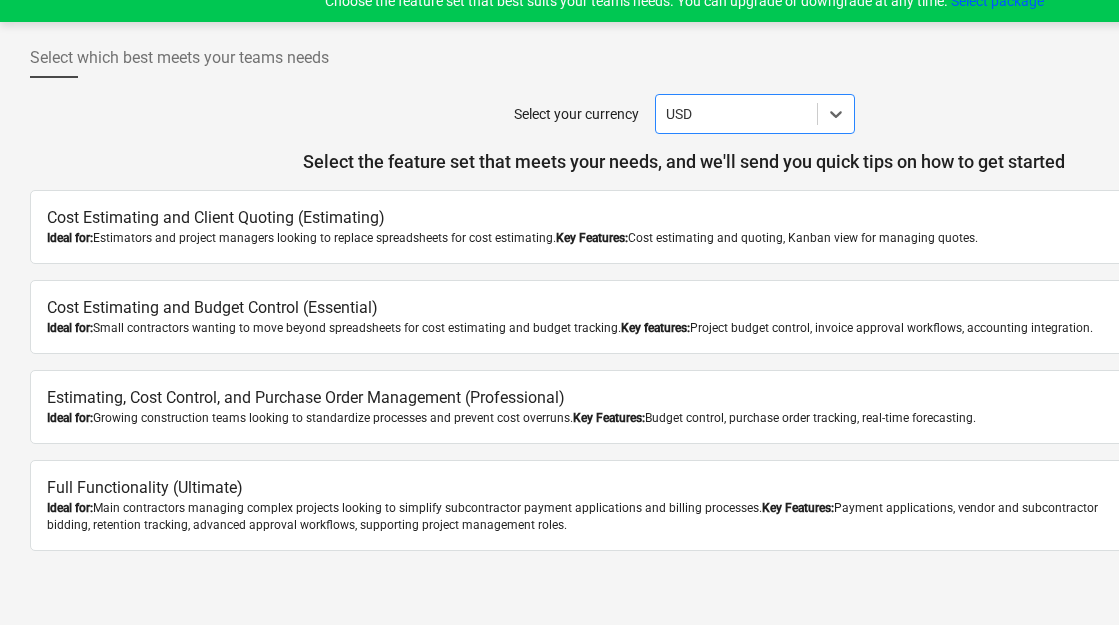 click on "Ideal for:  Growing construction teams looking to standardize processes and prevent cost overruns.  Key Features:  Budget control, purchase order tracking, real-time forecasting." at bounding box center (578, 418) 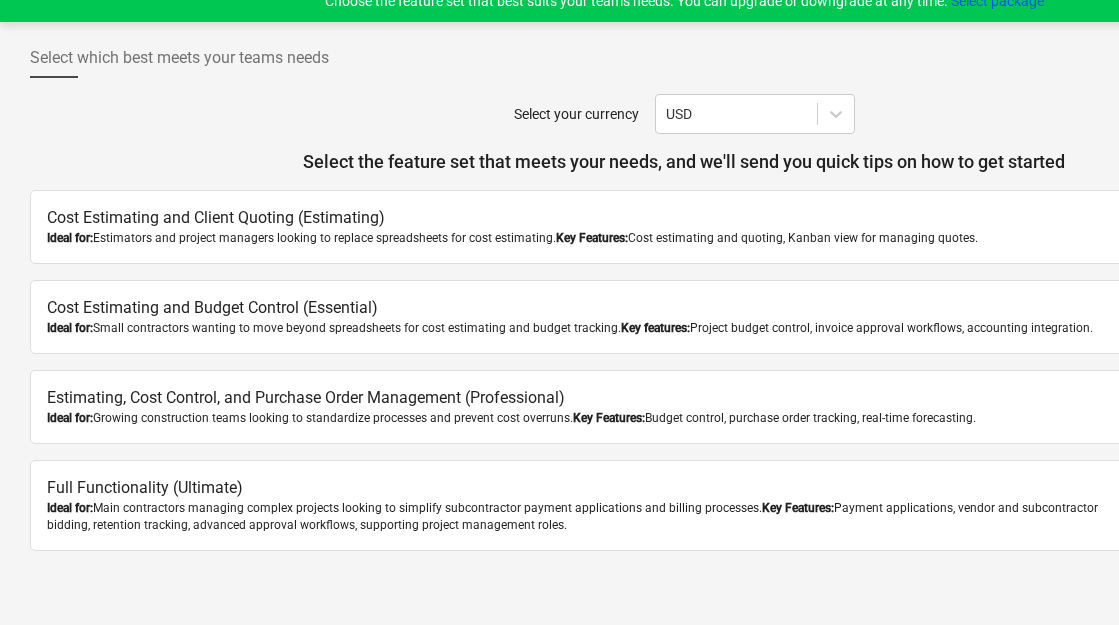 click on "Estimating, Cost Control, and Purchase Order Management (Professional)" at bounding box center (578, 398) 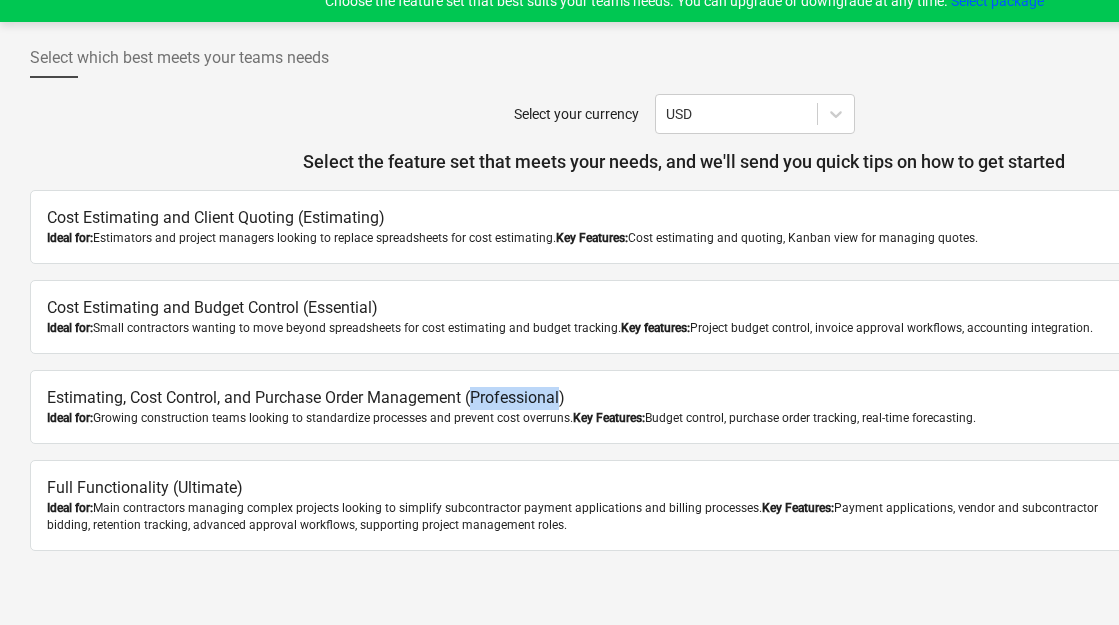 drag, startPoint x: 550, startPoint y: 401, endPoint x: 532, endPoint y: 371, distance: 34.98571 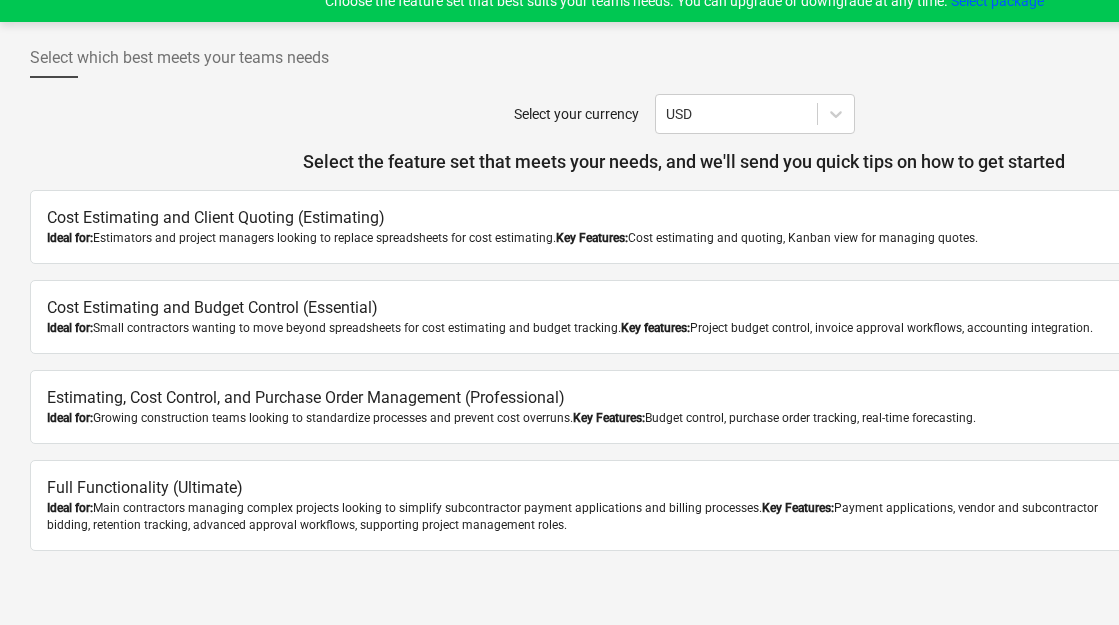 click on "Estimating, Cost Control, and Purchase Order Management (Professional)" at bounding box center [578, 398] 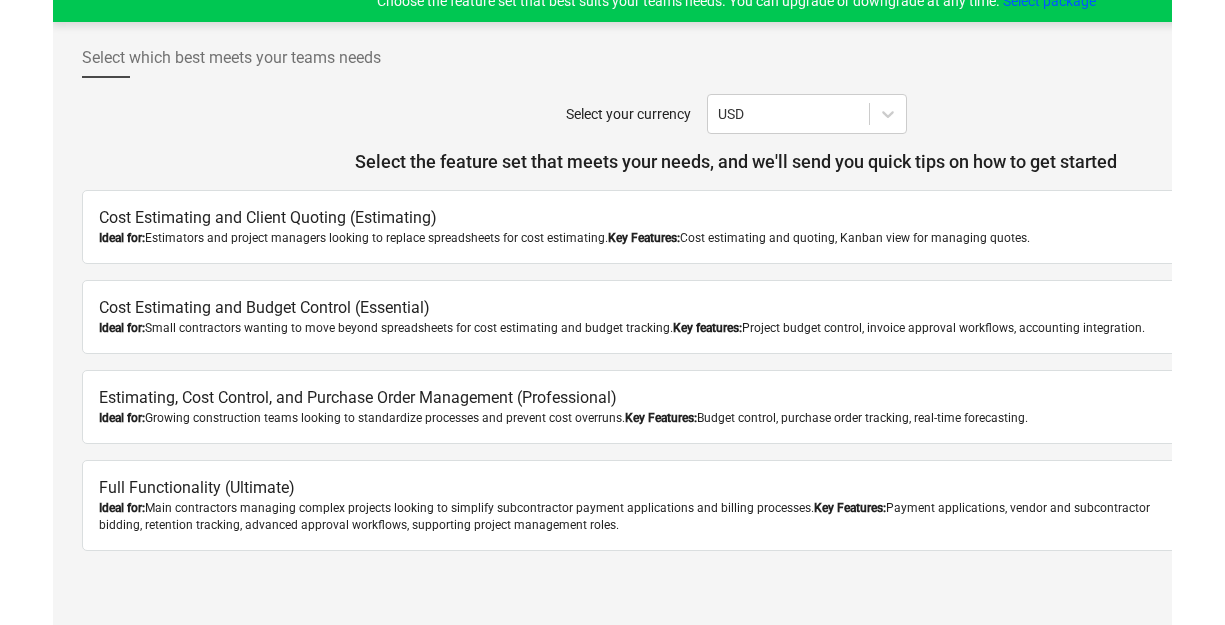 scroll, scrollTop: 0, scrollLeft: 1, axis: horizontal 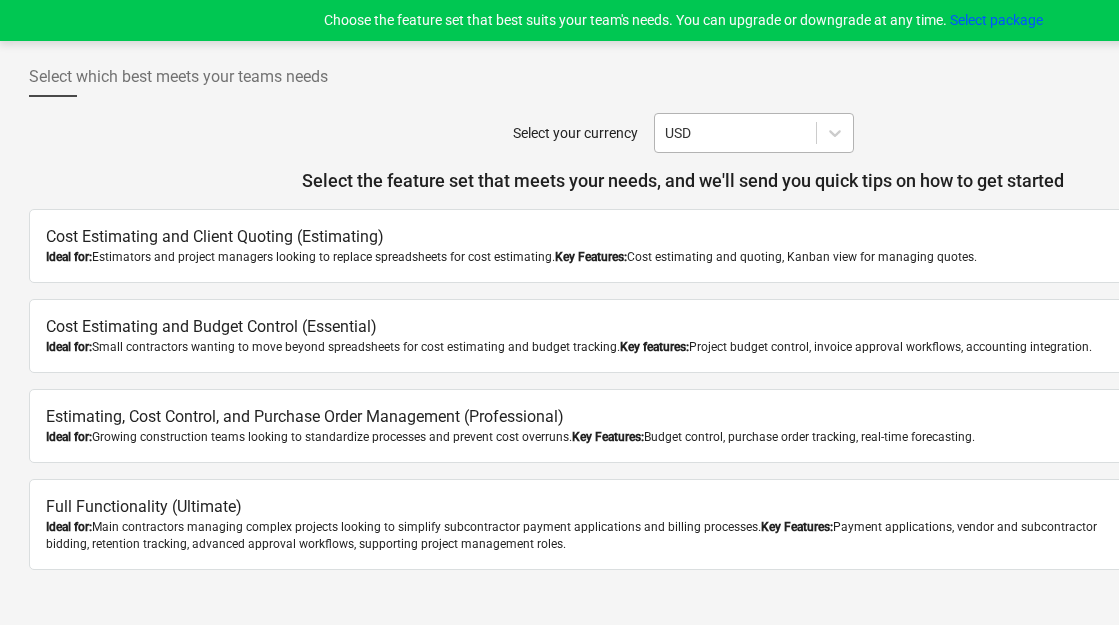 click at bounding box center (735, 133) 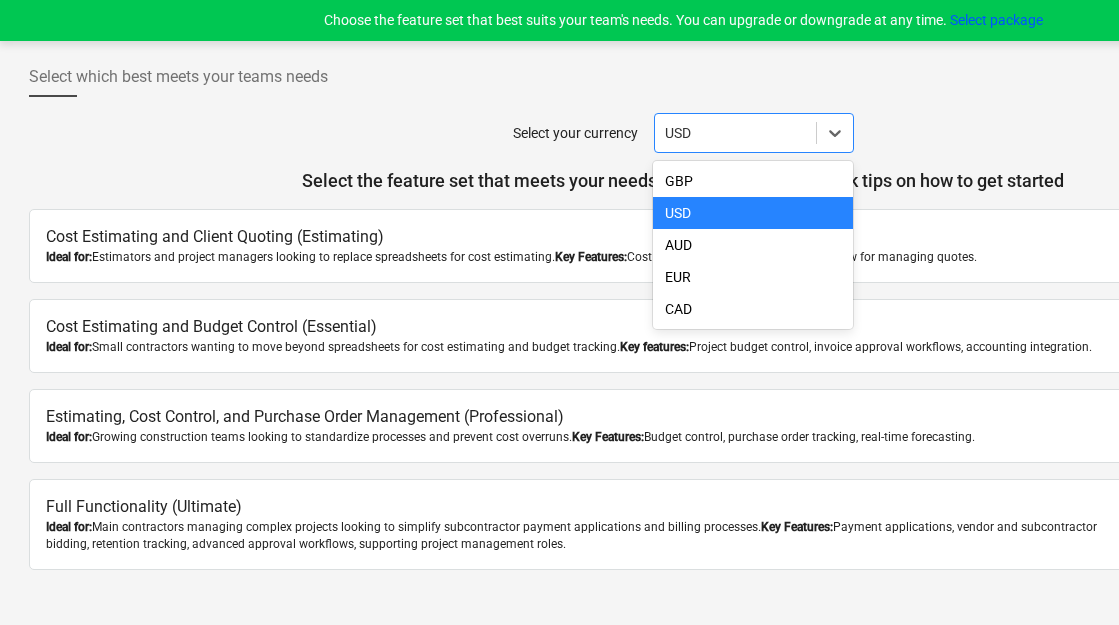 click on "USD" at bounding box center [753, 213] 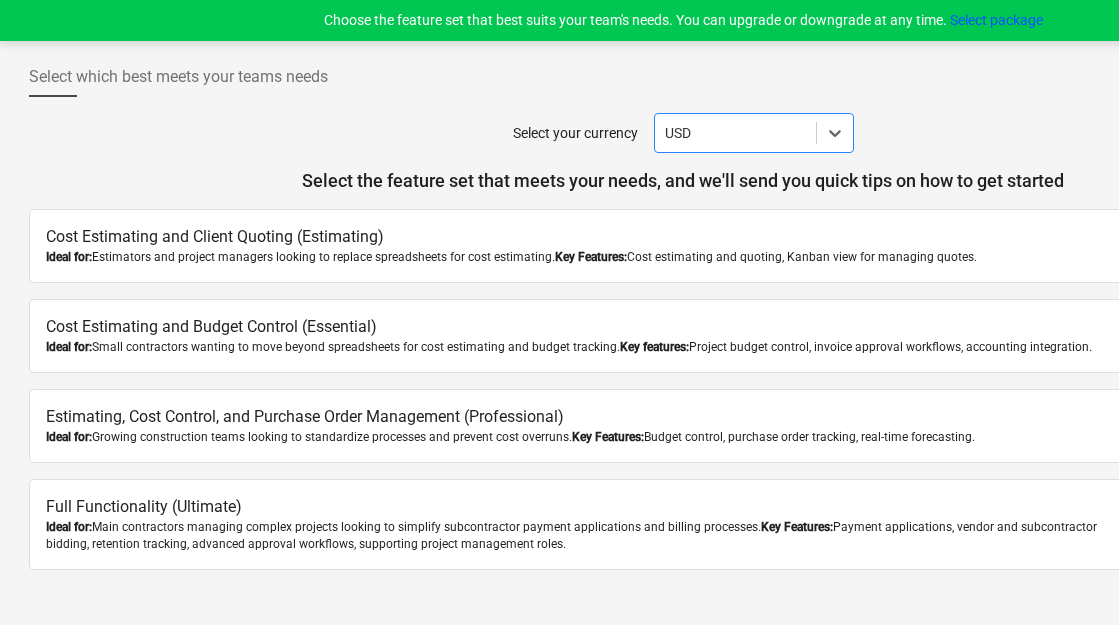 click on "Cost Estimating and Client Quoting (Estimating) Ideal for:  Estimators and project managers looking to replace spreadsheets for cost estimating.  Key Features:  Cost estimating and quoting, Kanban view for managing quotes.  Select" at bounding box center [683, 246] 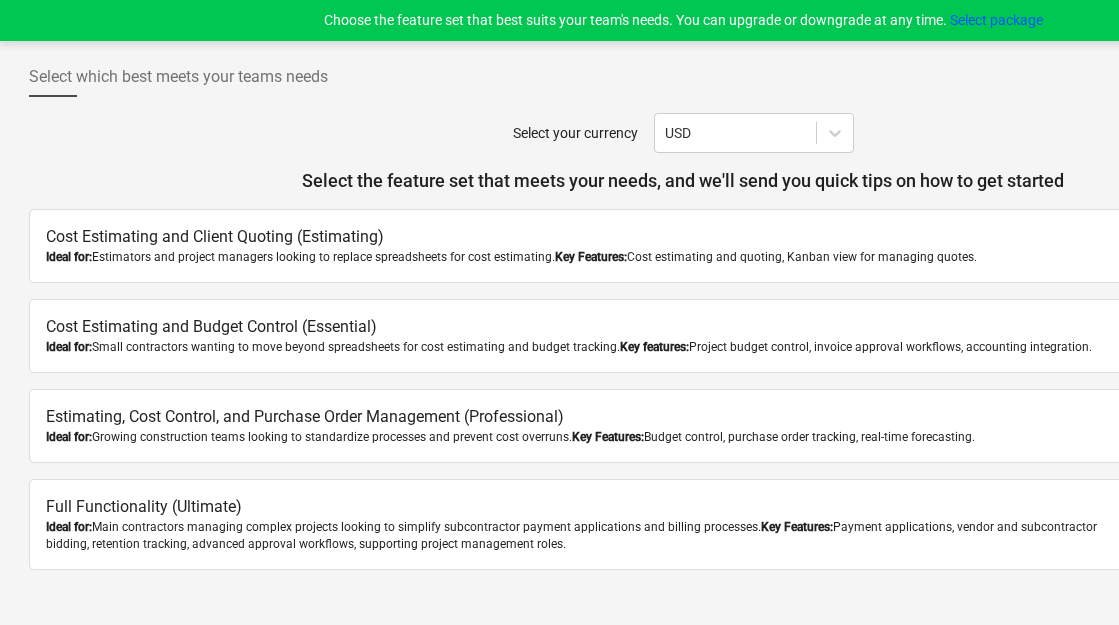 click on "Ideal for:  Estimators and project managers looking to replace spreadsheets for cost estimating.  Key Features:  Cost estimating and quoting, Kanban view for managing quotes." at bounding box center [577, 257] 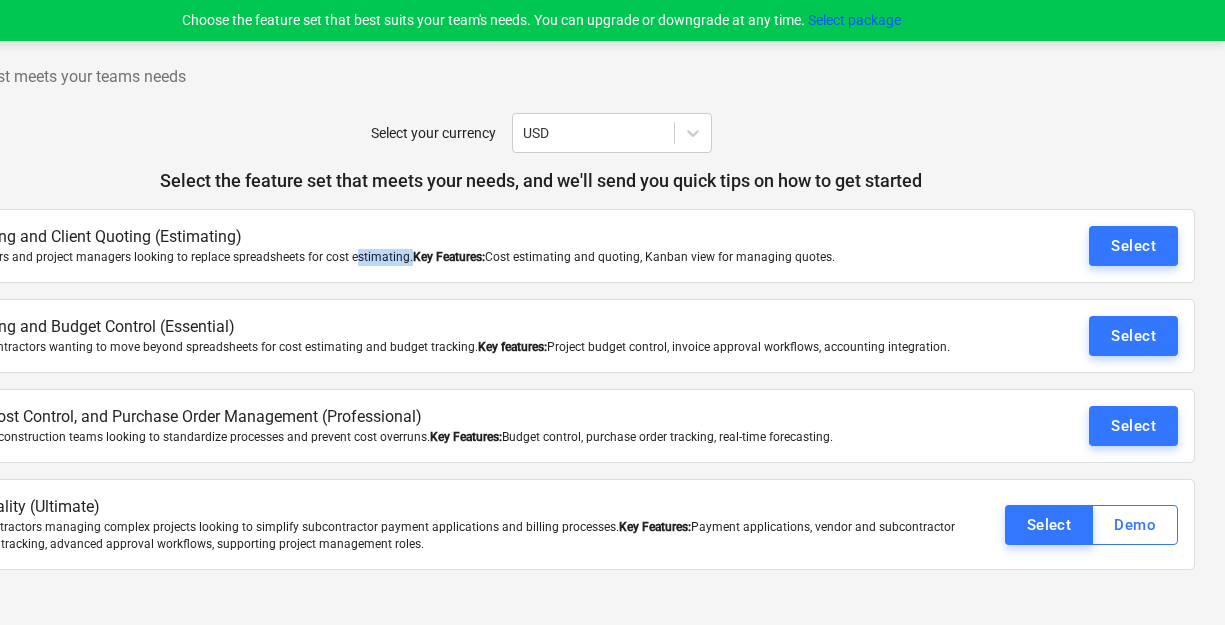scroll, scrollTop: 0, scrollLeft: 142, axis: horizontal 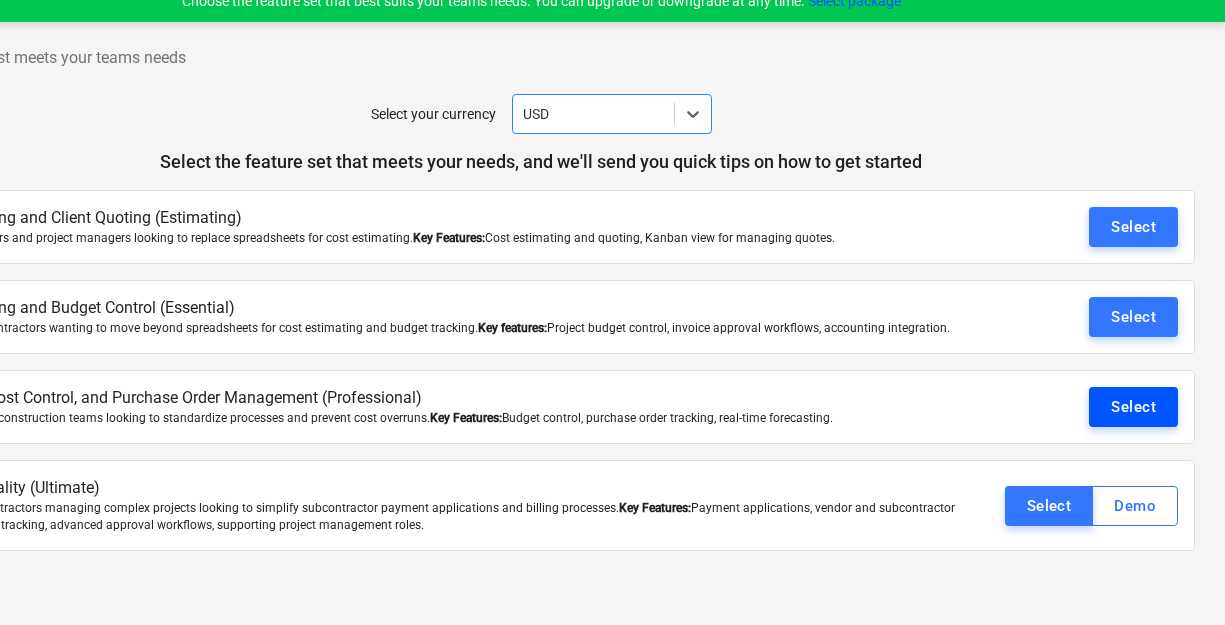 click on "Select" at bounding box center (1133, 407) 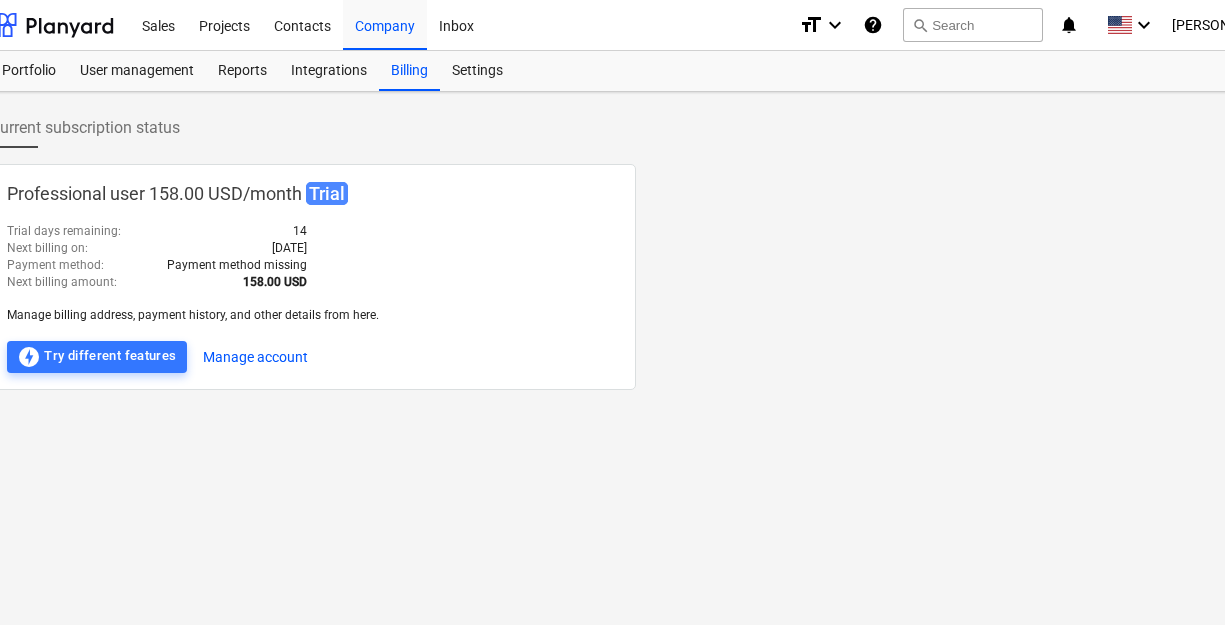 scroll, scrollTop: 0, scrollLeft: 0, axis: both 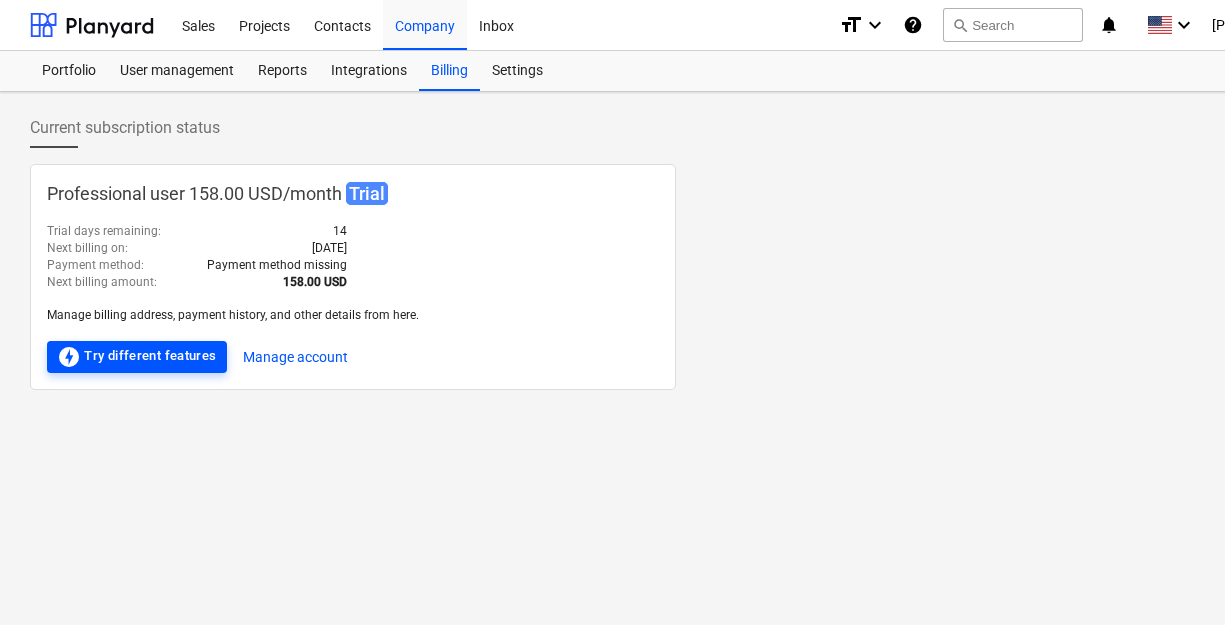 click on "offline_bolt   Try different features" at bounding box center (137, 357) 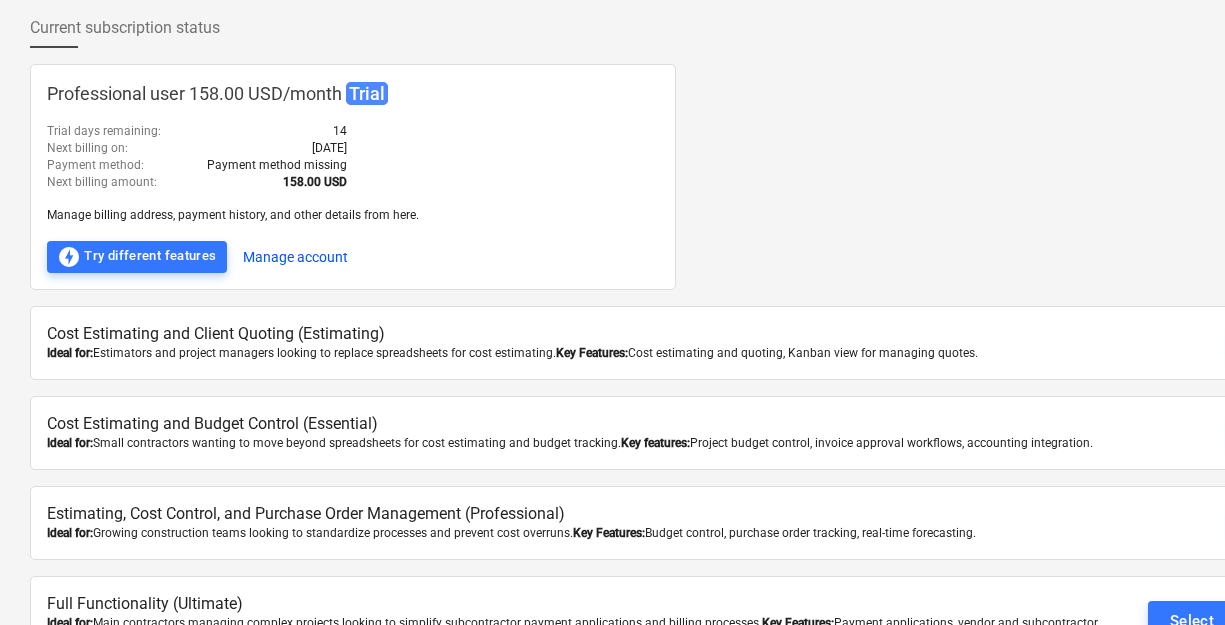 scroll, scrollTop: 0, scrollLeft: 0, axis: both 